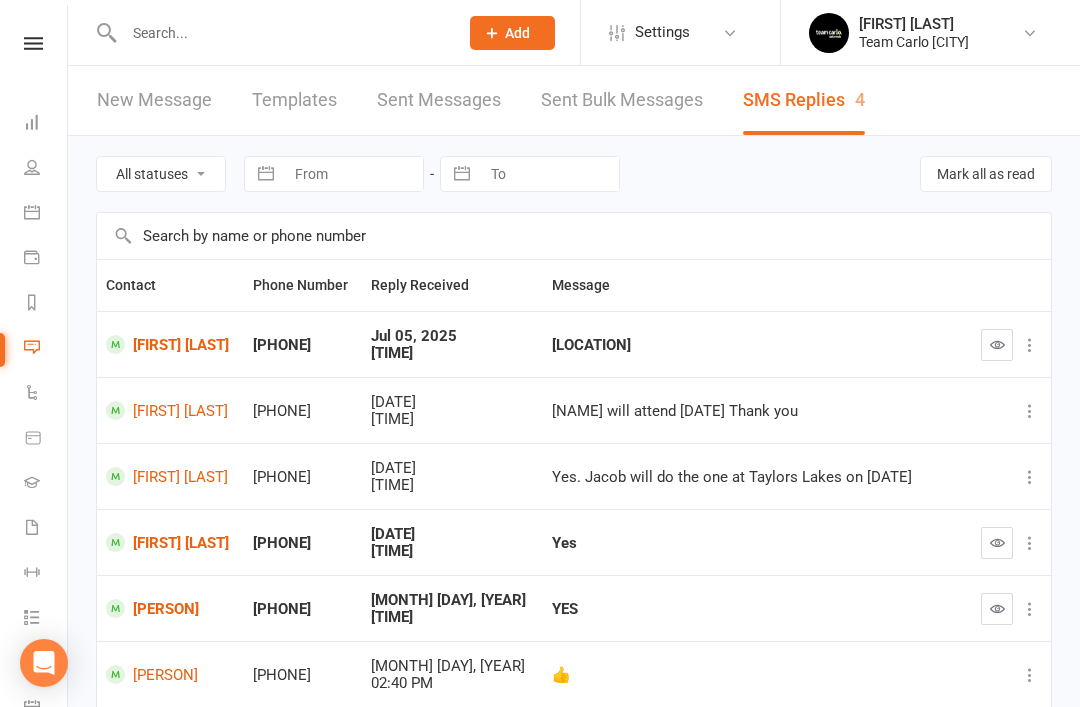 scroll, scrollTop: 0, scrollLeft: 0, axis: both 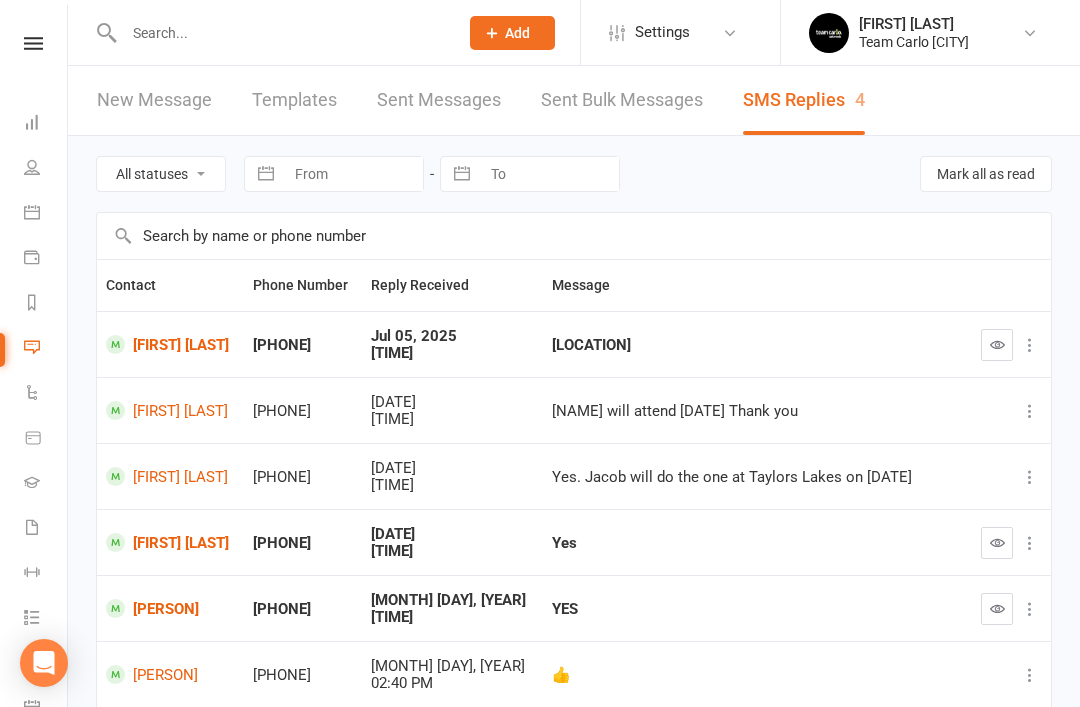 click at bounding box center (32, 347) 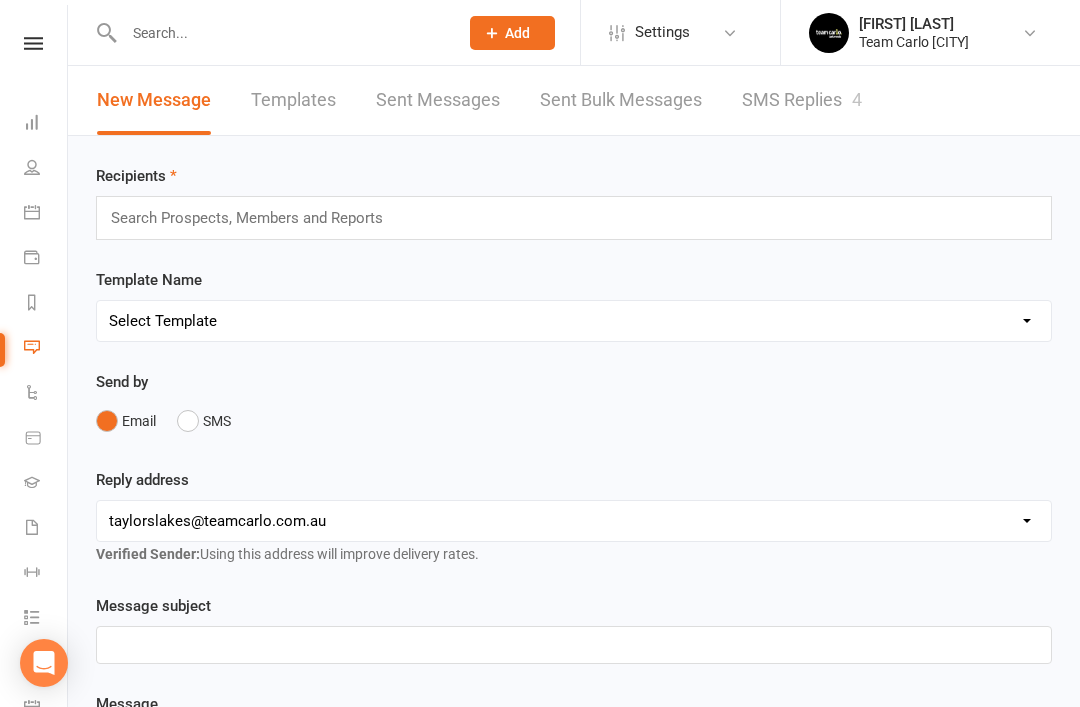 click on "SMS Replies  4" at bounding box center [802, 100] 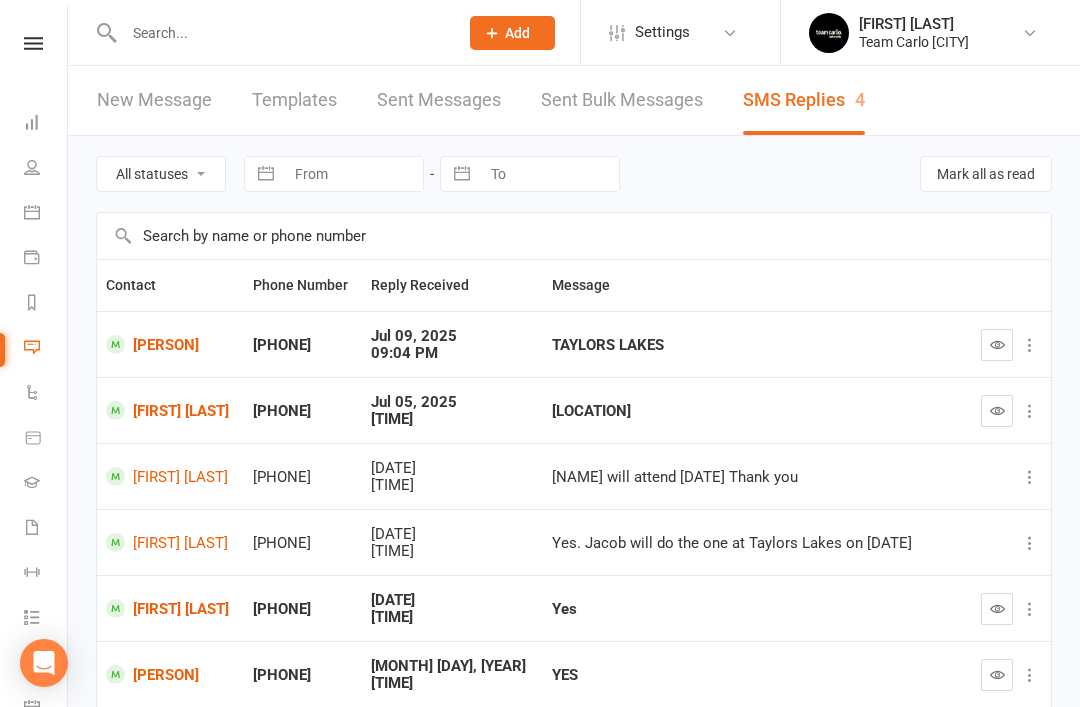 click on "Reports" at bounding box center [46, 304] 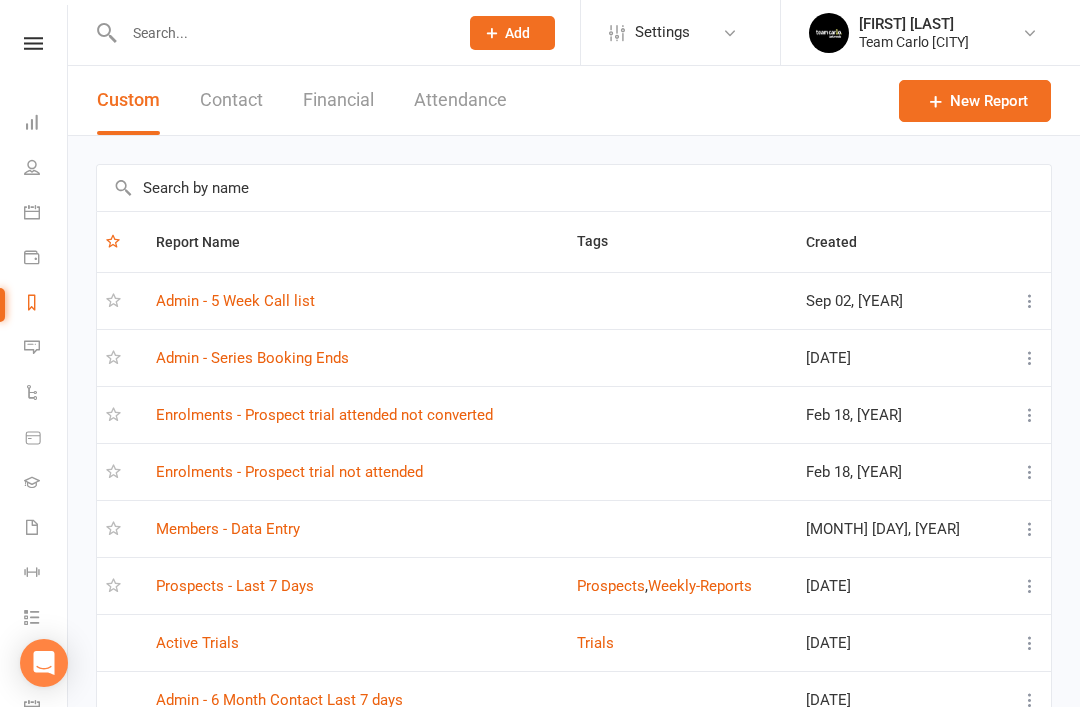 click on "Prospects - Last 7 Days" at bounding box center [235, 586] 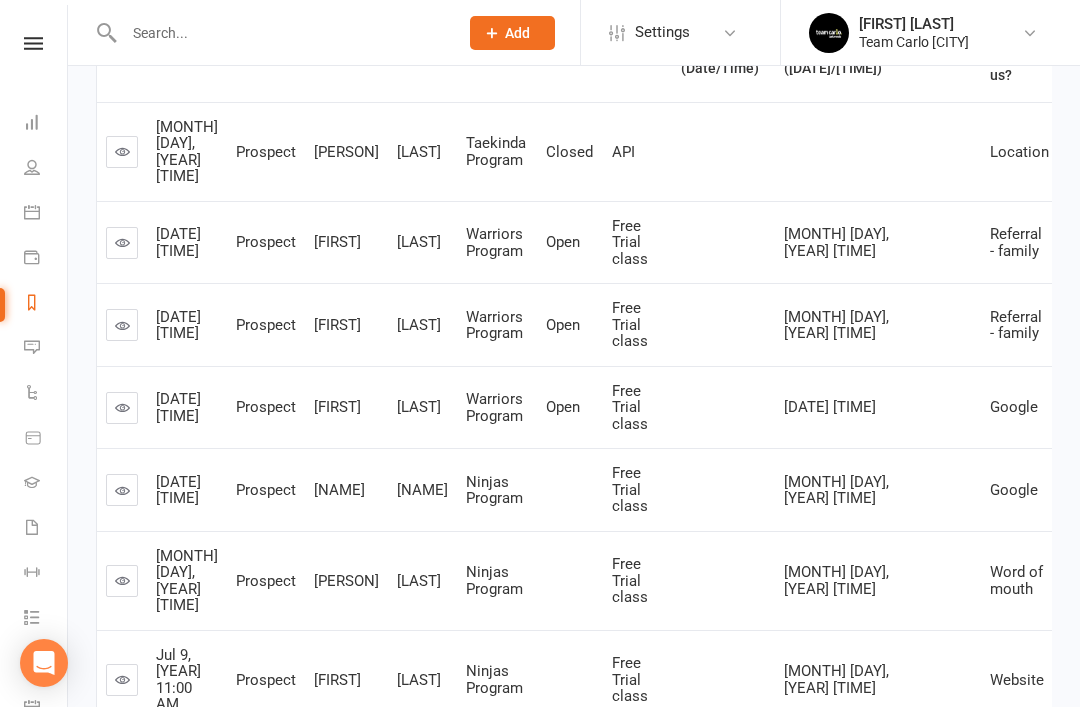 scroll, scrollTop: 344, scrollLeft: 0, axis: vertical 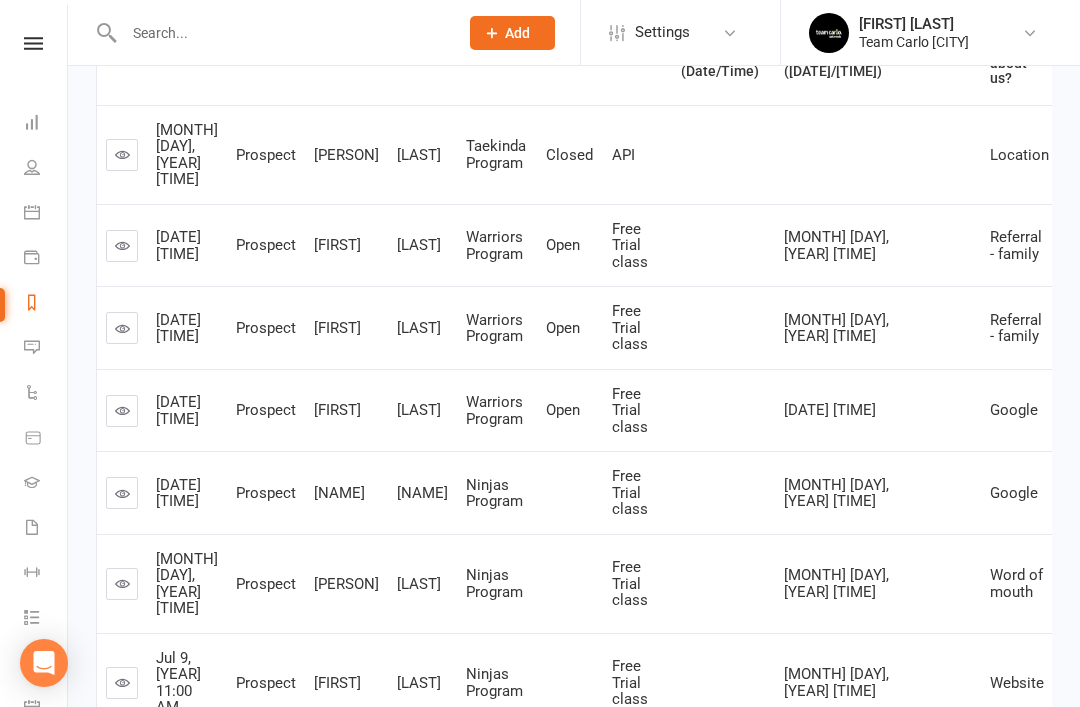 click at bounding box center [122, 411] 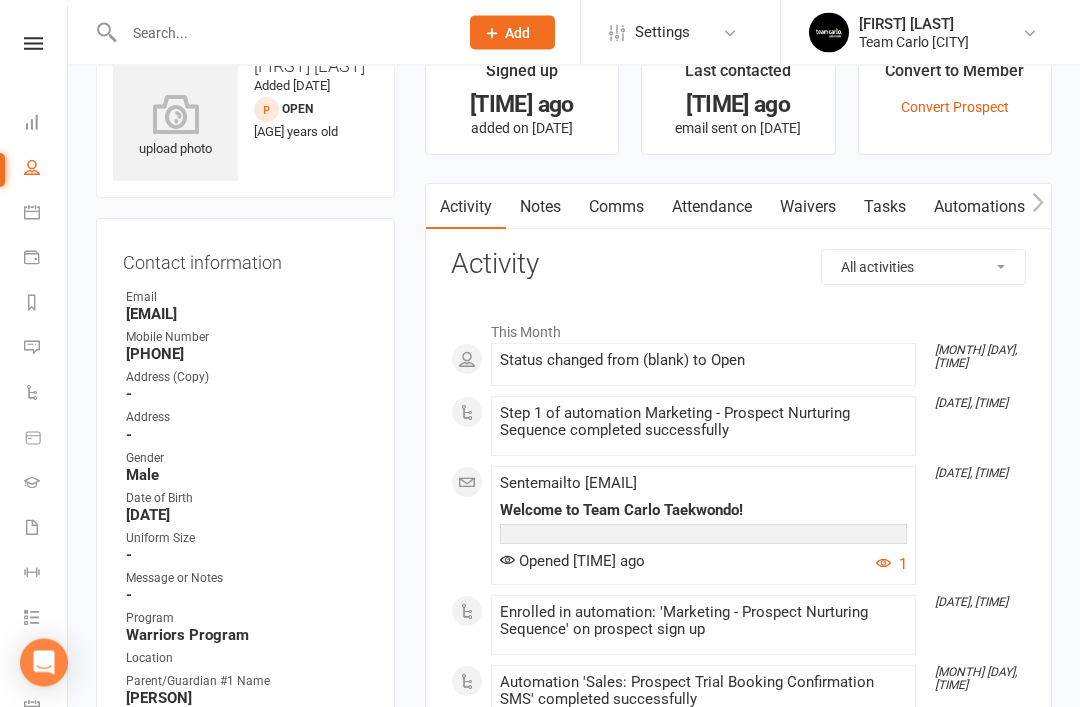 scroll, scrollTop: 0, scrollLeft: 0, axis: both 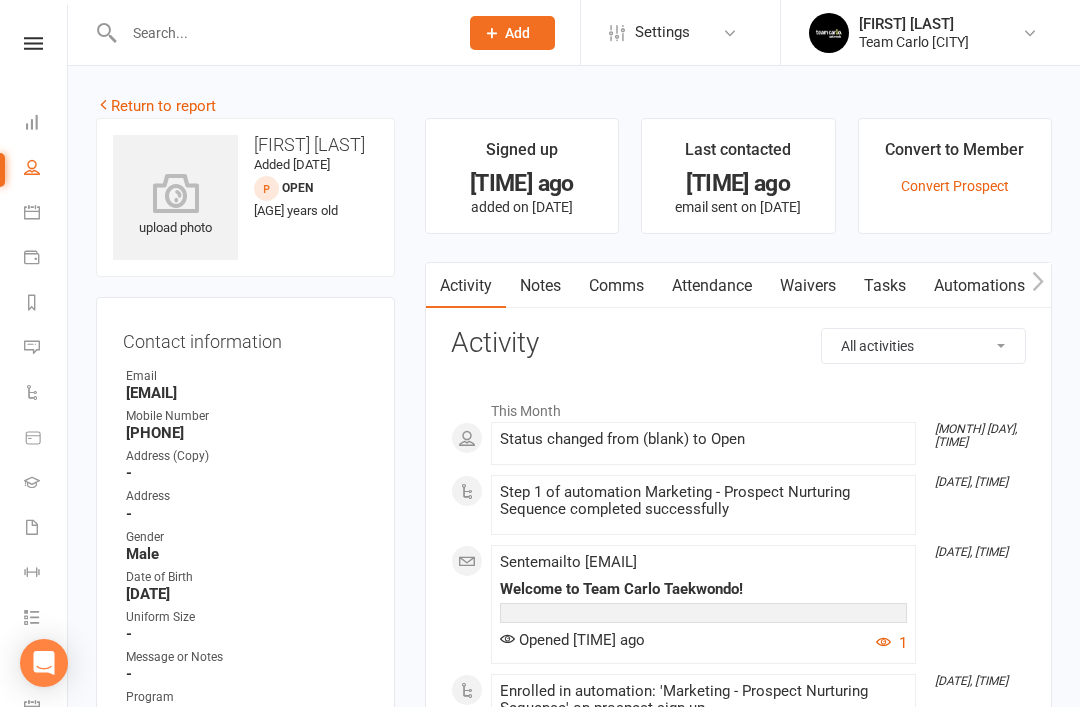 click on "Return to report" at bounding box center [156, 106] 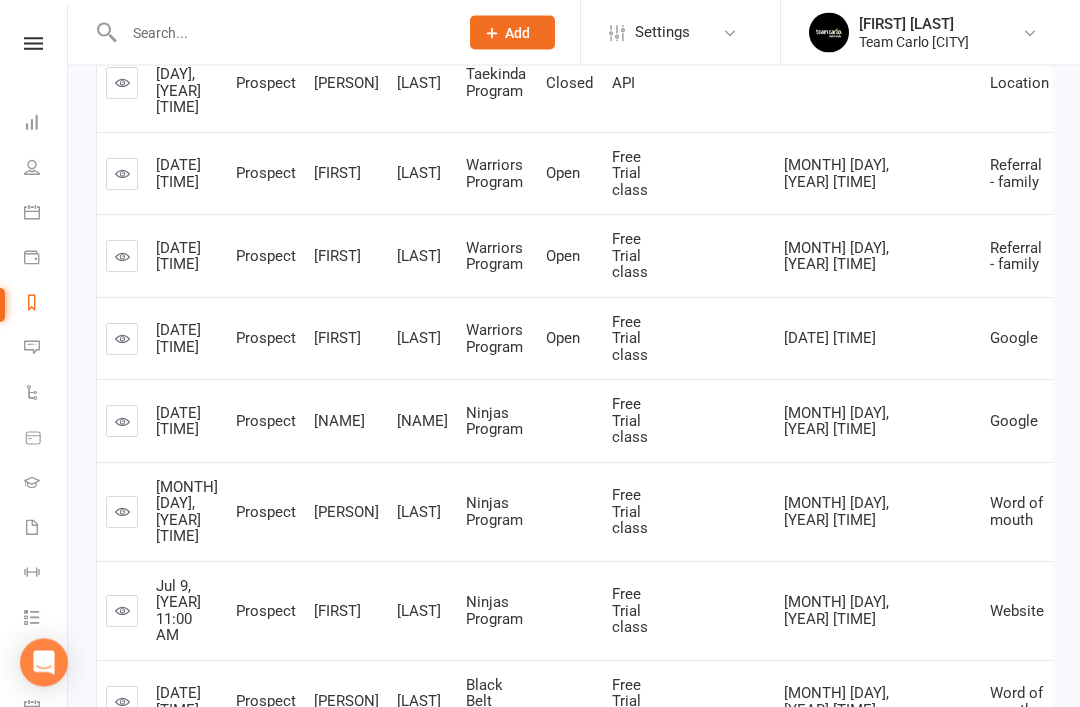scroll, scrollTop: 420, scrollLeft: 0, axis: vertical 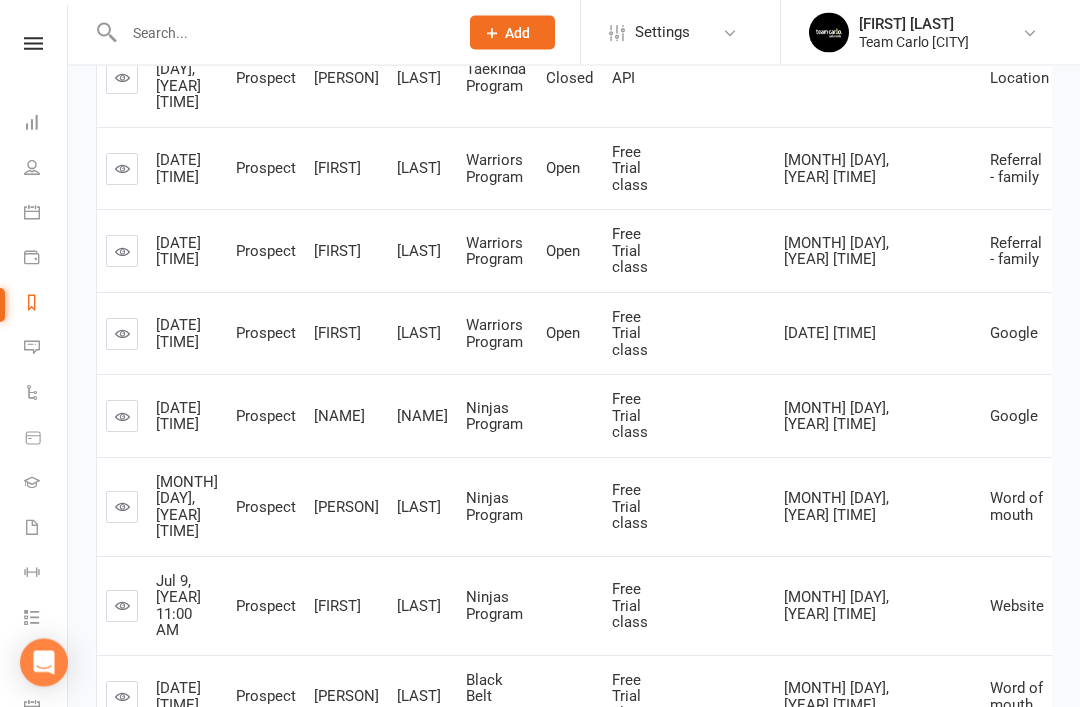 click at bounding box center [122, 417] 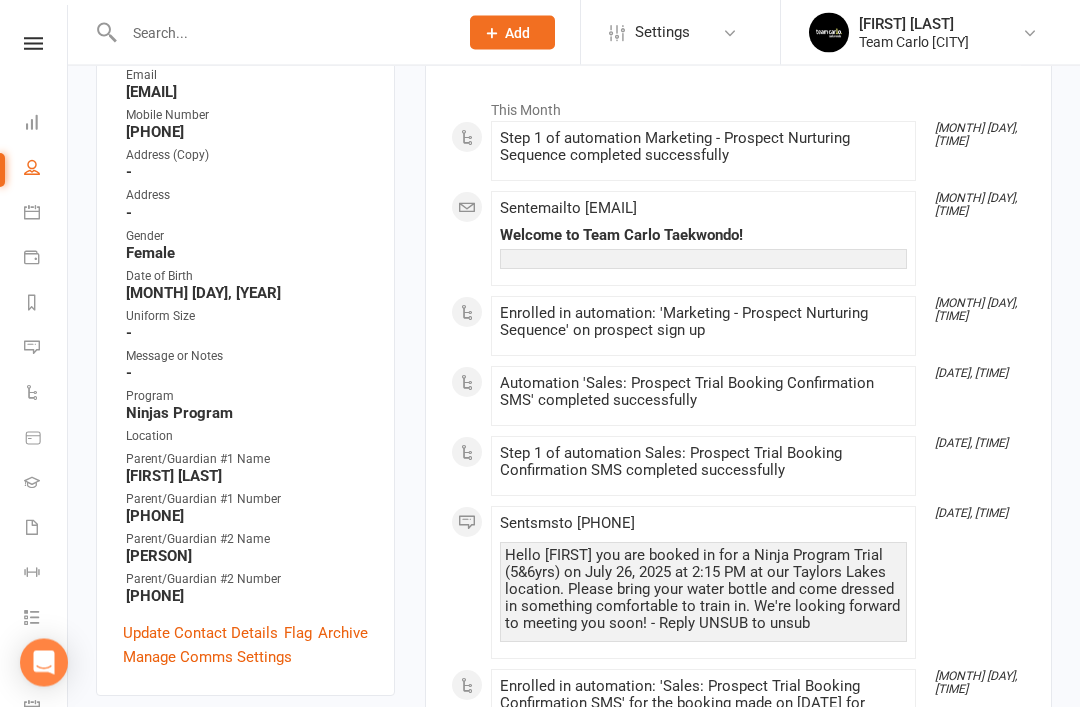 scroll, scrollTop: 301, scrollLeft: 0, axis: vertical 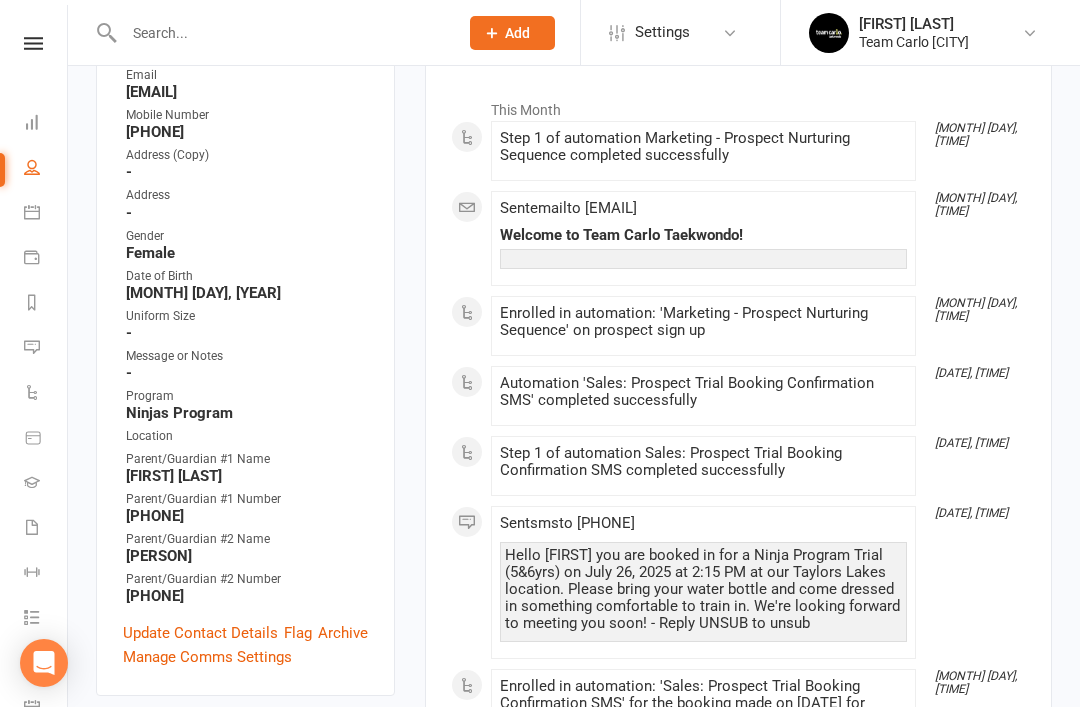 click on "Update Contact Details" at bounding box center (200, 633) 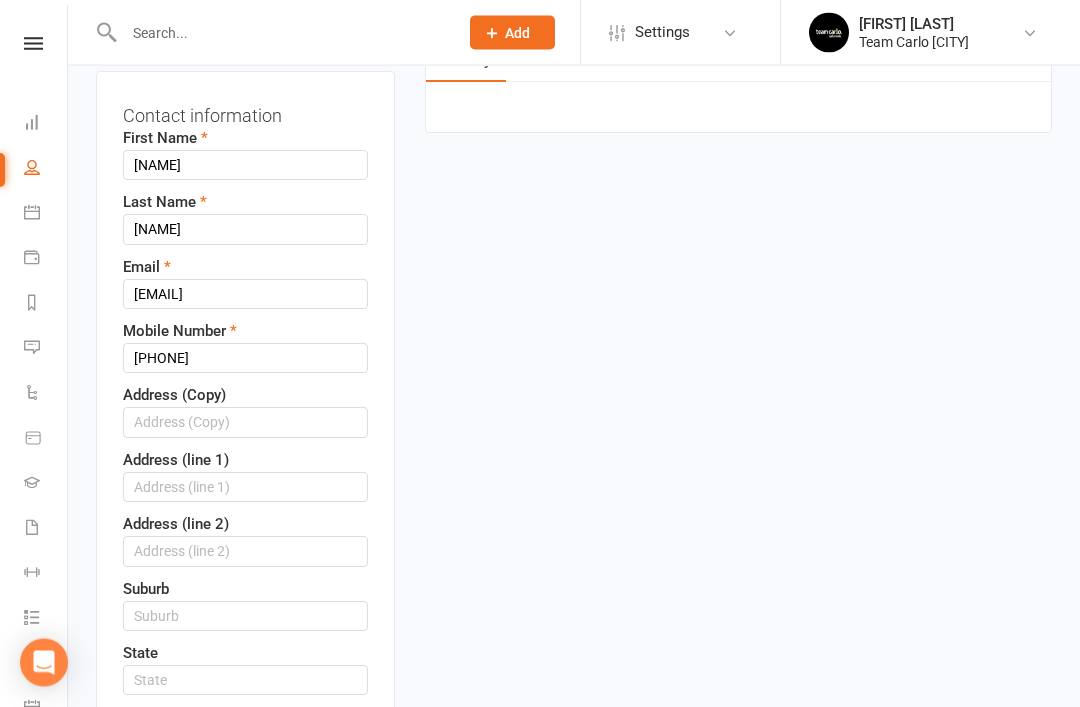 scroll, scrollTop: 120, scrollLeft: 0, axis: vertical 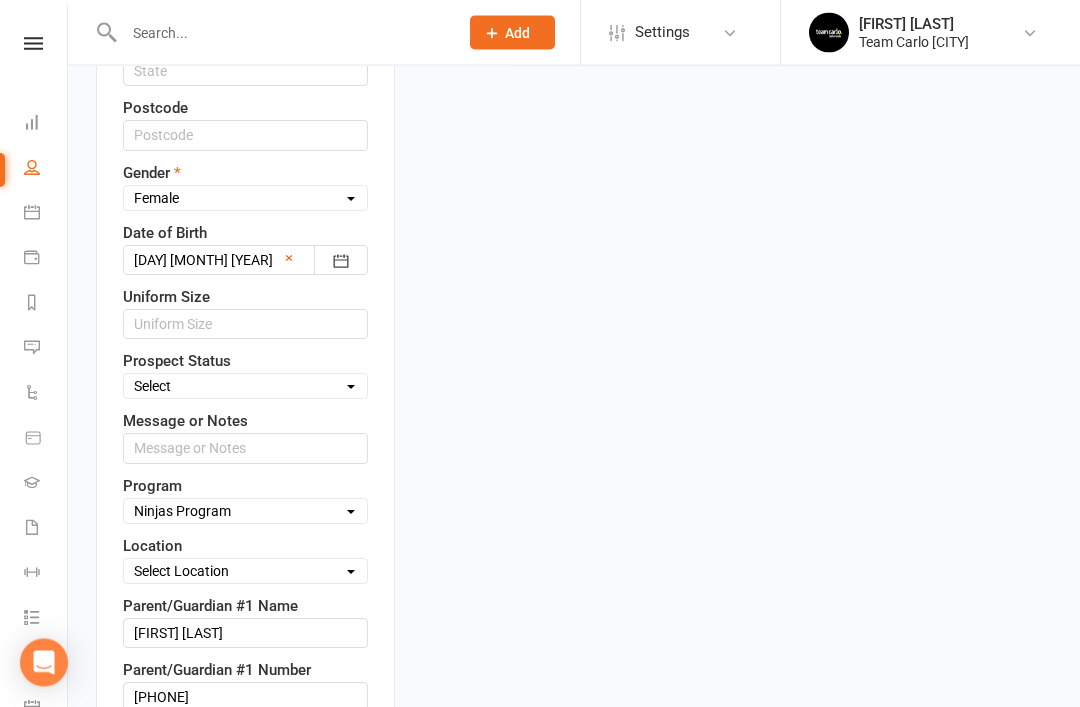 click on "Select Open Closed Website Lead Term Follow Up Waiting List Re-Target Funnel 1st contact attempt complete 2nd contact attempt complete 3rd contact attempt complete Bring A Buddy Prospect" at bounding box center (245, 387) 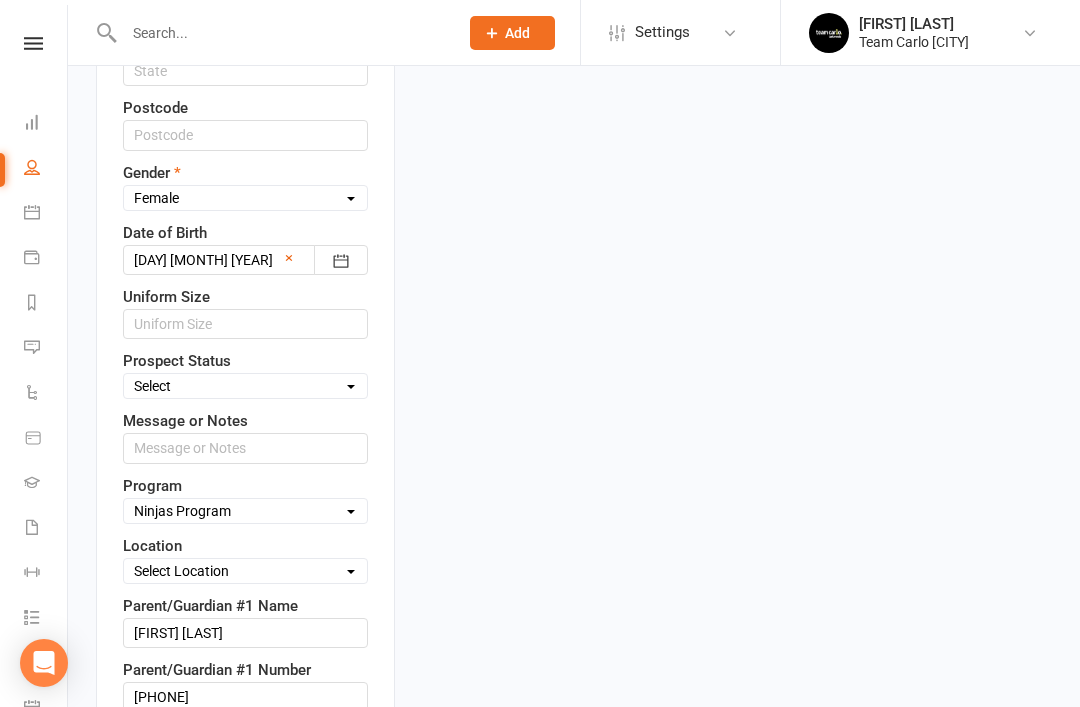 select on "Open" 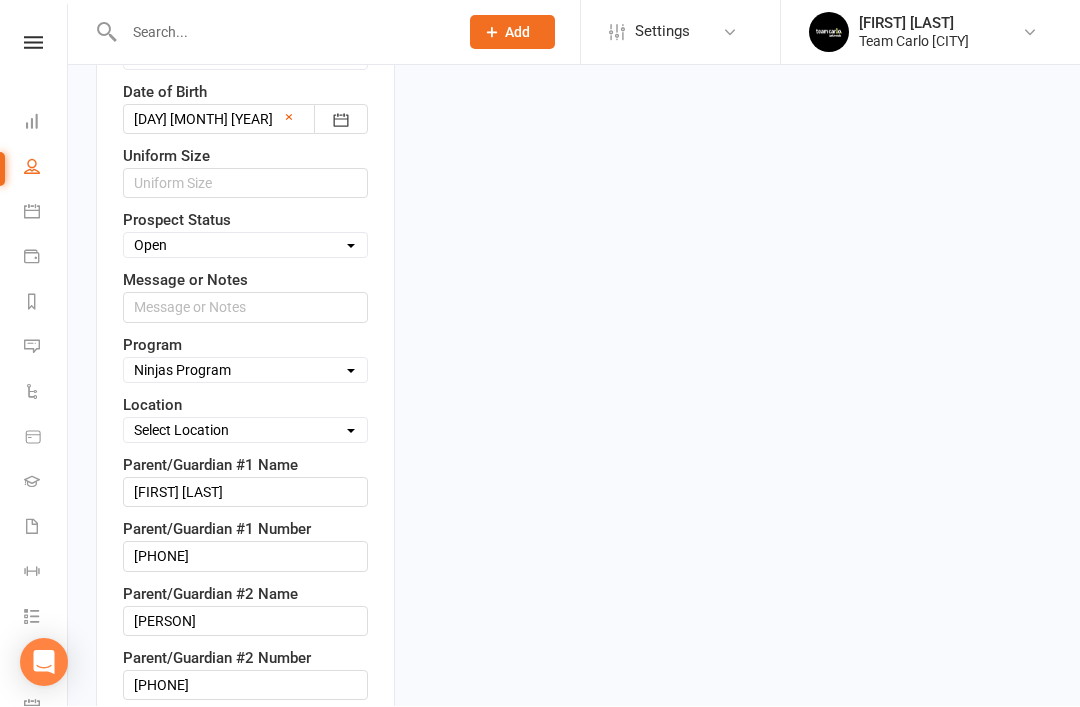 click on "Select Location Taekwondo Room" at bounding box center [245, 431] 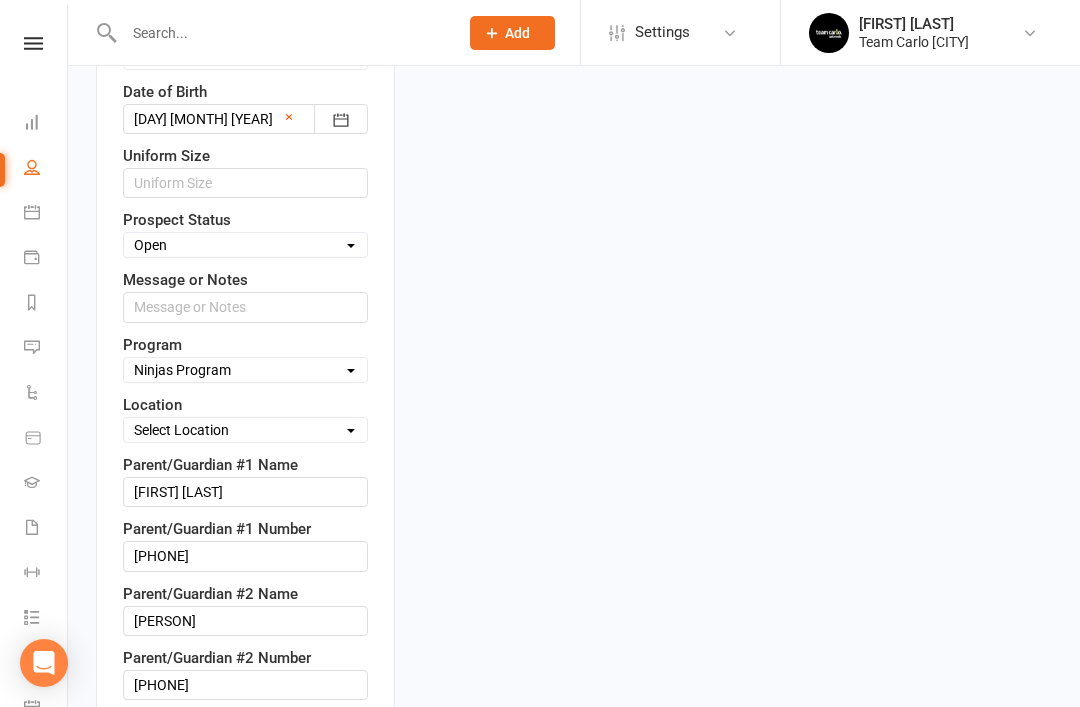 select on "0" 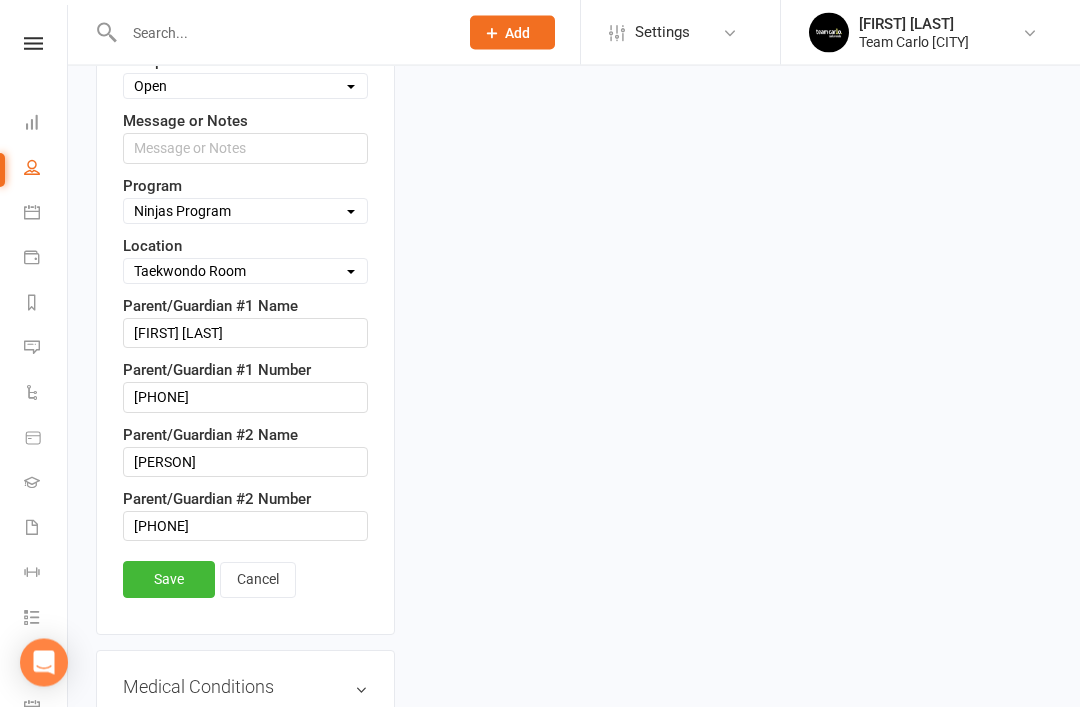 scroll, scrollTop: 1135, scrollLeft: 0, axis: vertical 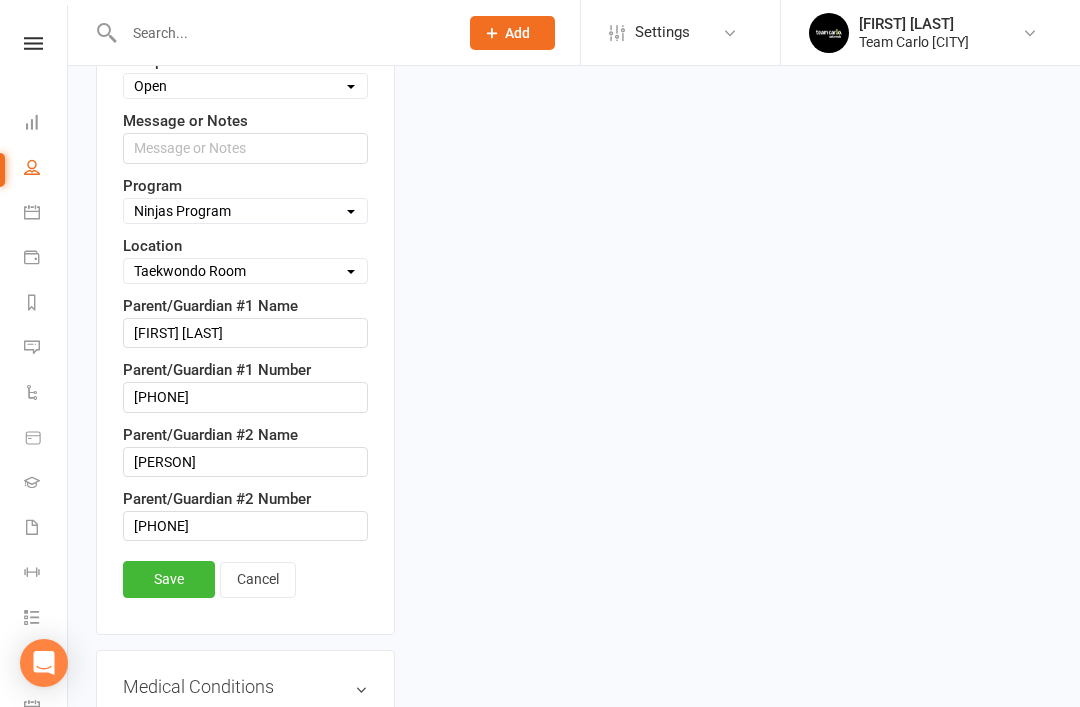 click on "Save" at bounding box center [169, 579] 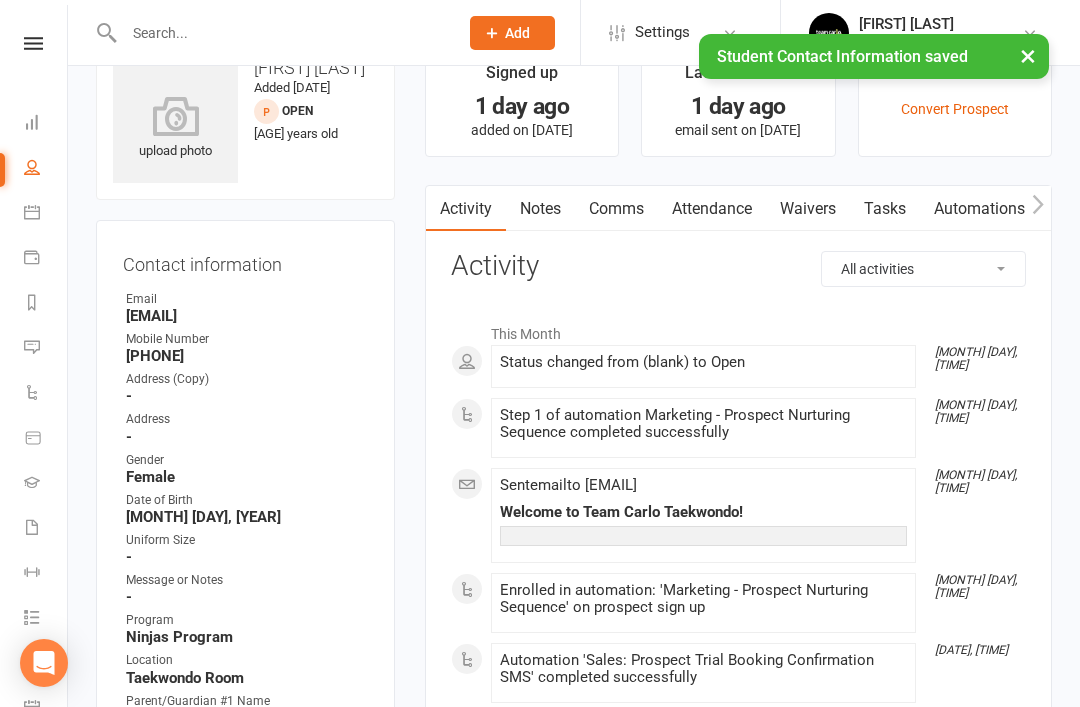 scroll, scrollTop: 0, scrollLeft: 0, axis: both 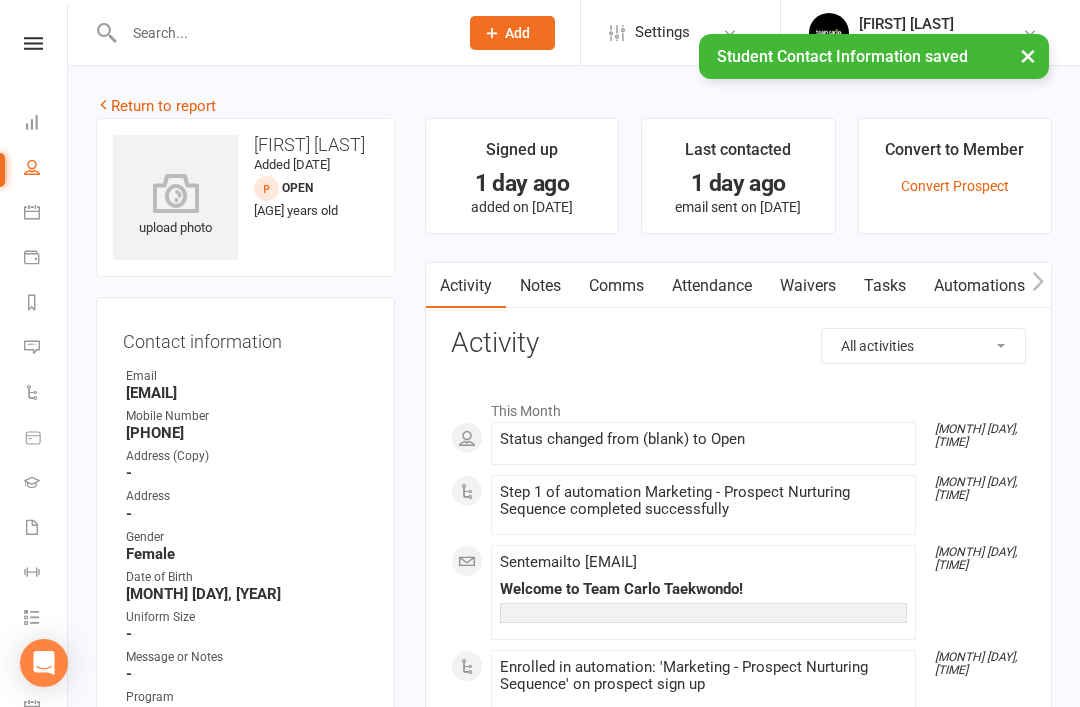 click on "Return to report" at bounding box center [156, 106] 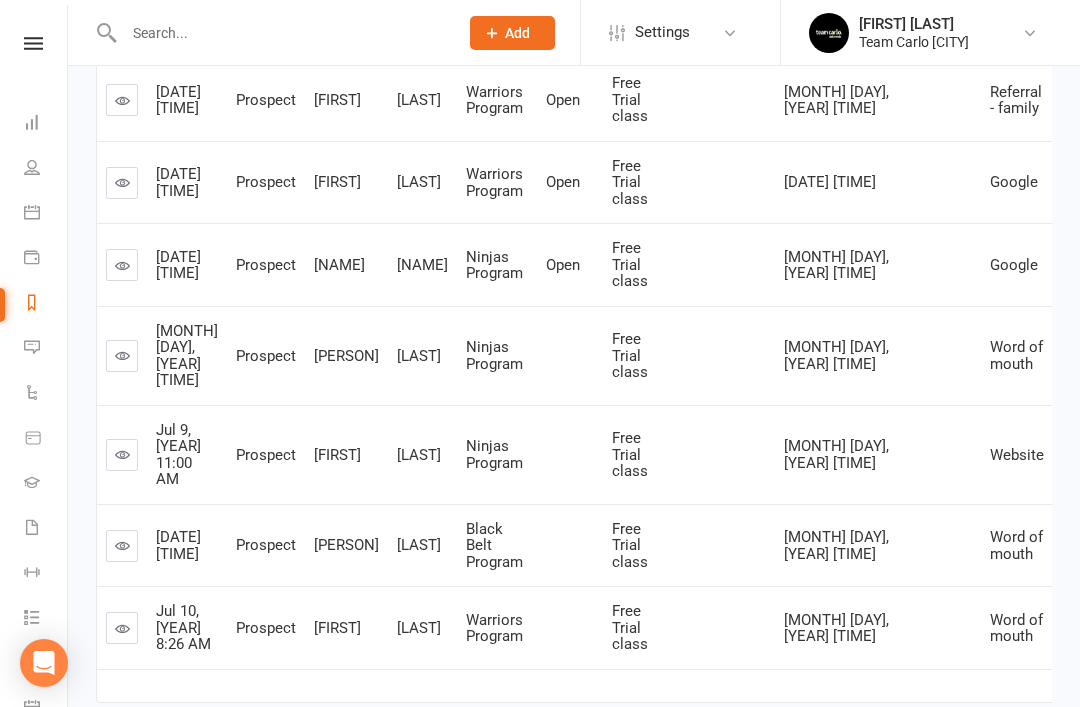 scroll, scrollTop: 573, scrollLeft: 0, axis: vertical 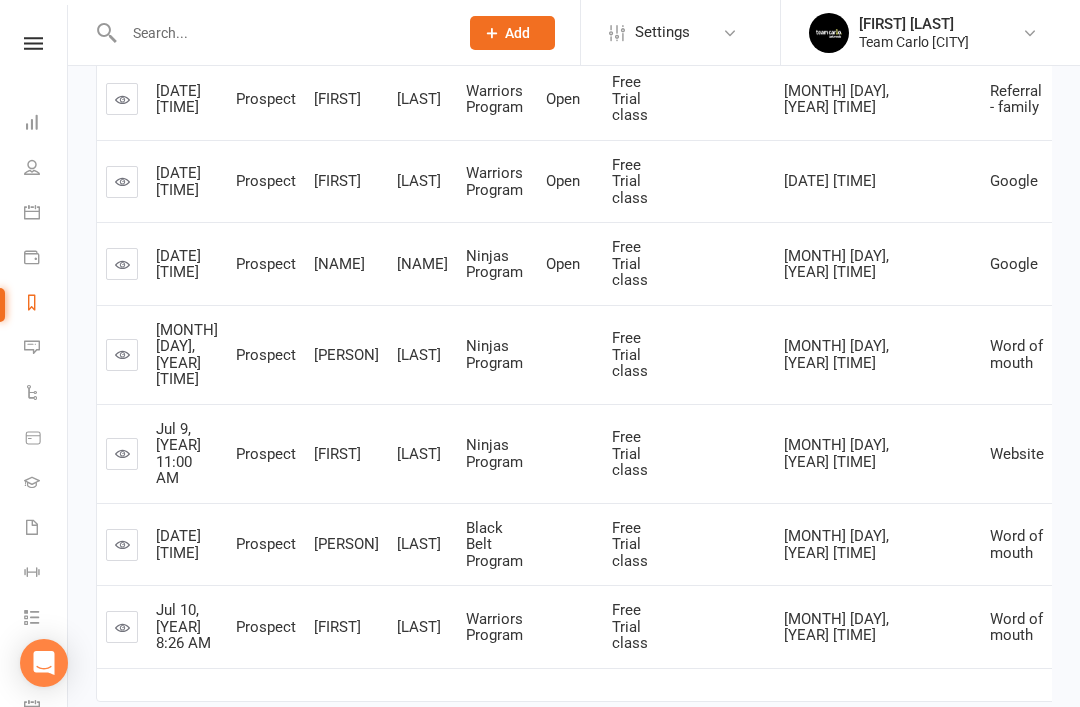 click at bounding box center [122, 355] 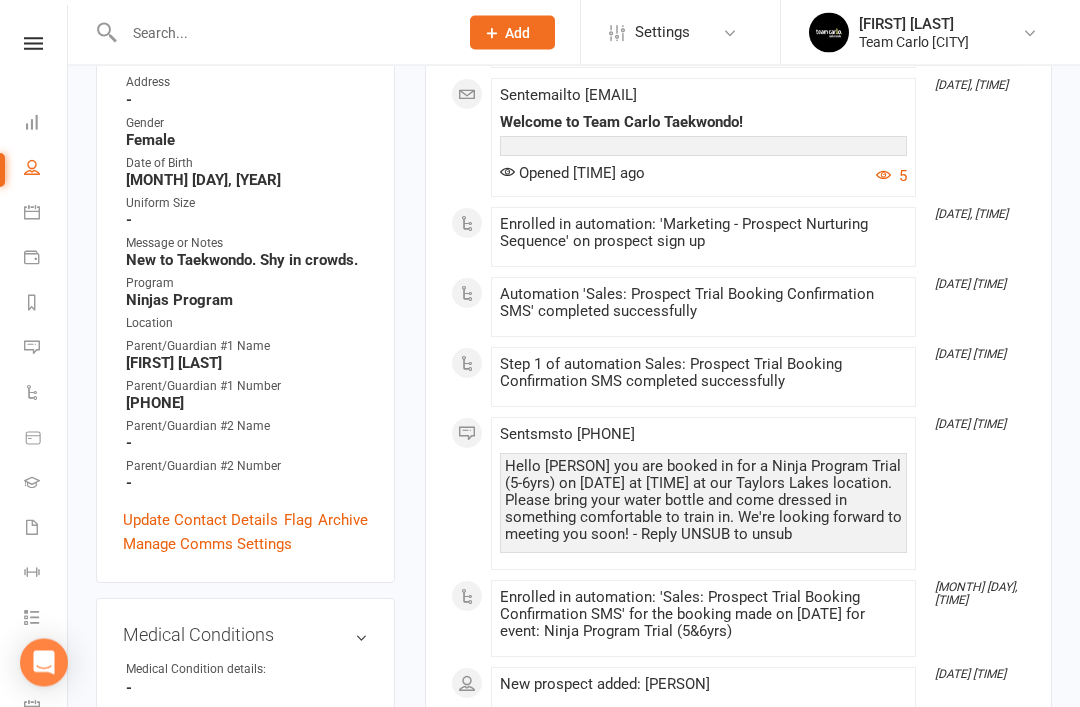 scroll, scrollTop: 414, scrollLeft: 0, axis: vertical 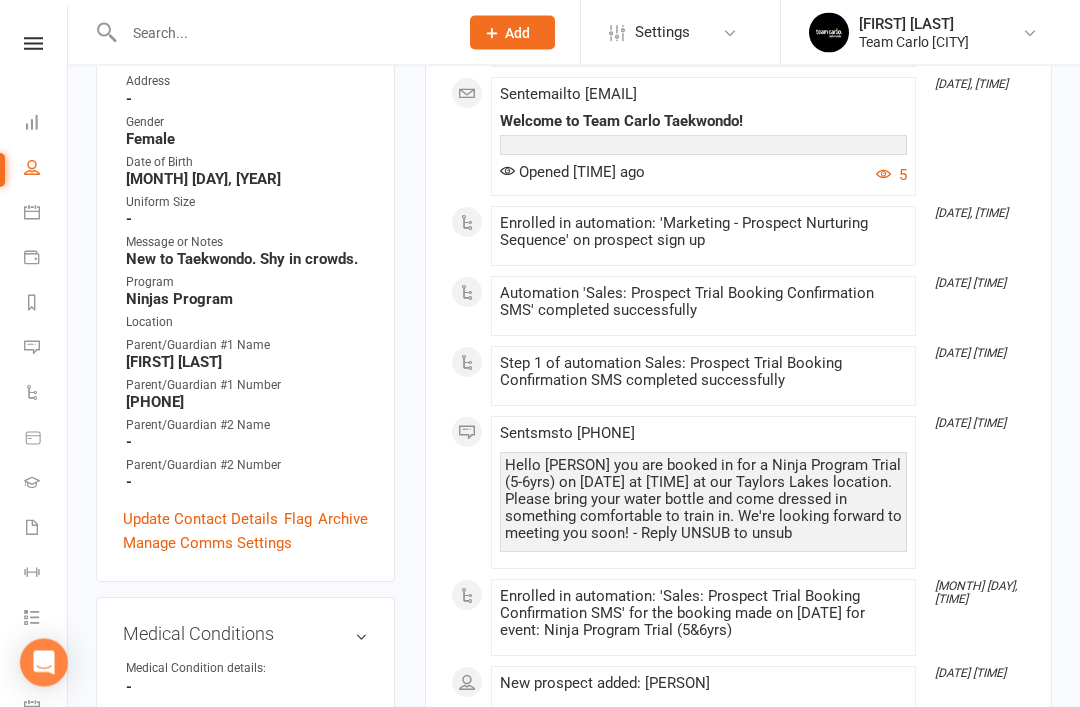 click on "Update Contact Details" at bounding box center [200, 520] 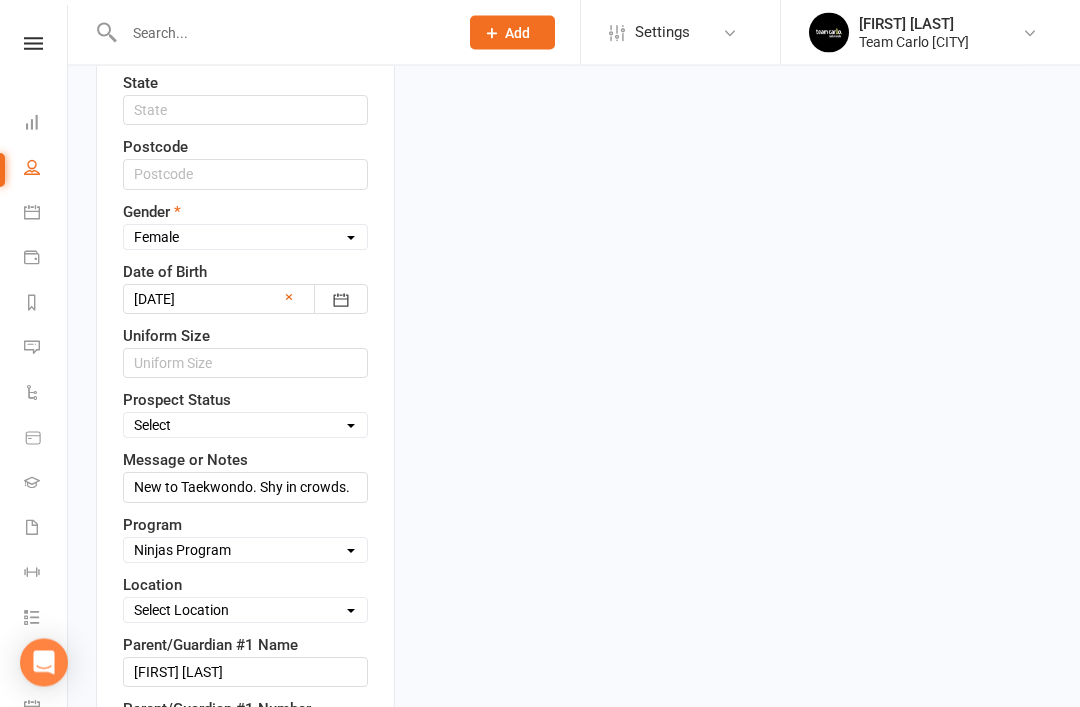 click on "Select Open Closed Website Lead Term Follow Up Waiting List Re-Target Funnel 1st contact attempt complete 2nd contact attempt complete 3rd contact attempt complete Bring A Buddy Prospect" at bounding box center [245, 426] 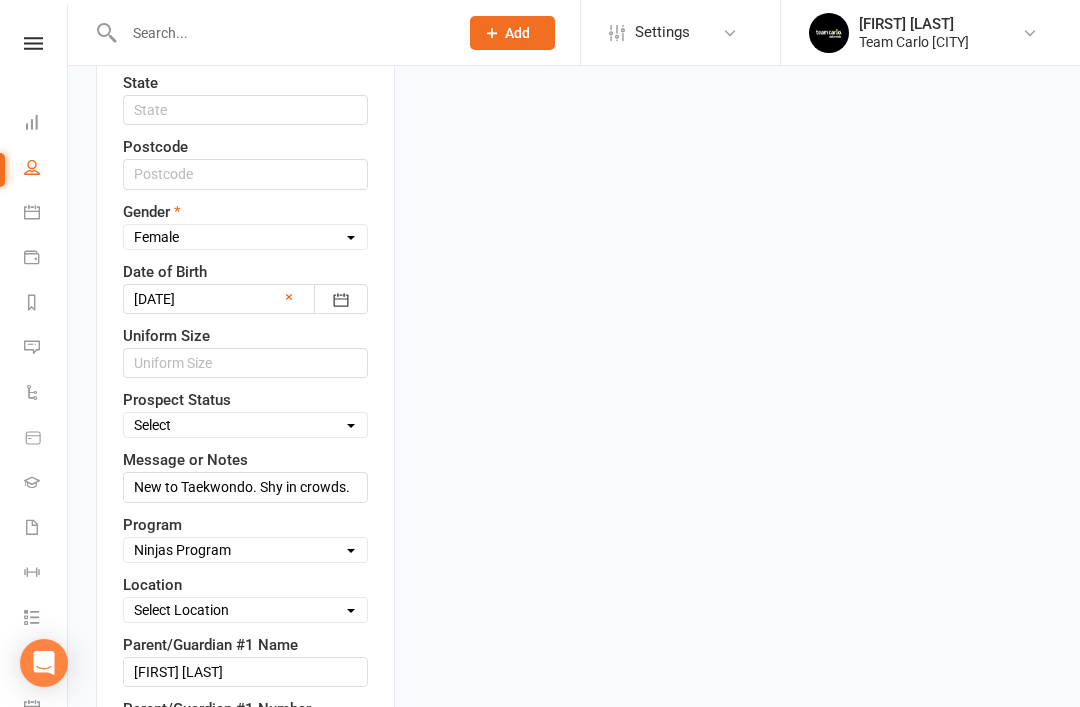 select on "Open" 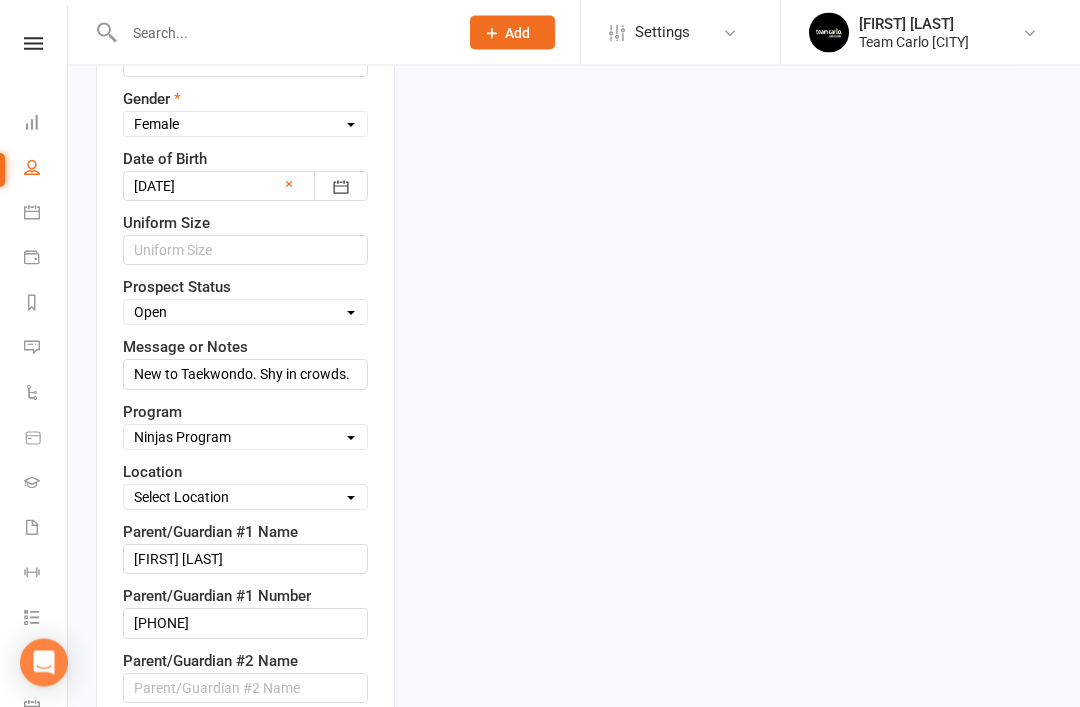 click on "Select Location Taekwondo Room" at bounding box center (245, 498) 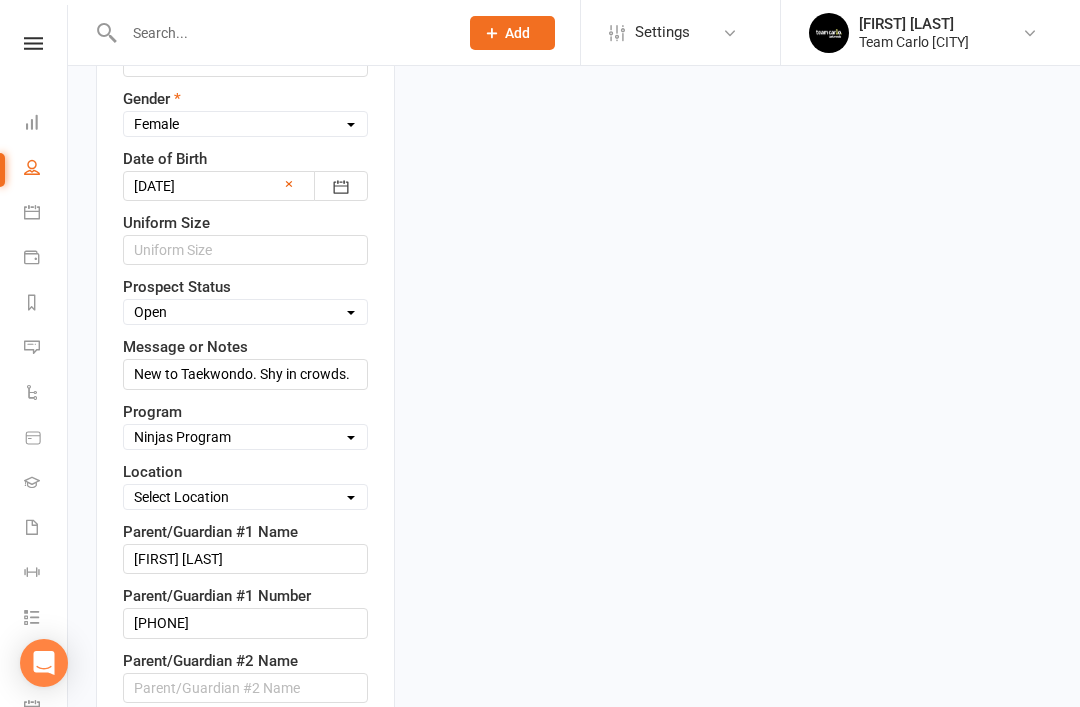 select on "0" 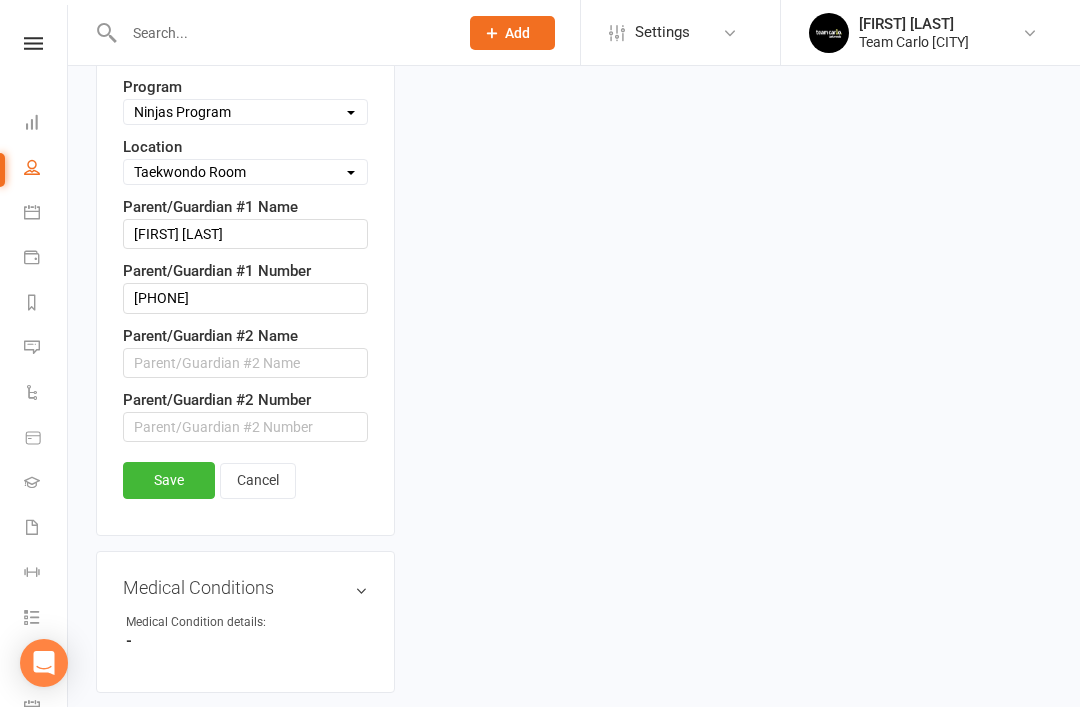 scroll, scrollTop: 1235, scrollLeft: 0, axis: vertical 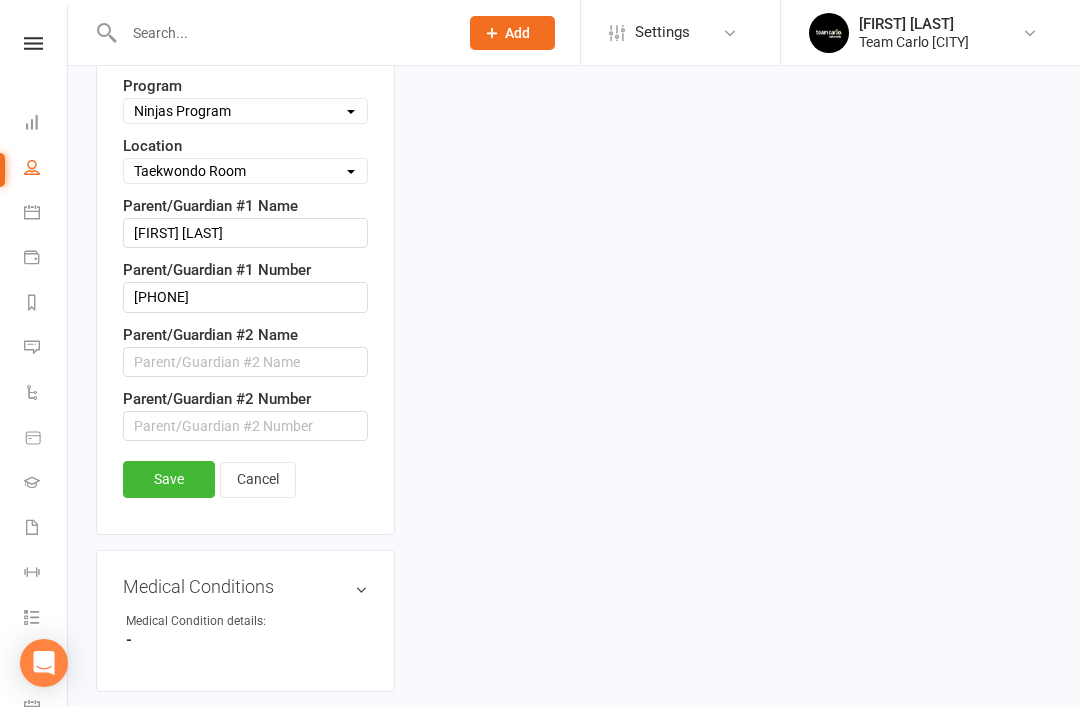 click on "Save" at bounding box center (169, 479) 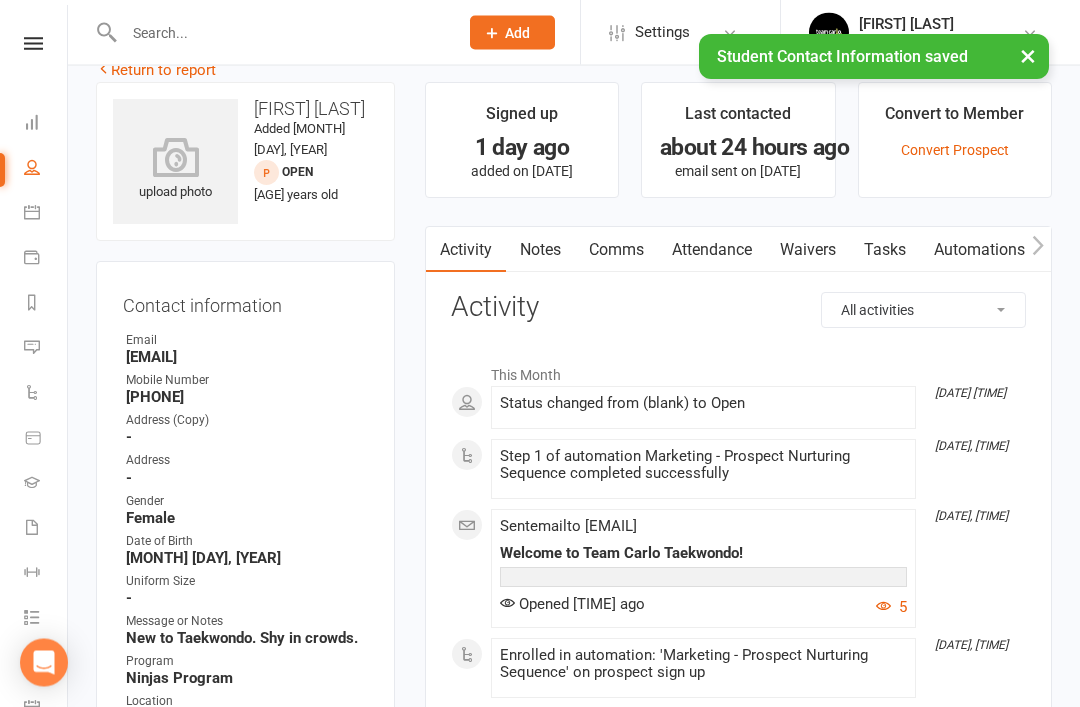 scroll, scrollTop: 0, scrollLeft: 0, axis: both 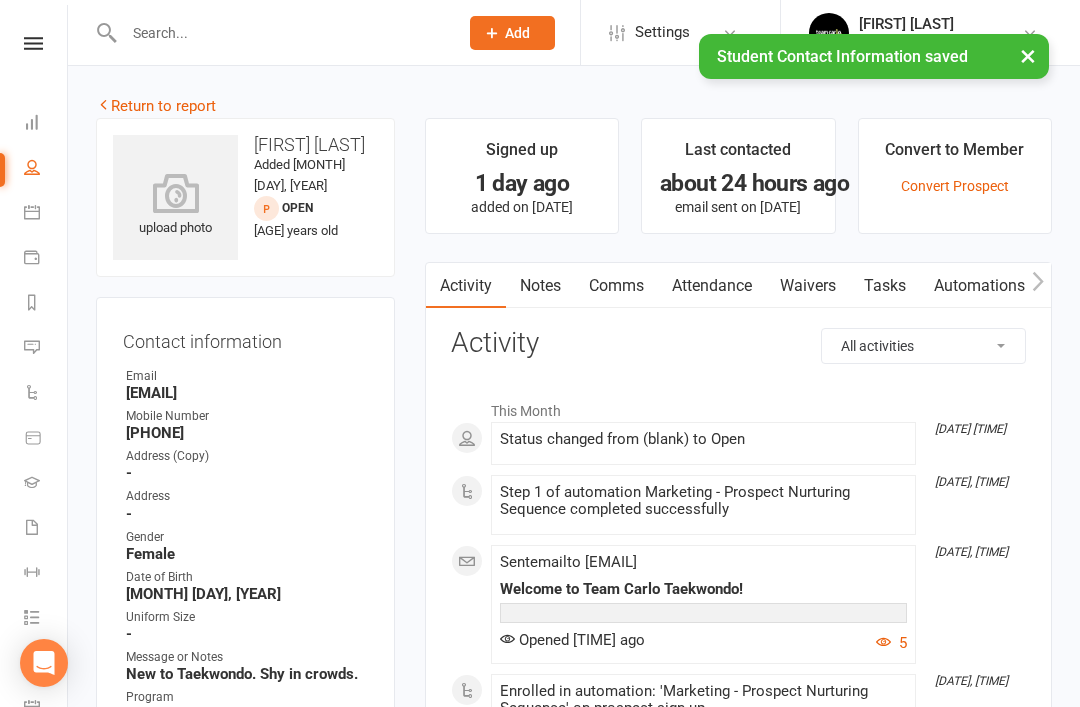 click on "Return to report" at bounding box center [156, 106] 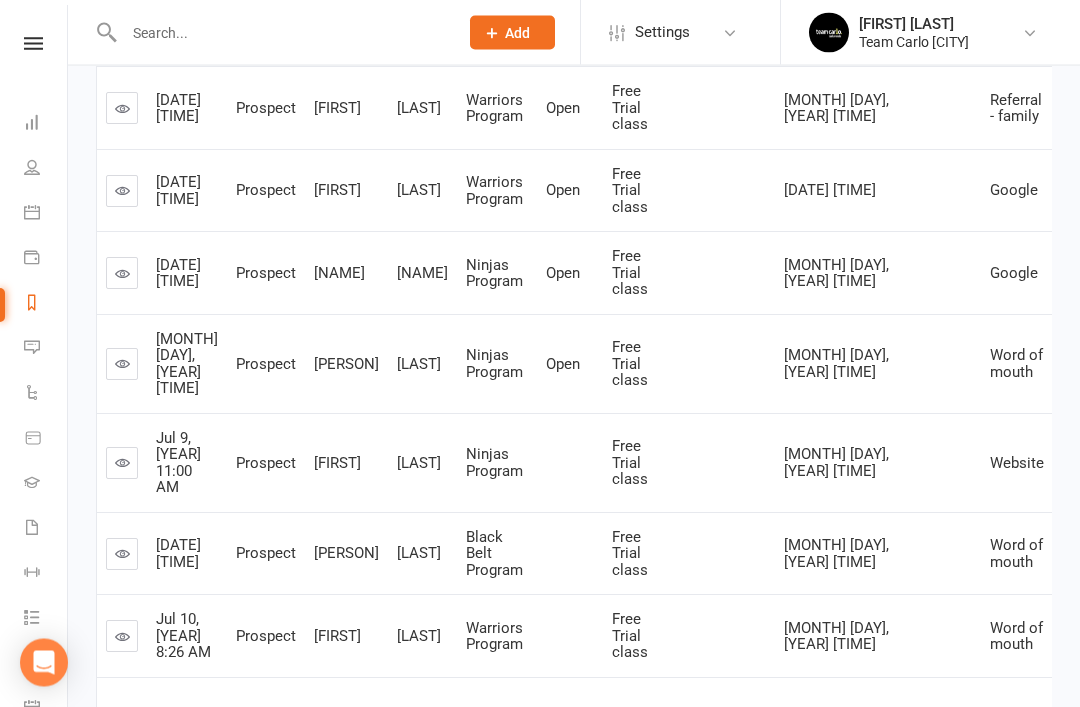 scroll, scrollTop: 582, scrollLeft: 0, axis: vertical 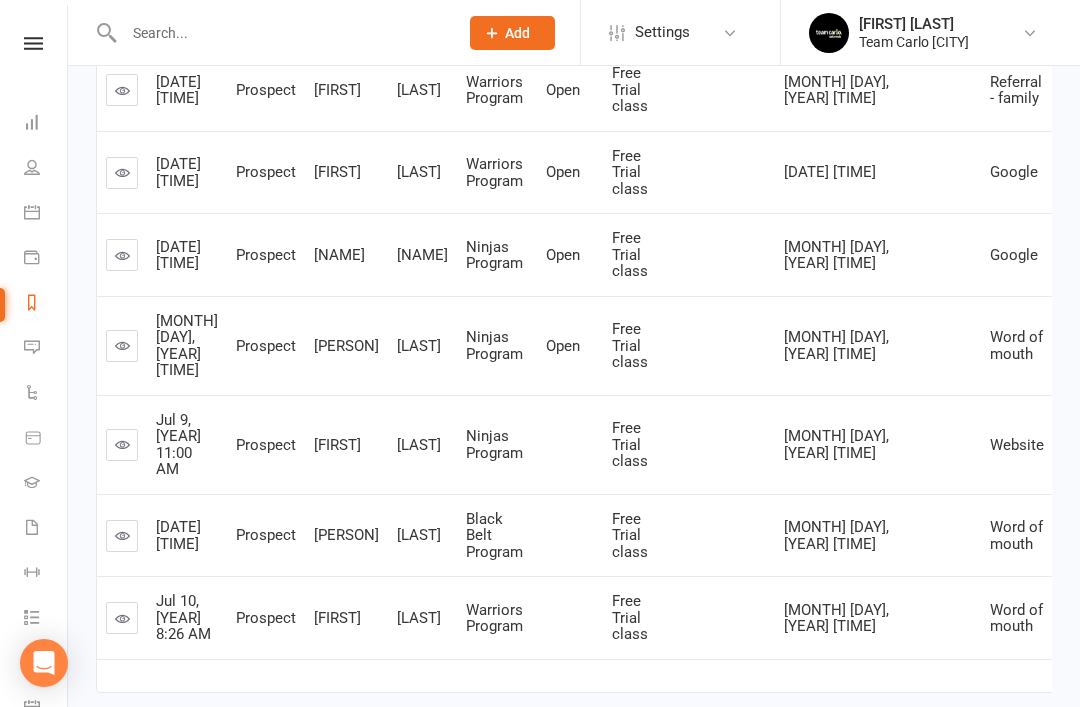 click at bounding box center (122, 445) 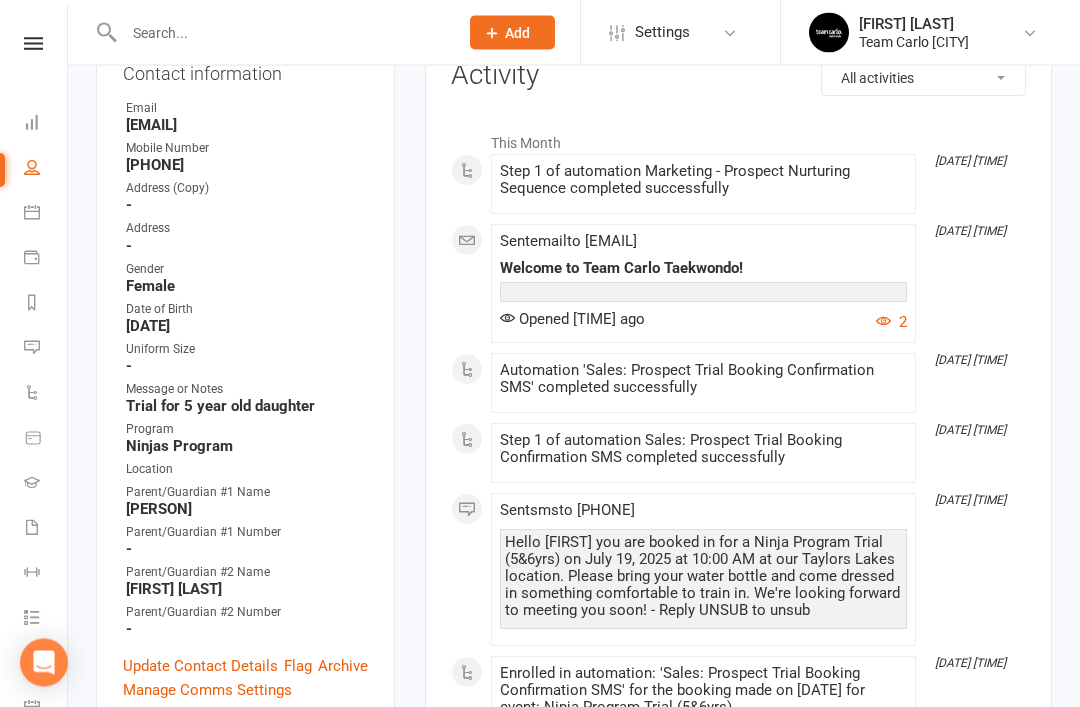 scroll, scrollTop: 270, scrollLeft: 0, axis: vertical 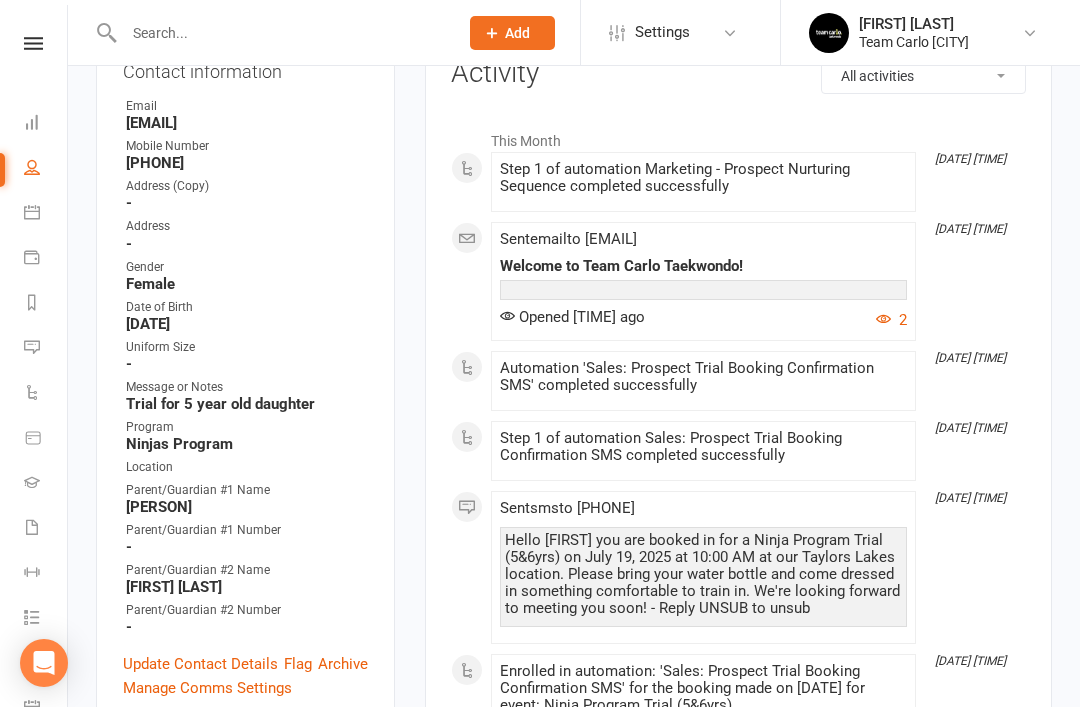 click on "Update Contact Details" at bounding box center (200, 664) 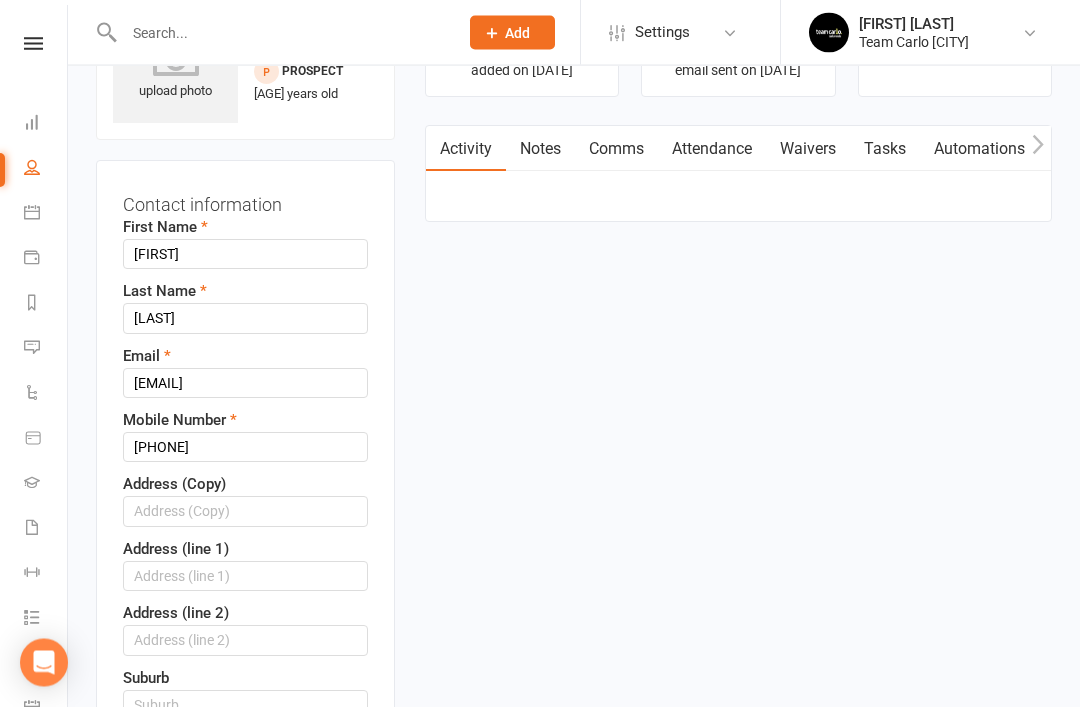 scroll, scrollTop: 118, scrollLeft: 0, axis: vertical 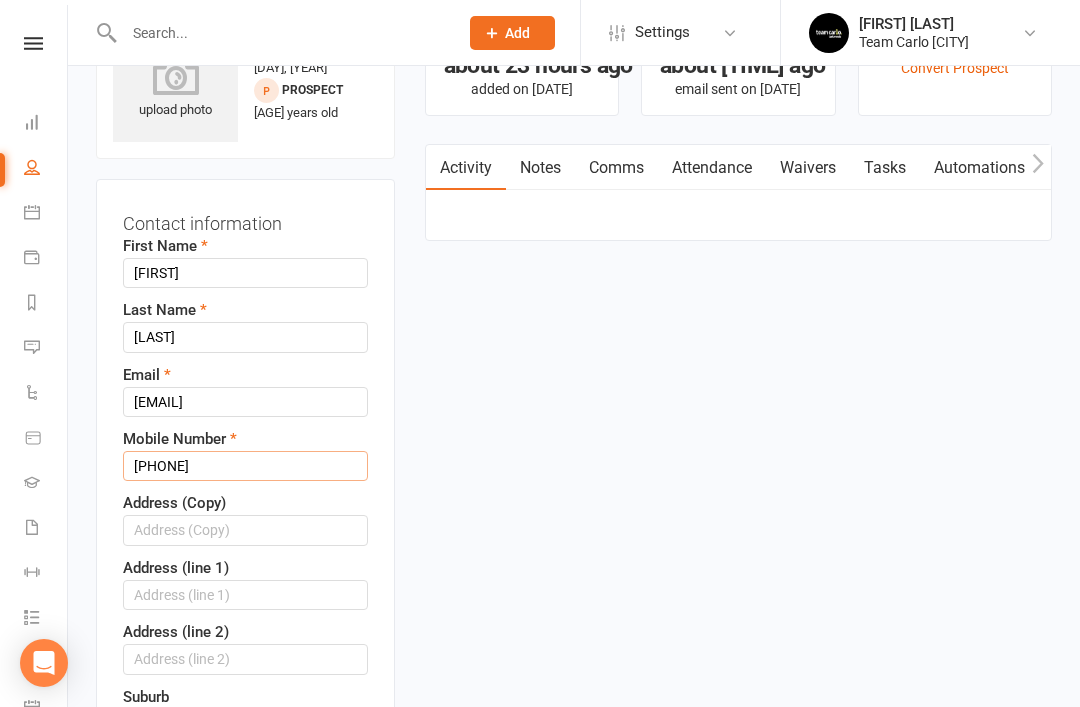 click on "0478647800" at bounding box center [245, 466] 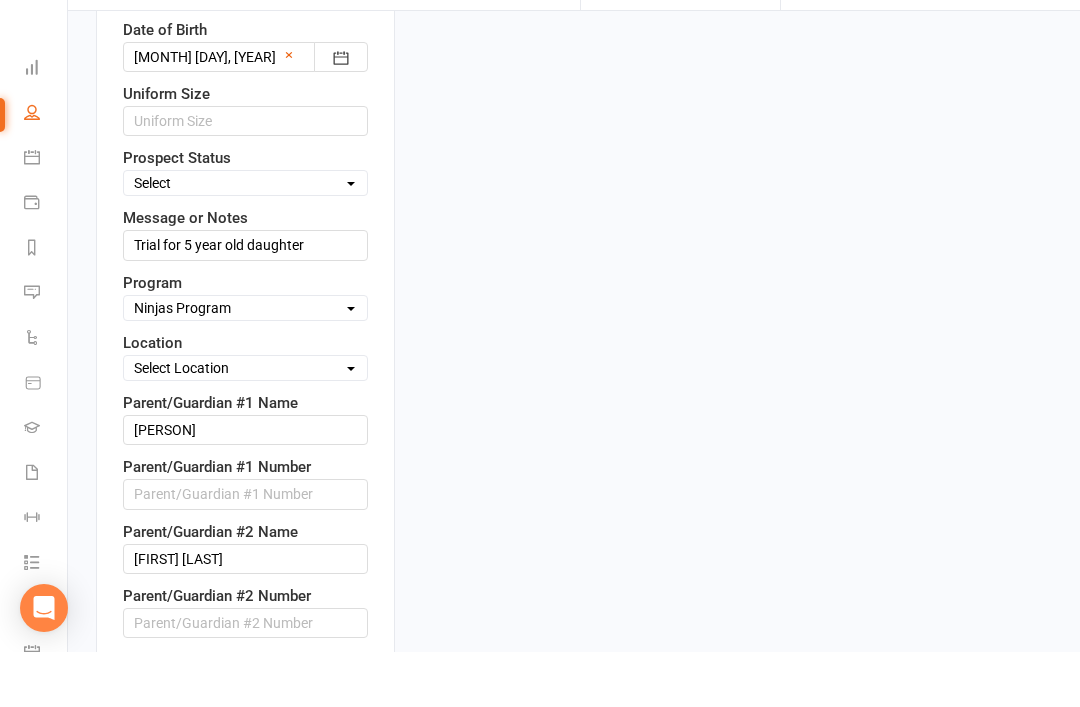 scroll, scrollTop: 987, scrollLeft: 0, axis: vertical 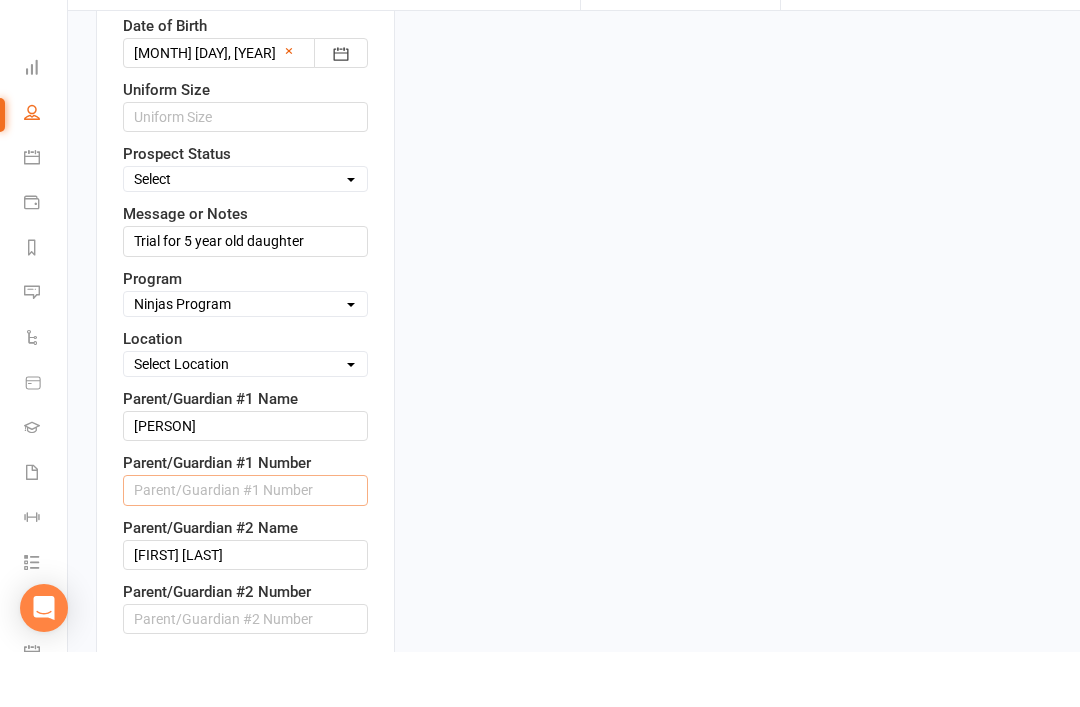 click at bounding box center (245, 545) 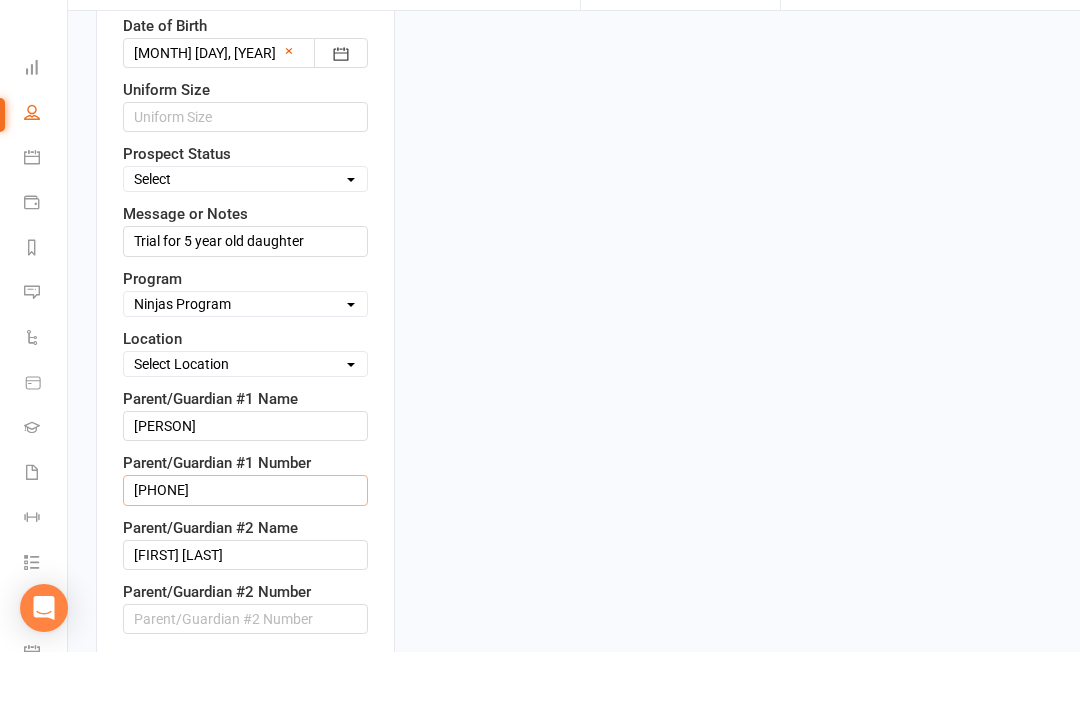 type on "0478647800" 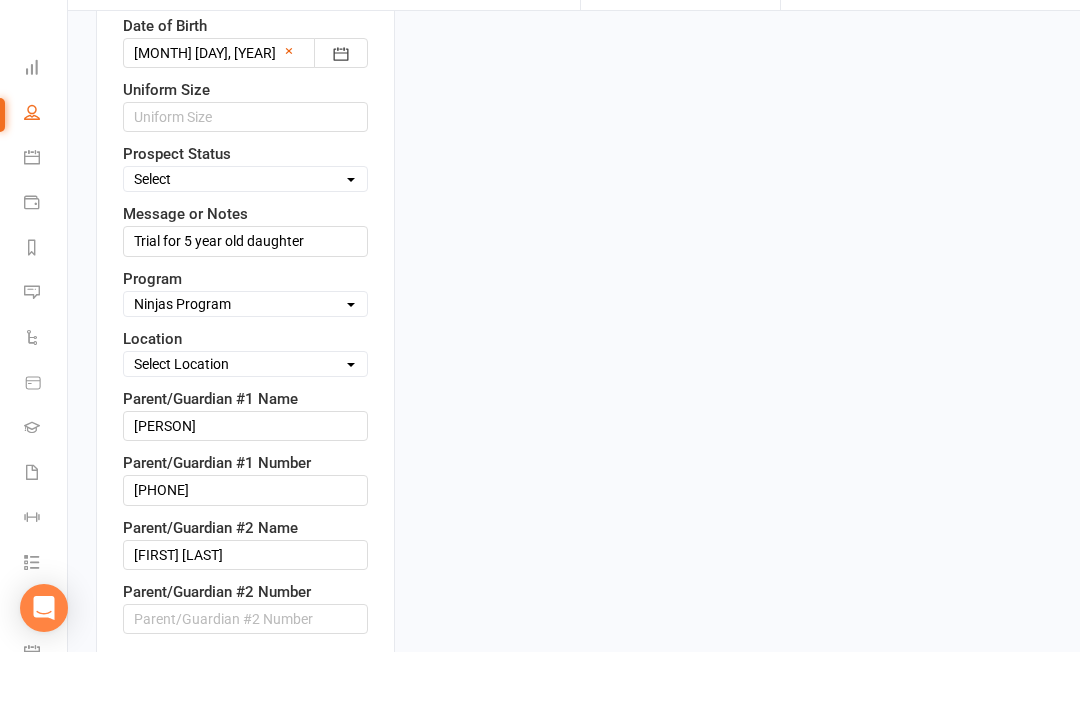 click on "Select Open Closed Website Lead Term Follow Up Waiting List Re-Target Funnel 1st contact attempt complete 2nd contact attempt complete 3rd contact attempt complete Bring A Buddy Prospect" at bounding box center (245, 234) 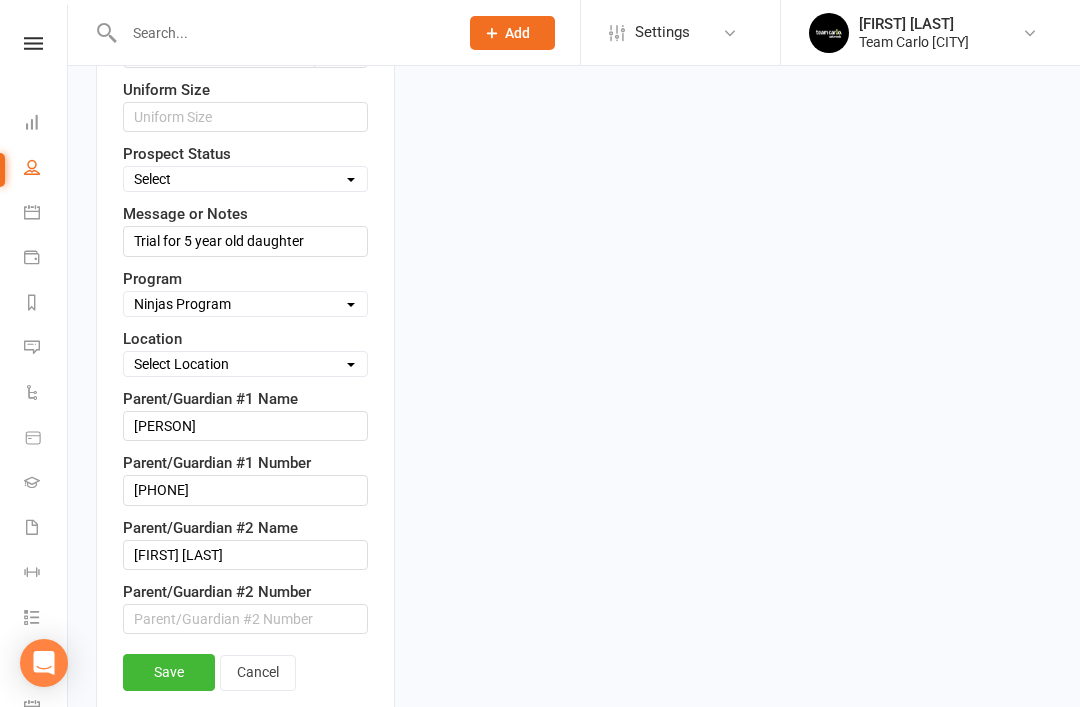 select on "Open" 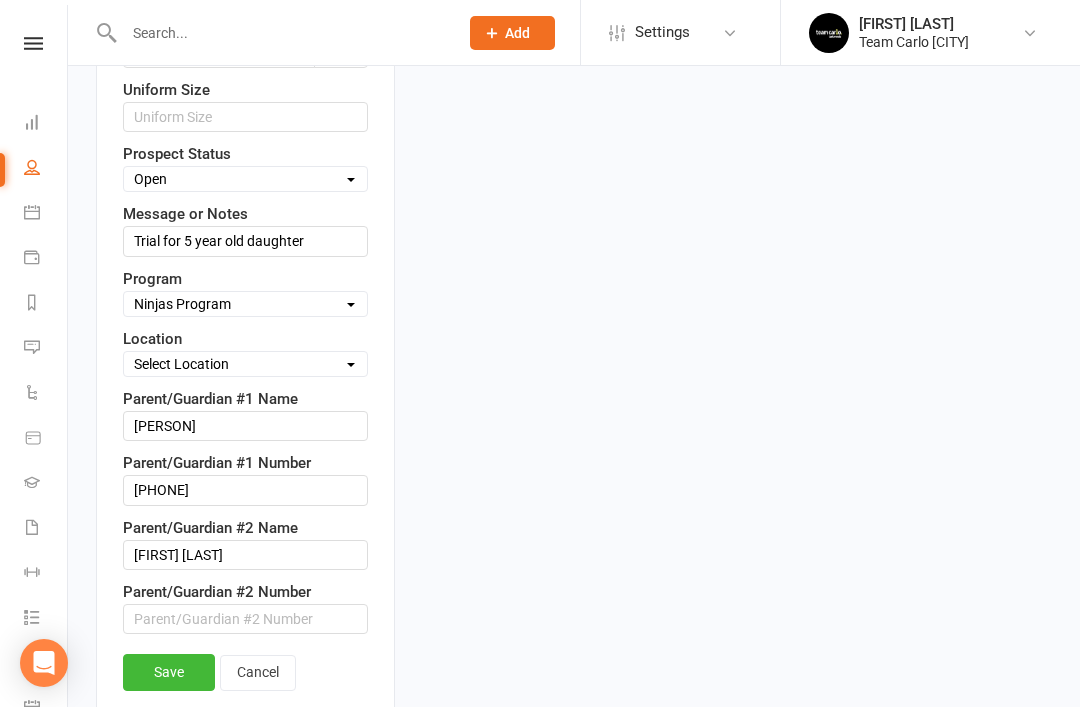 click on "Select Location Taekwondo Room" at bounding box center [245, 364] 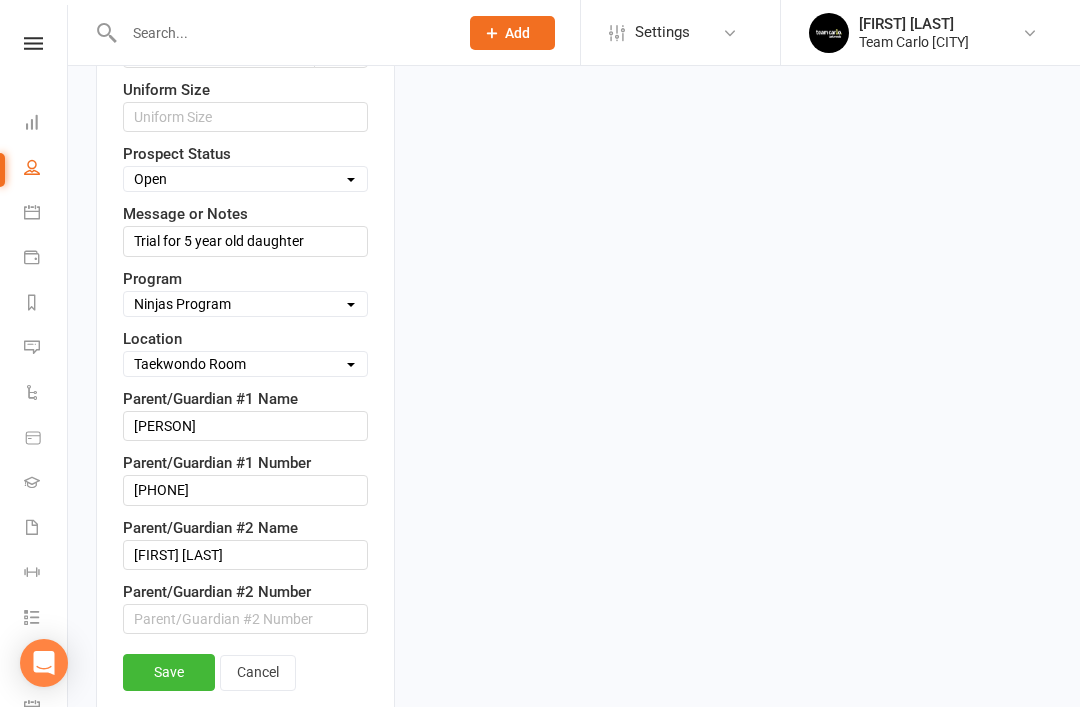 click on "Save" at bounding box center [169, 672] 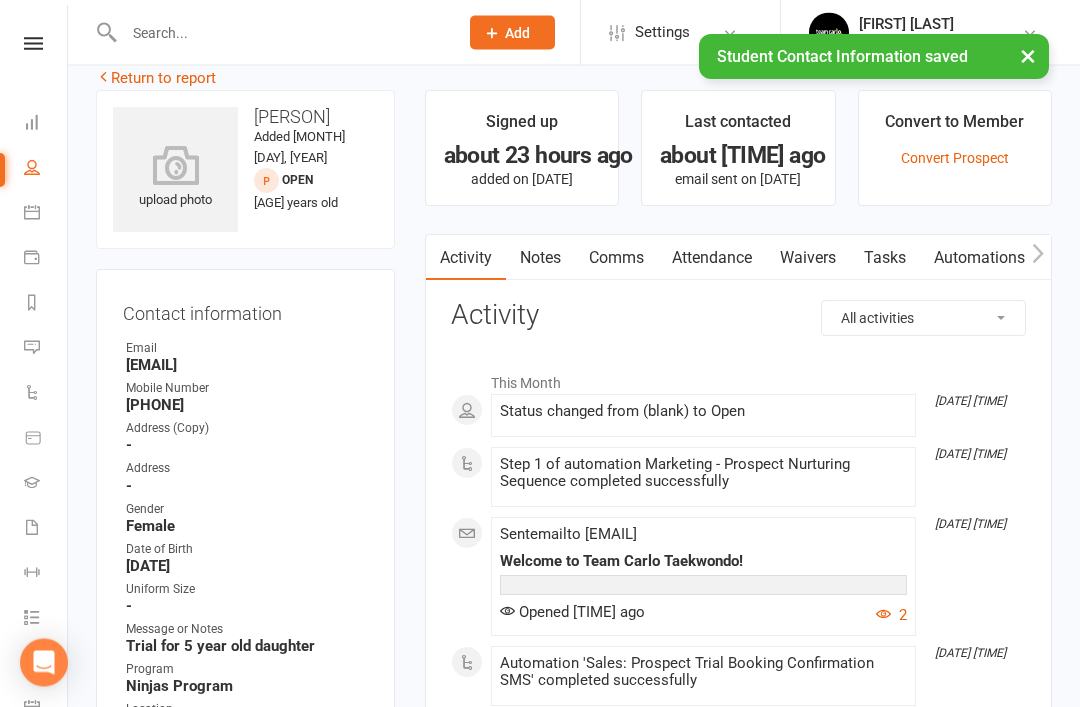 scroll, scrollTop: 0, scrollLeft: 0, axis: both 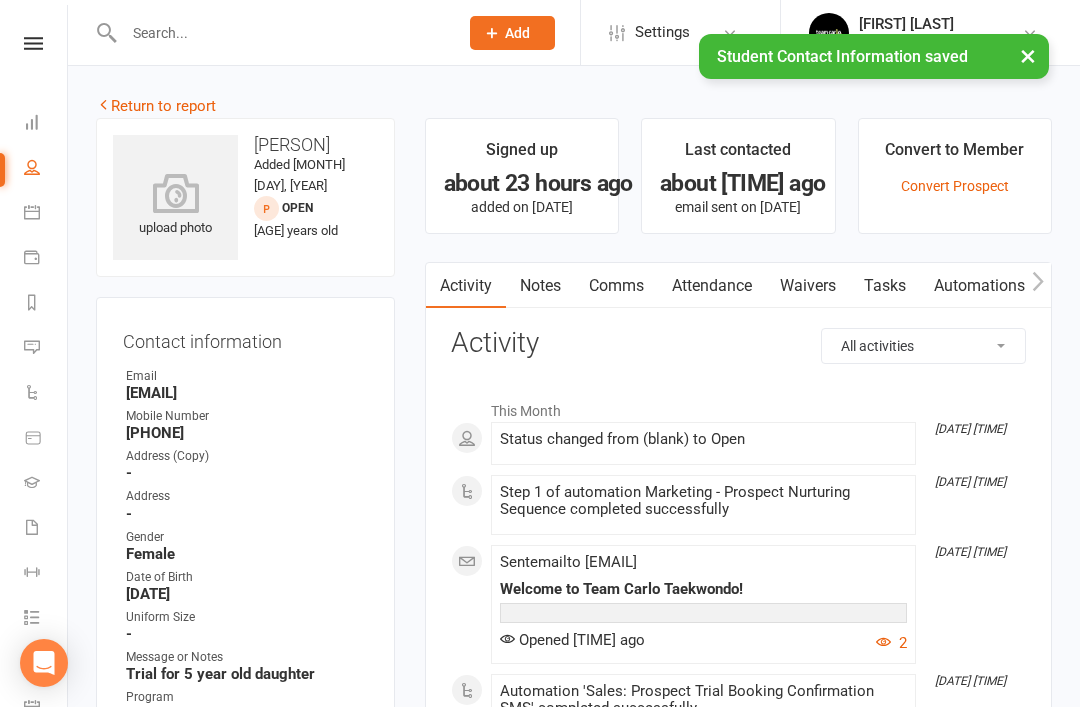 click on "Return to report" at bounding box center (156, 106) 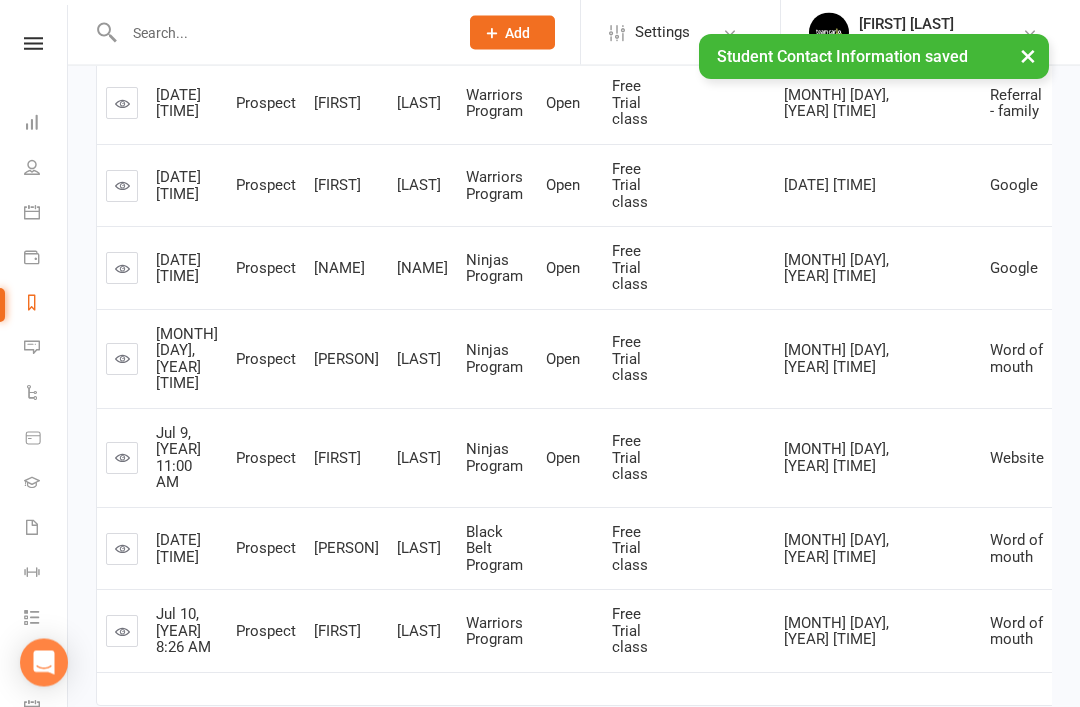 scroll, scrollTop: 582, scrollLeft: 0, axis: vertical 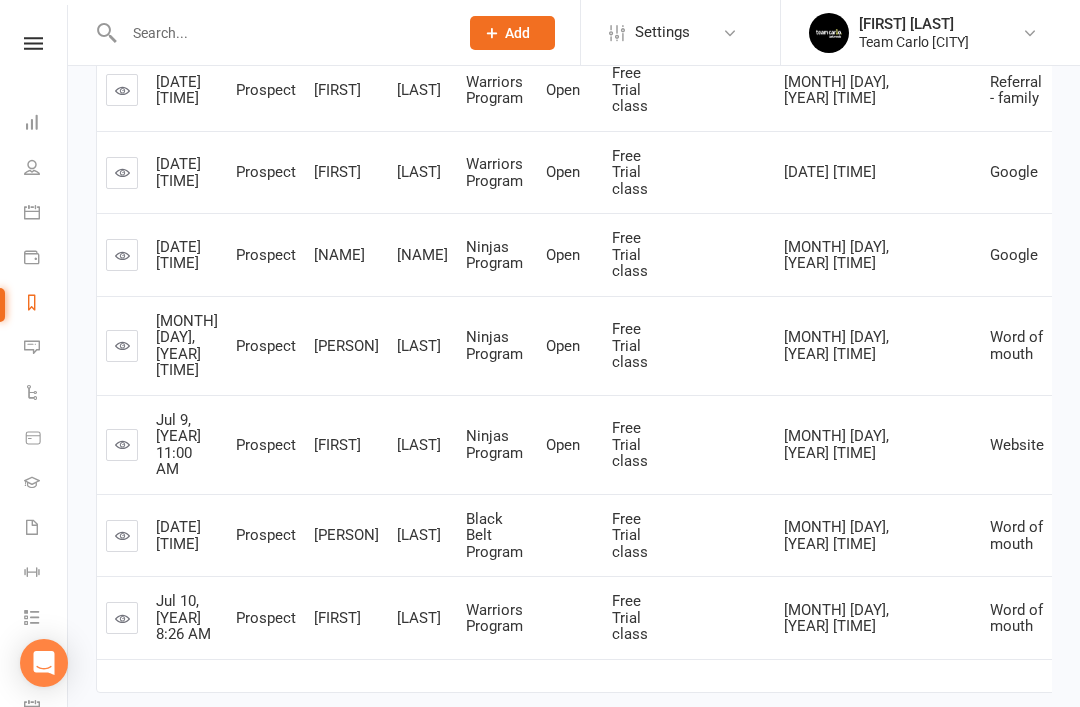 click at bounding box center (122, 536) 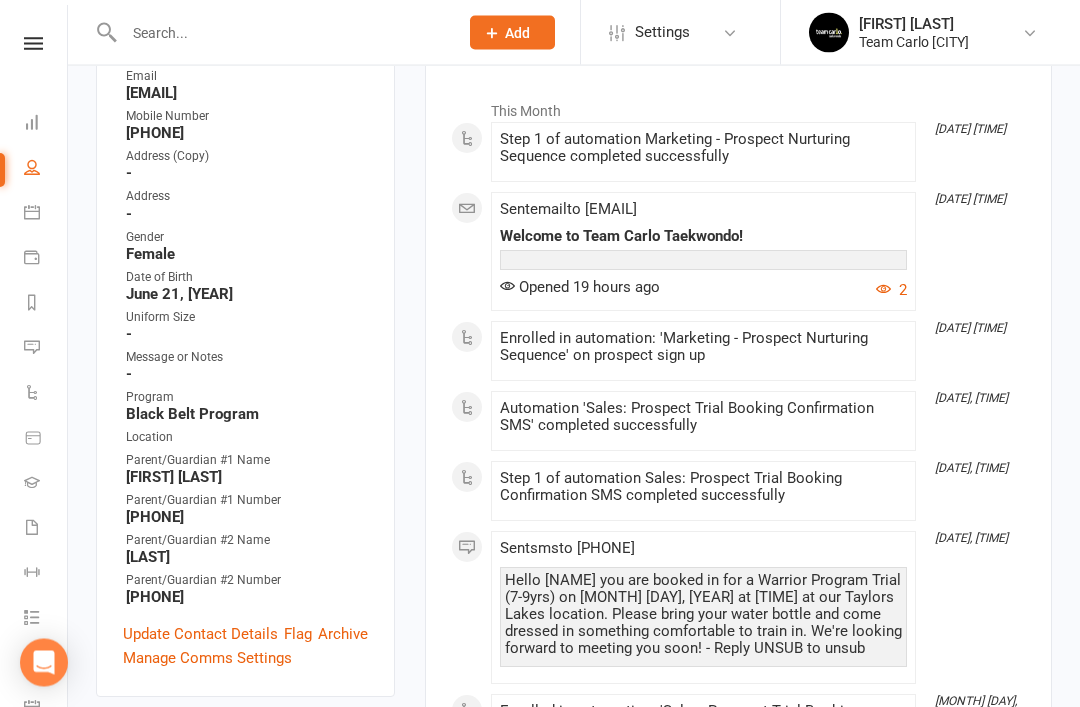 scroll, scrollTop: 300, scrollLeft: 0, axis: vertical 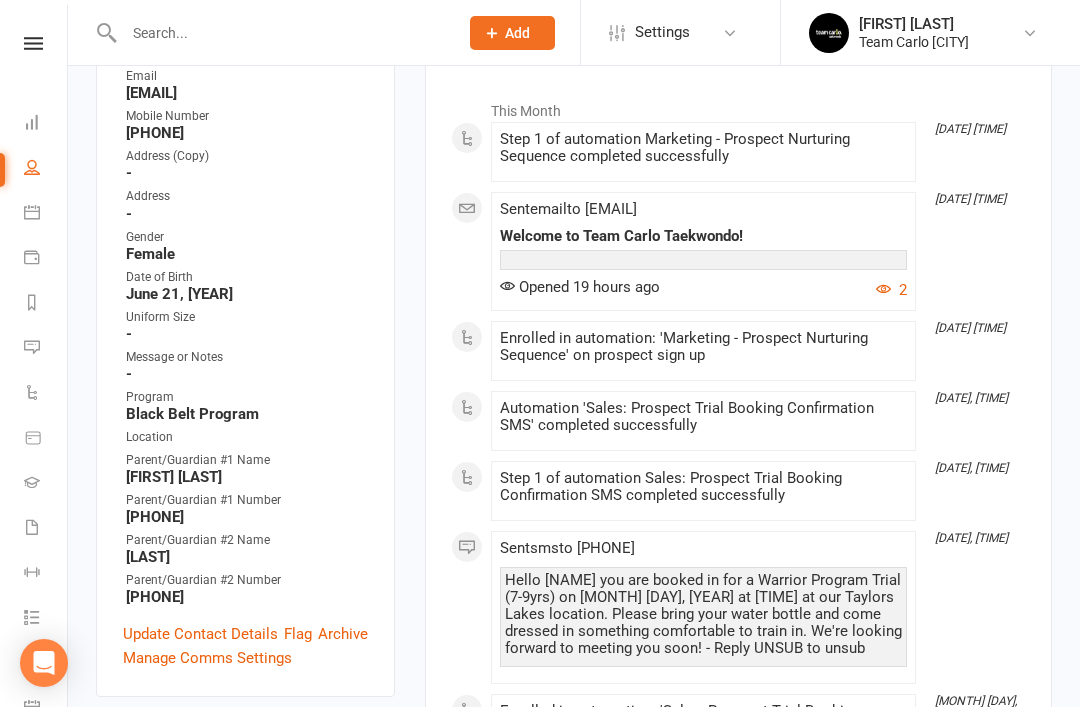 click on "Update Contact Details" at bounding box center [200, 634] 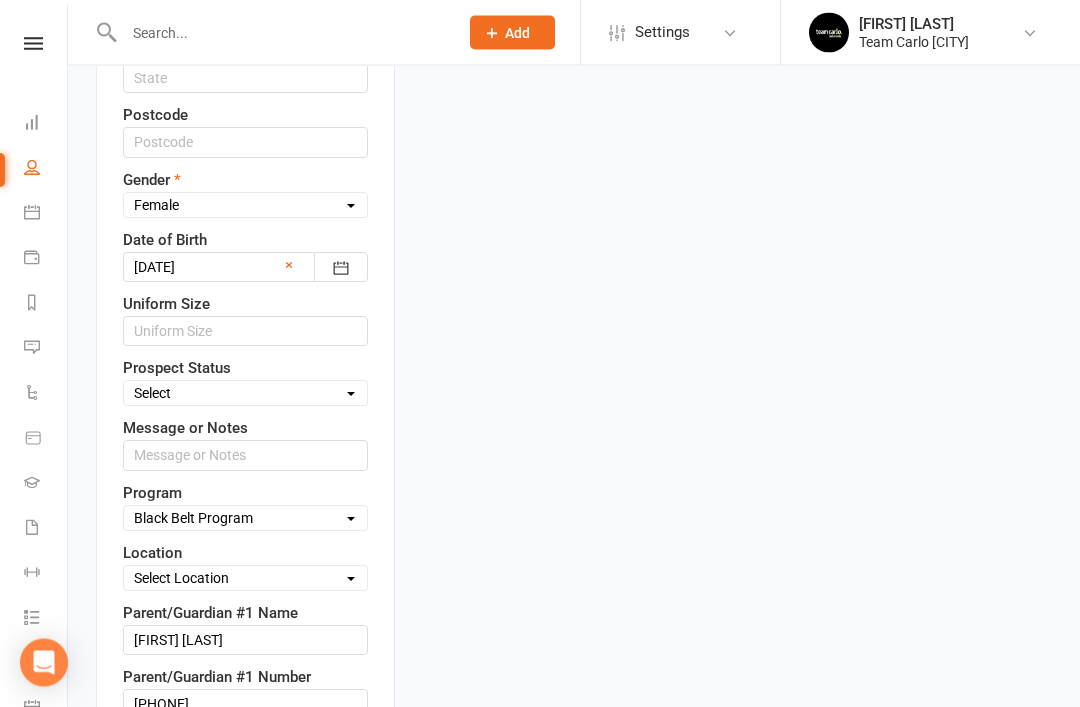 scroll, scrollTop: 828, scrollLeft: 0, axis: vertical 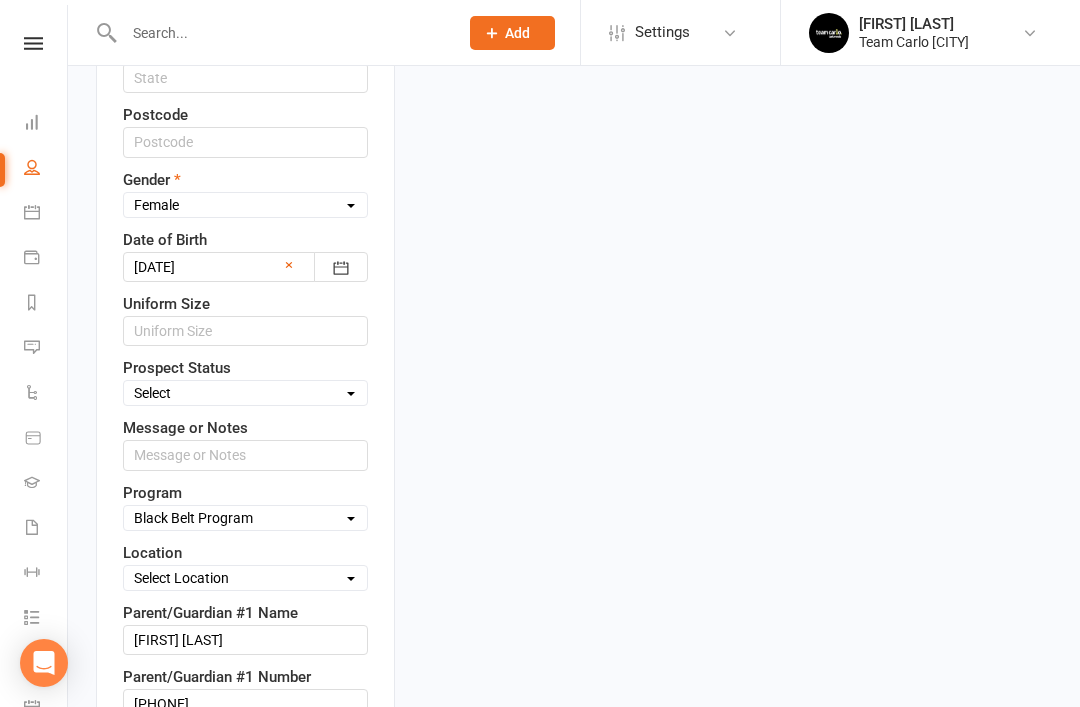 click on "Select Open Closed Website Lead Term Follow Up Waiting List Re-Target Funnel 1st contact attempt complete 2nd contact attempt complete 3rd contact attempt complete Bring A Buddy Prospect" at bounding box center [245, 393] 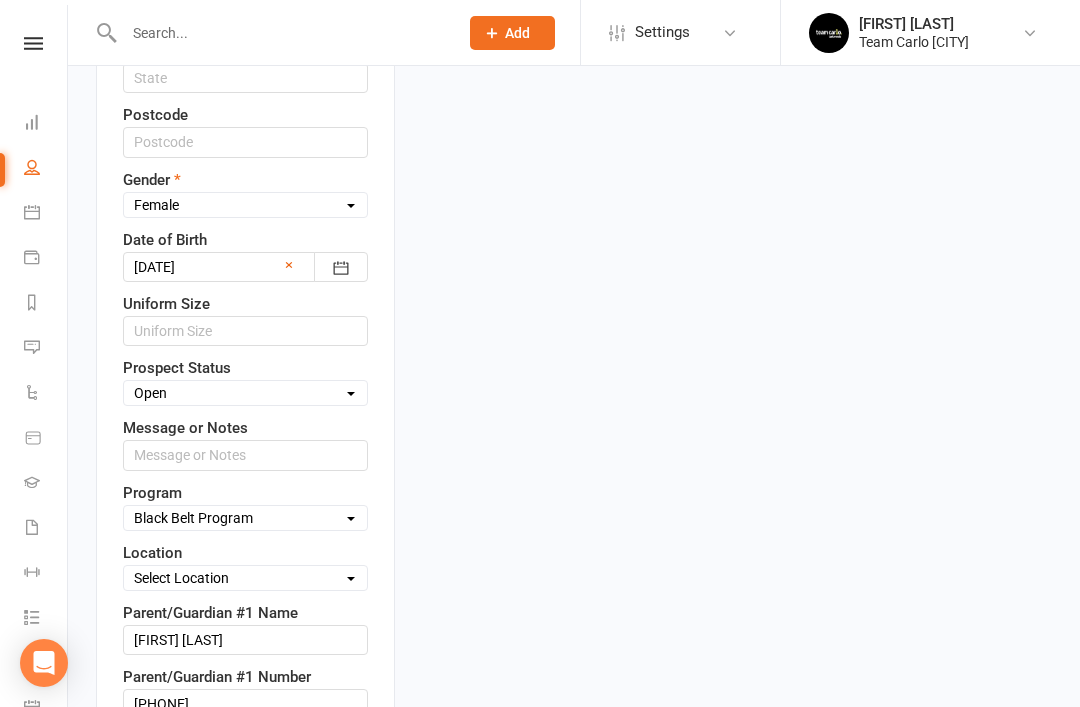 click on "Select Taekinda Program Ninjas Program Warriors Program Juniors Program Black Belt Program Fitness Program" at bounding box center [245, 518] 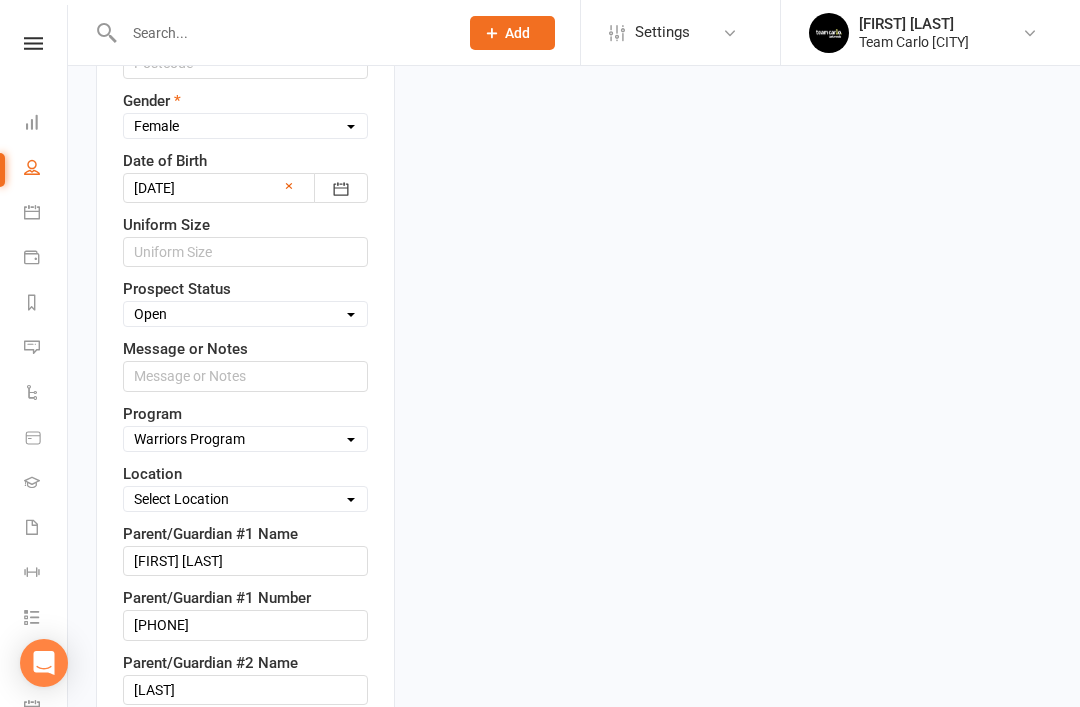 scroll, scrollTop: 912, scrollLeft: 0, axis: vertical 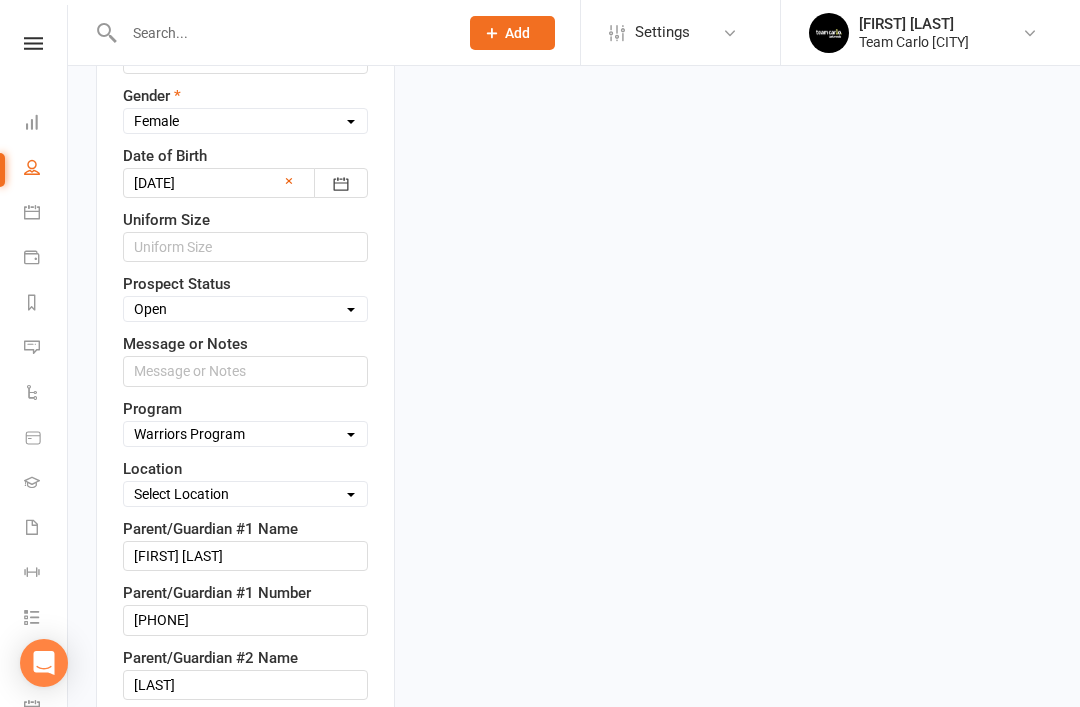click on "Select Location Taekwondo Room" at bounding box center (245, 494) 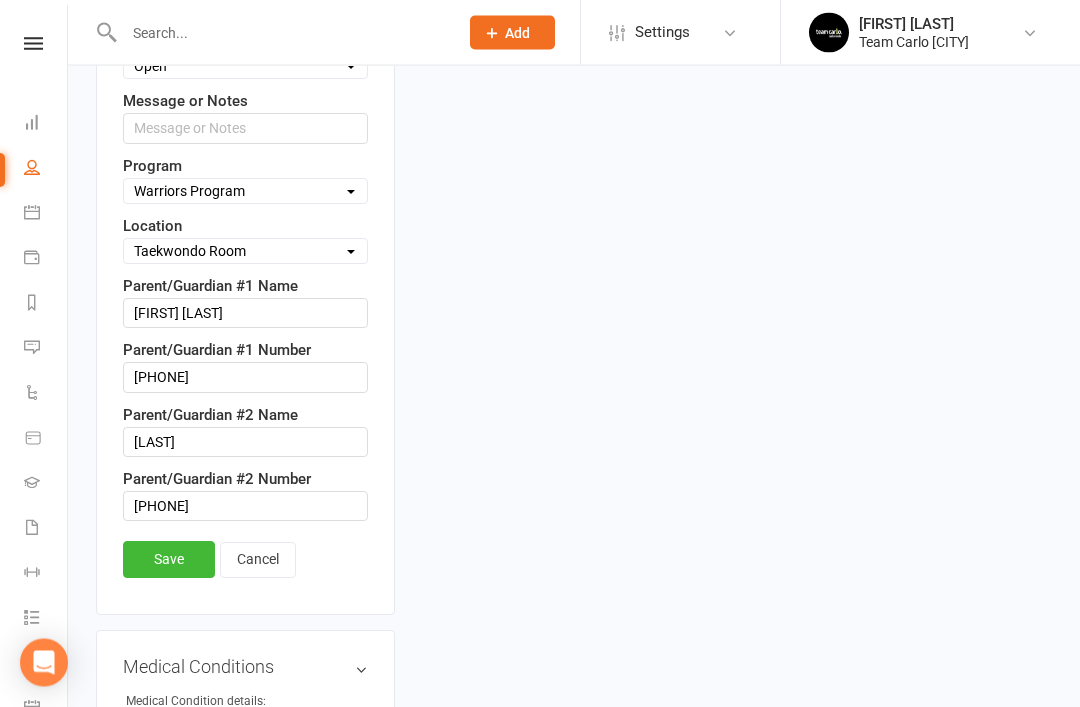 scroll, scrollTop: 1155, scrollLeft: 0, axis: vertical 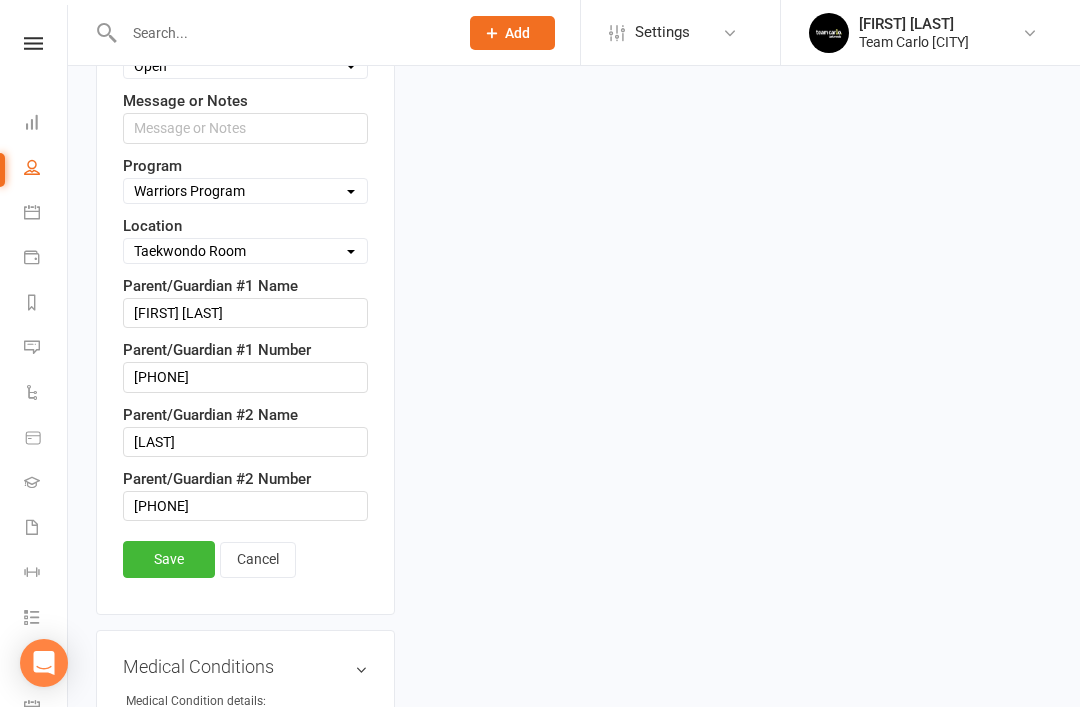 click on "Save" at bounding box center (169, 559) 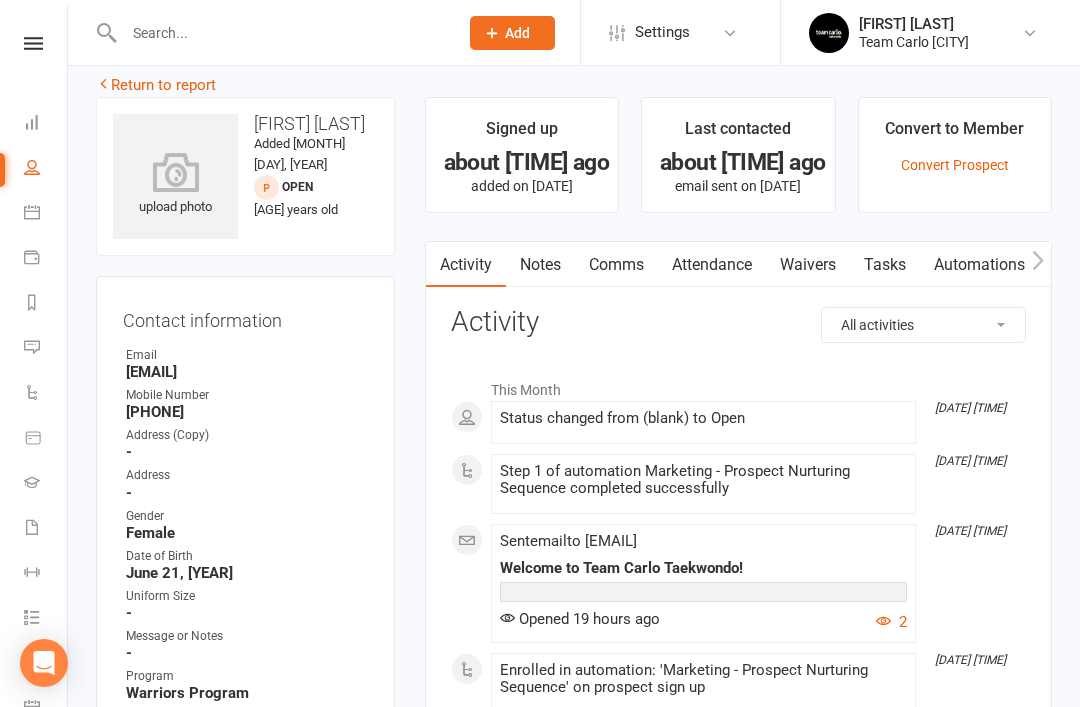 scroll, scrollTop: 0, scrollLeft: 0, axis: both 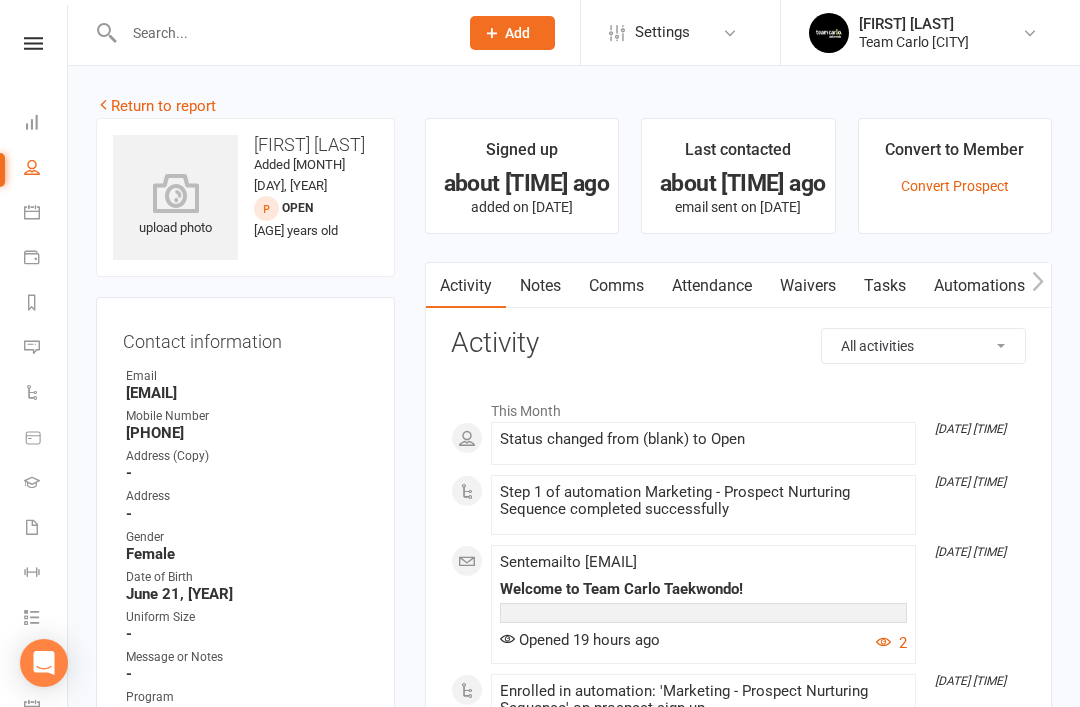 click on "Return to report" at bounding box center (156, 106) 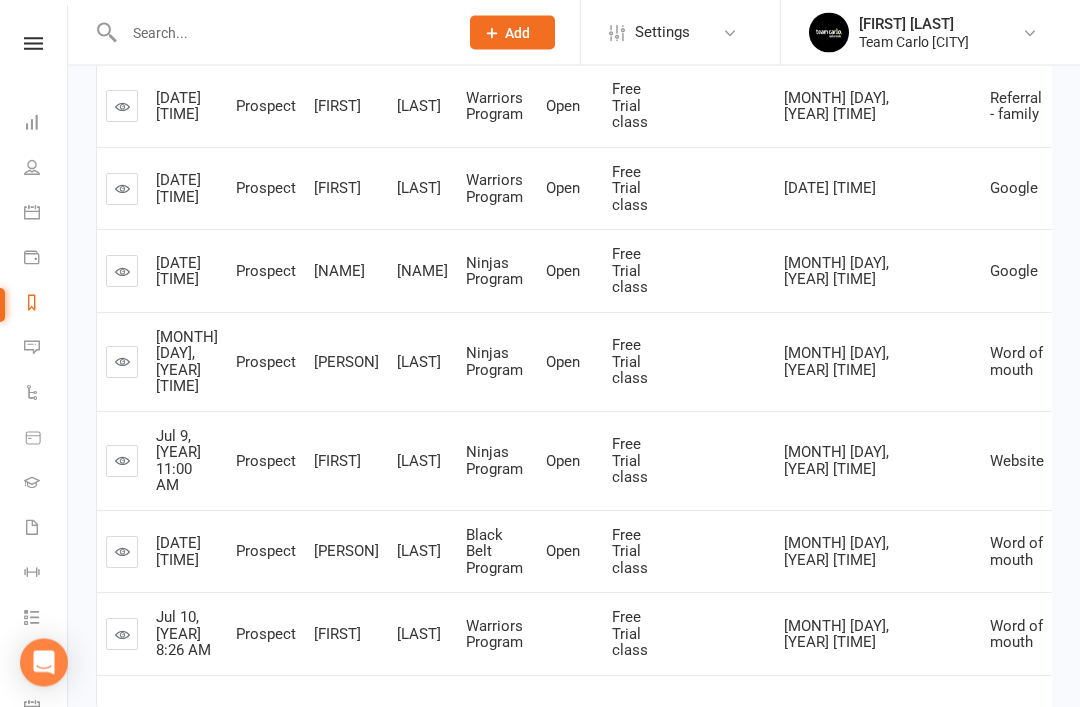 scroll, scrollTop: 582, scrollLeft: 0, axis: vertical 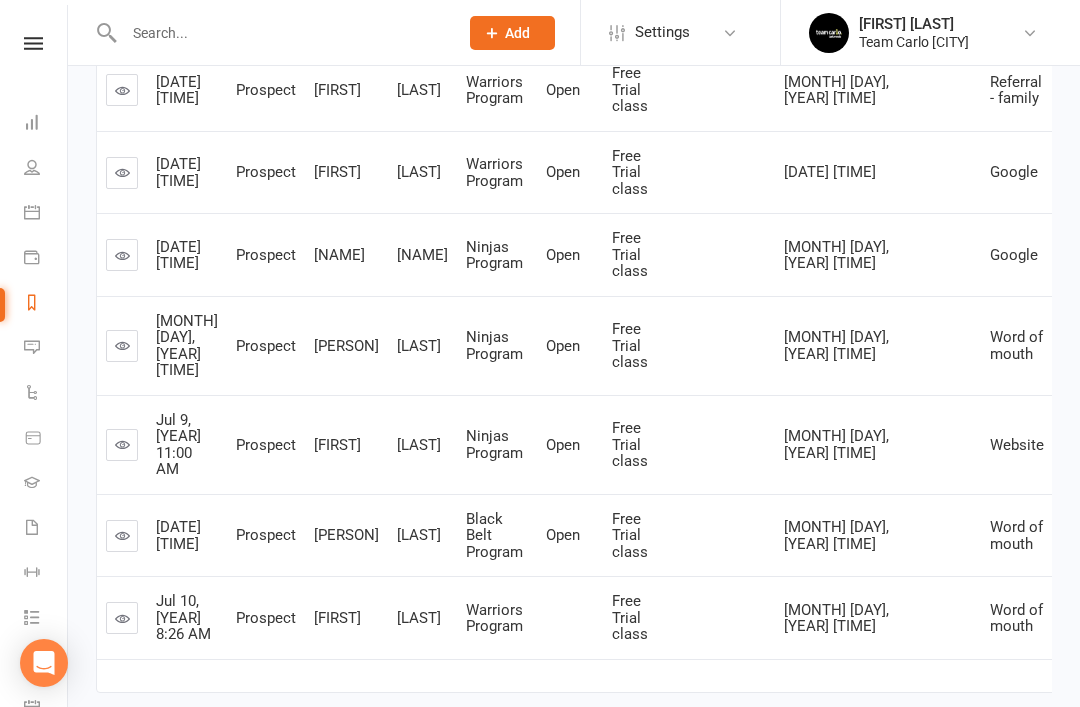 click at bounding box center (122, 618) 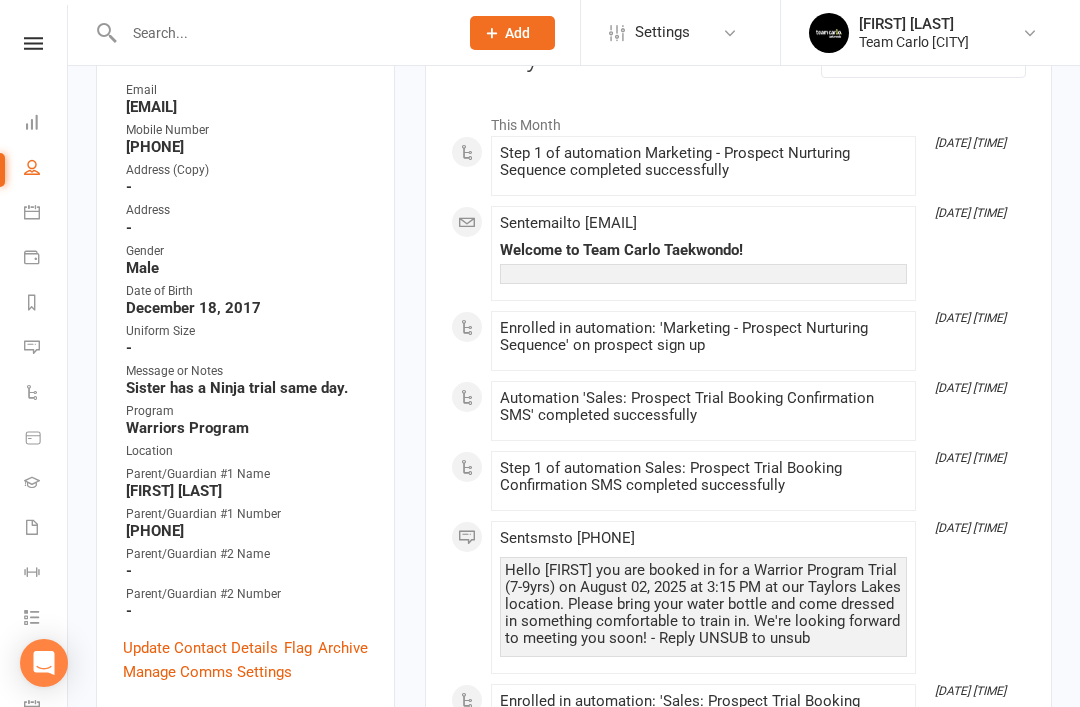 scroll, scrollTop: 289, scrollLeft: 0, axis: vertical 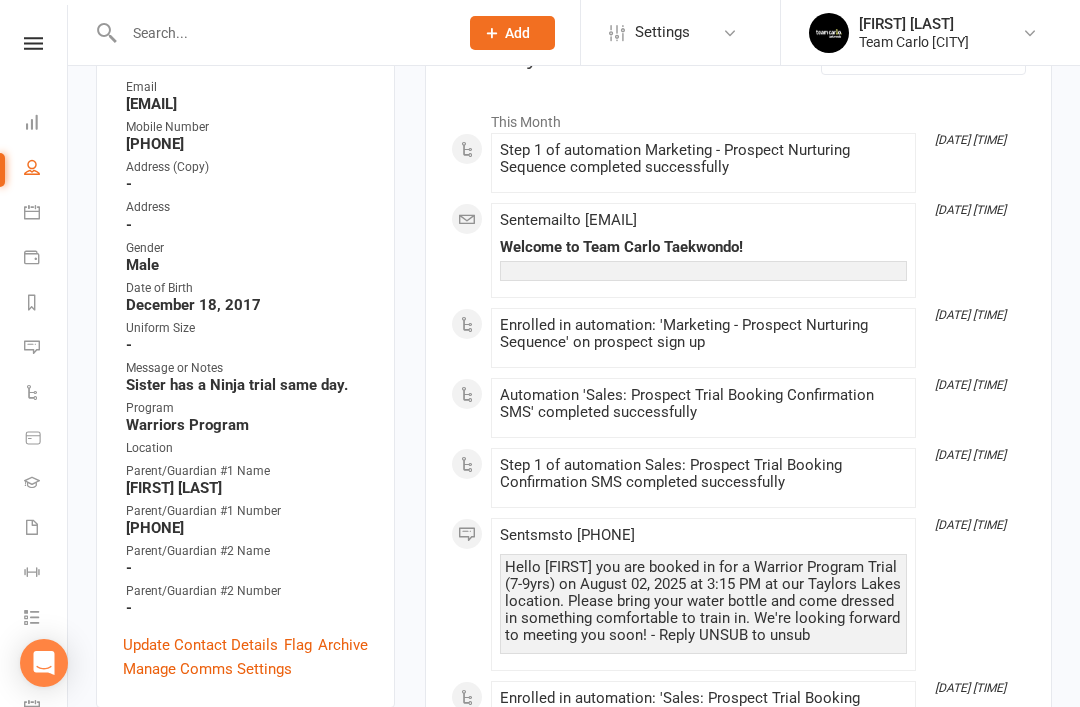 click on "Update Contact Details" at bounding box center [200, 645] 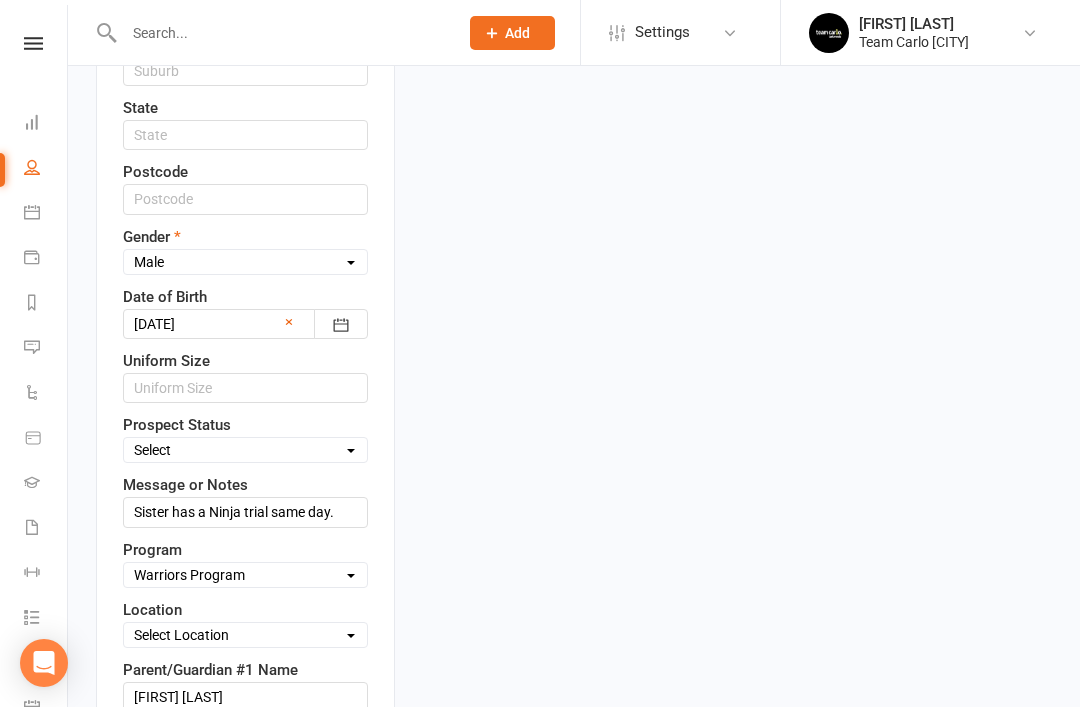 scroll, scrollTop: 806, scrollLeft: 0, axis: vertical 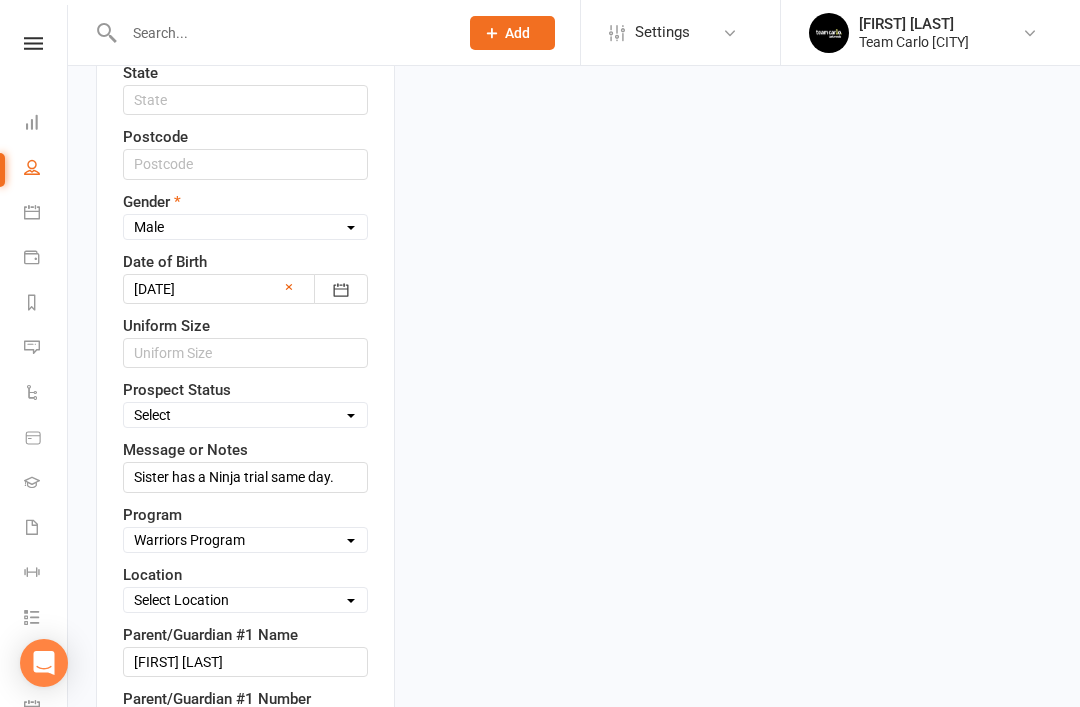 click on "Select Open Closed Website Lead Term Follow Up Waiting List Re-Target Funnel 1st contact attempt complete 2nd contact attempt complete 3rd contact attempt complete Bring A Buddy Prospect" at bounding box center [245, 415] 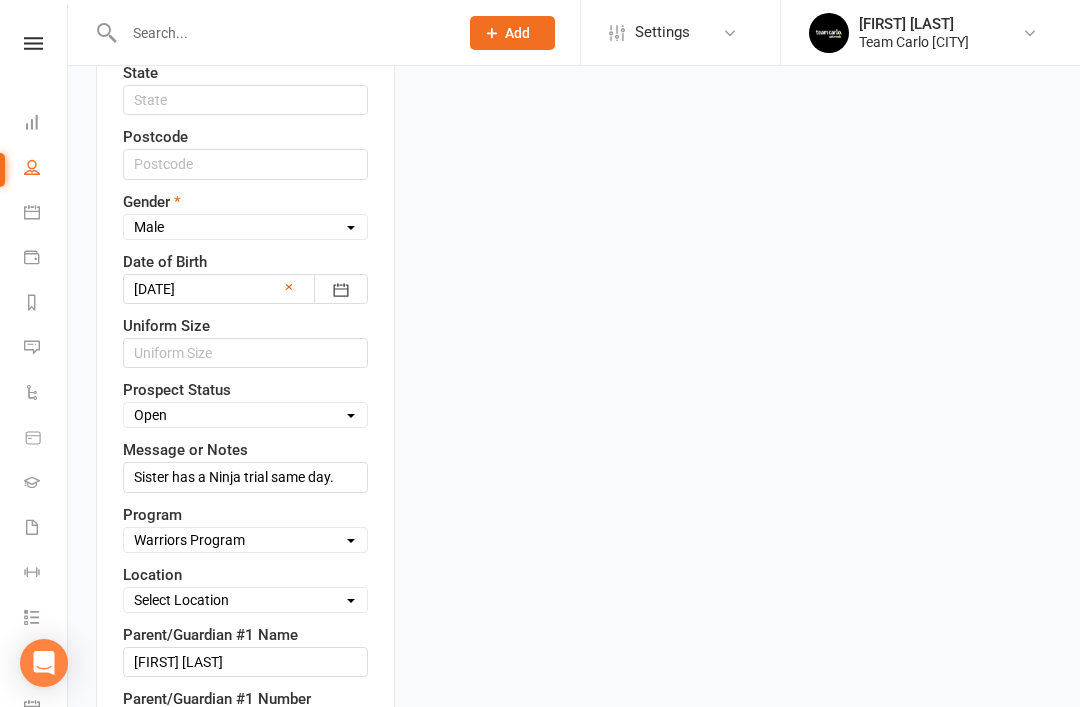 click on "Select Location Taekwondo Room" at bounding box center (245, 600) 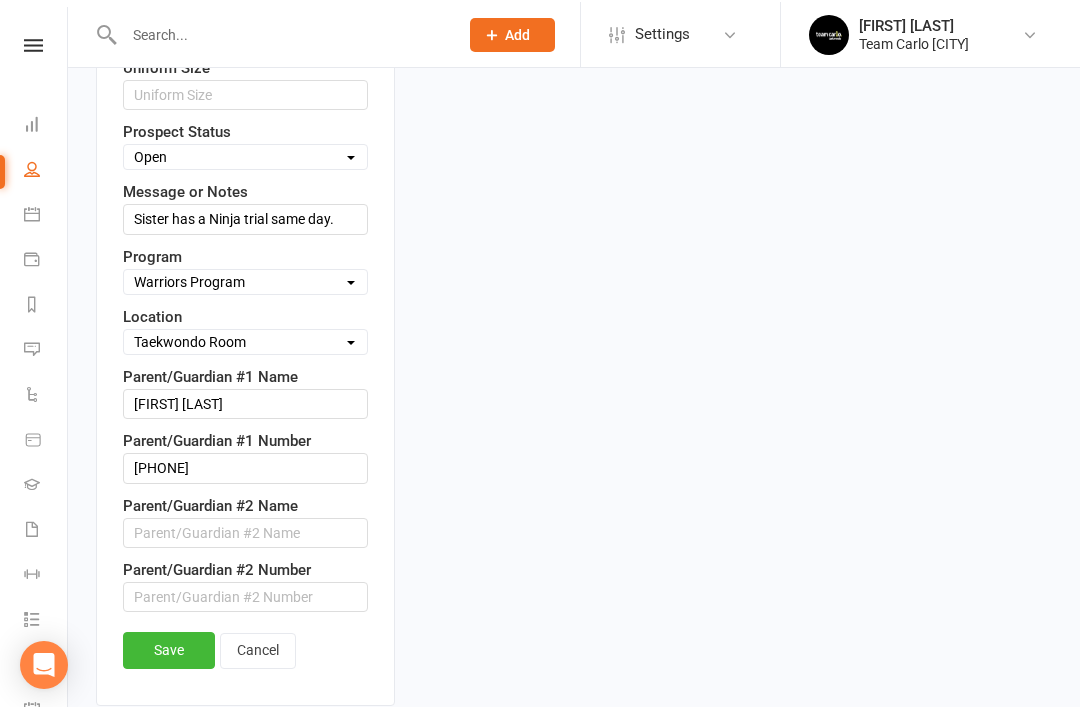 scroll, scrollTop: 1064, scrollLeft: 0, axis: vertical 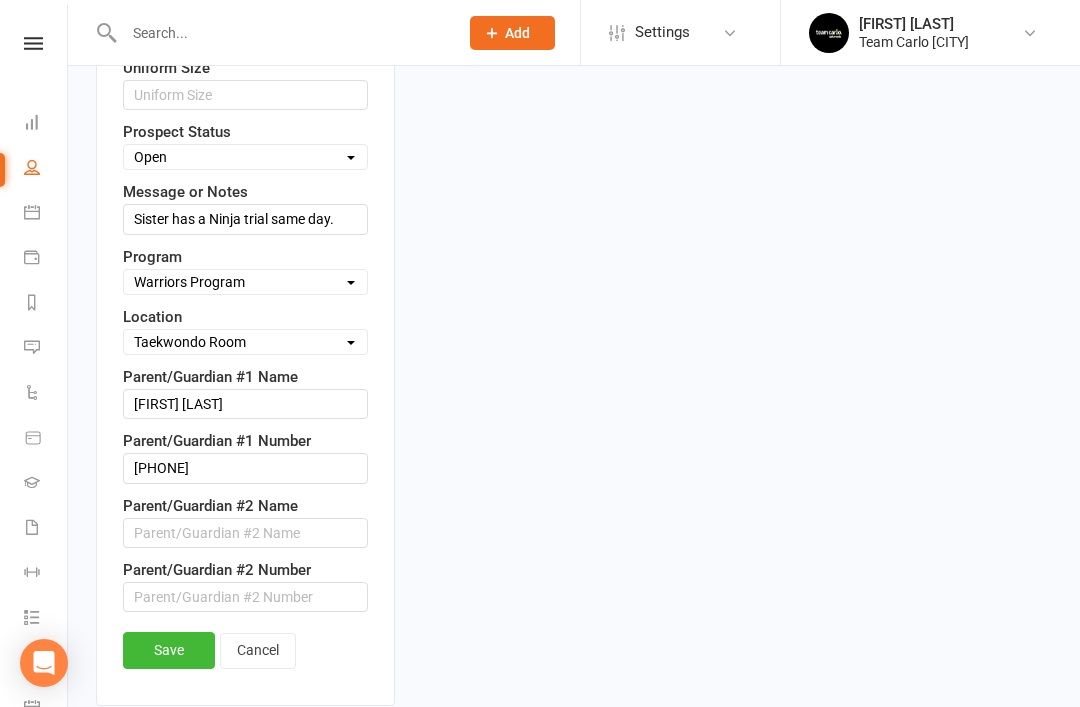 click on "Save" at bounding box center [169, 650] 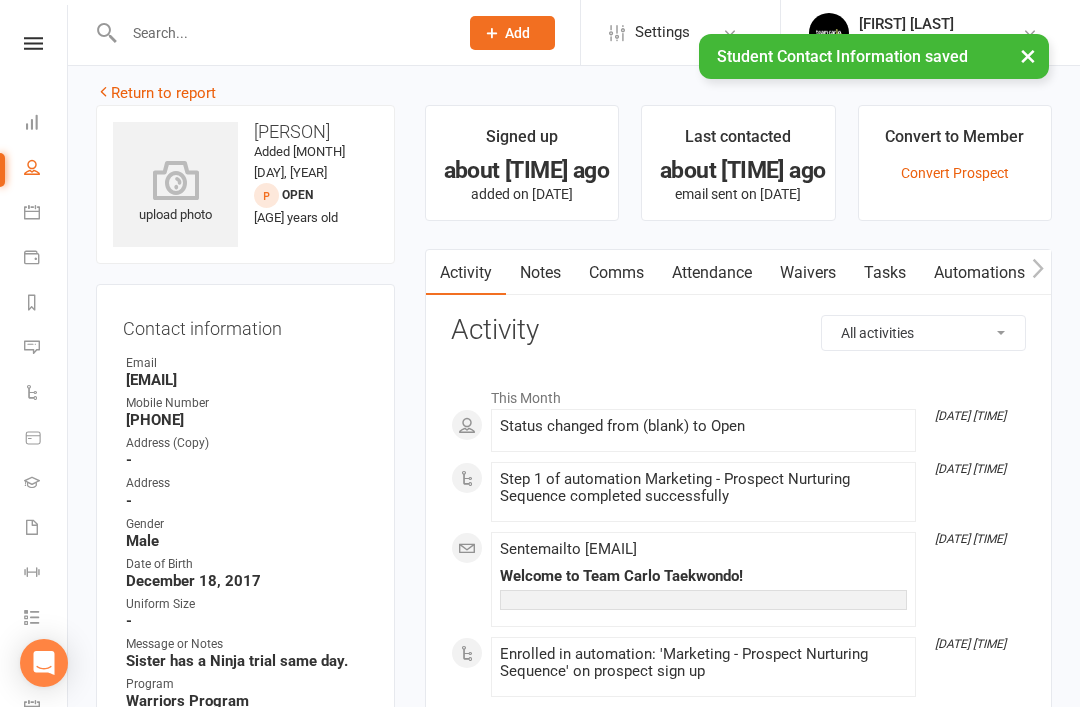 scroll, scrollTop: 0, scrollLeft: 0, axis: both 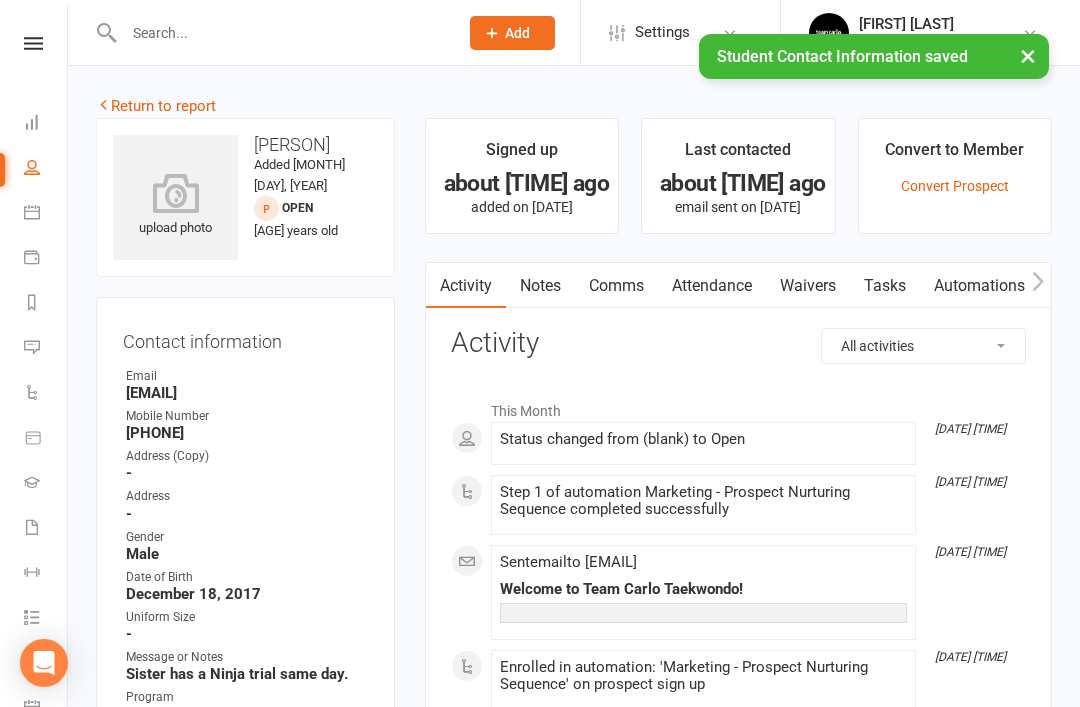 click on "Return to report" at bounding box center [156, 106] 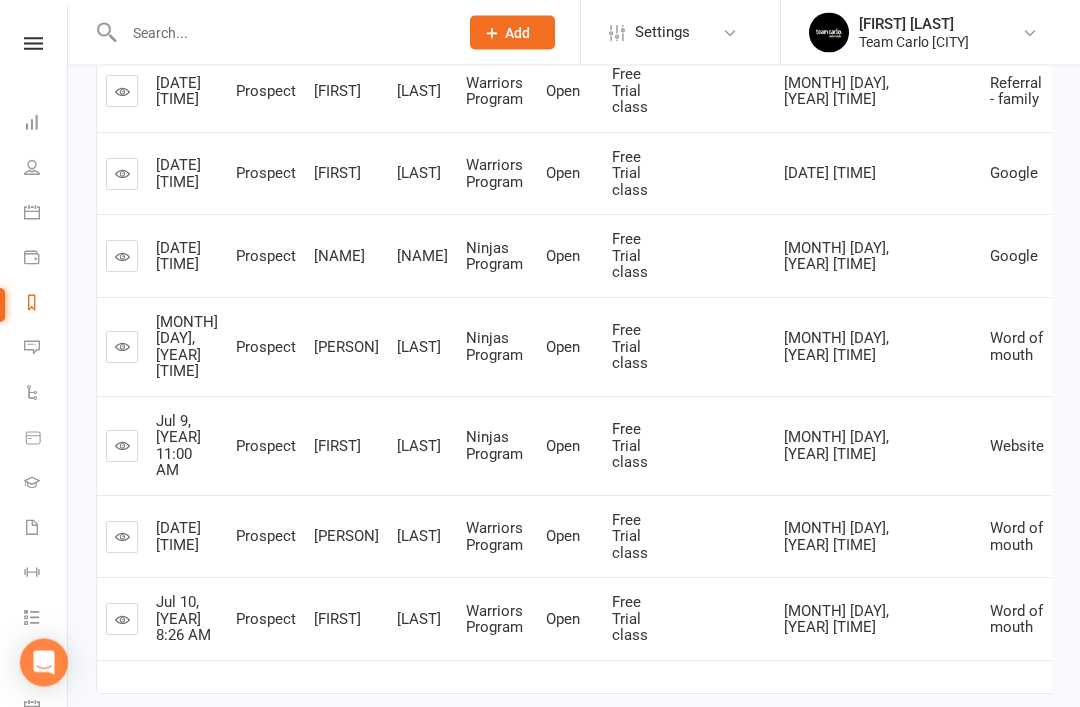 scroll, scrollTop: 581, scrollLeft: 0, axis: vertical 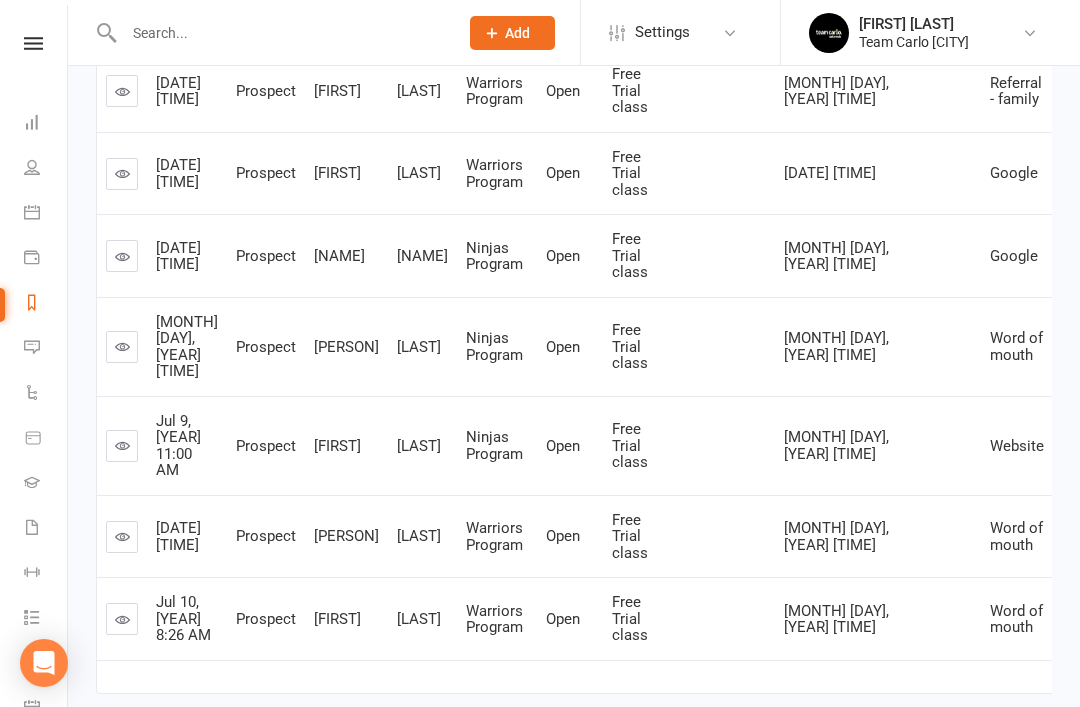 click at bounding box center [122, 537] 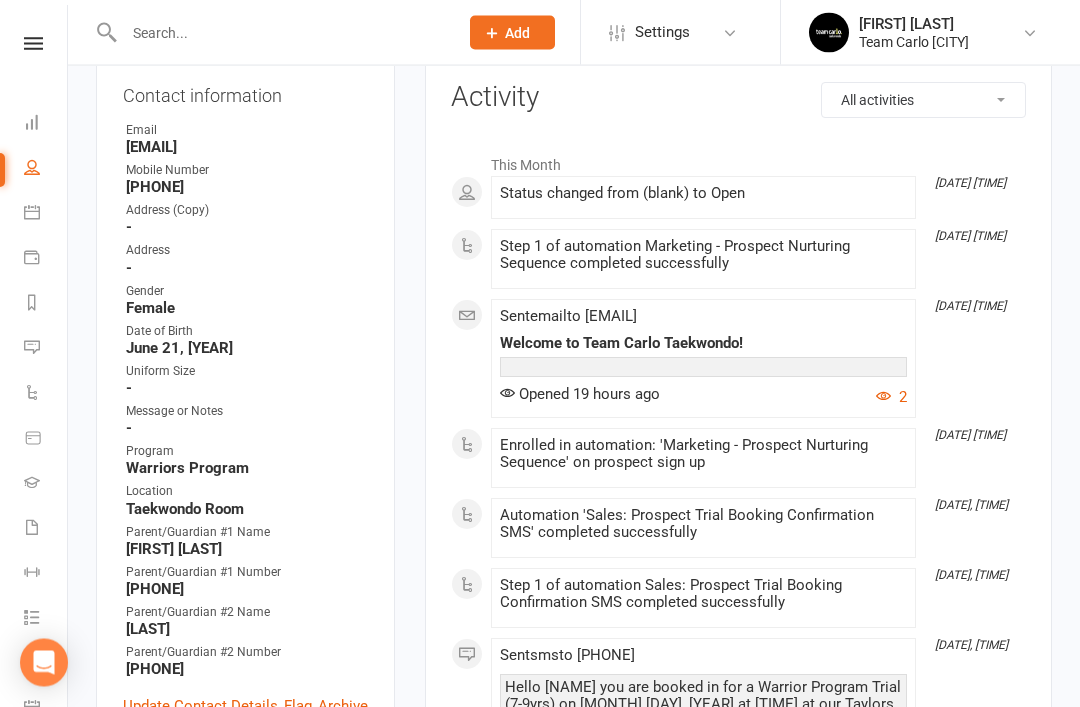 scroll, scrollTop: 241, scrollLeft: 0, axis: vertical 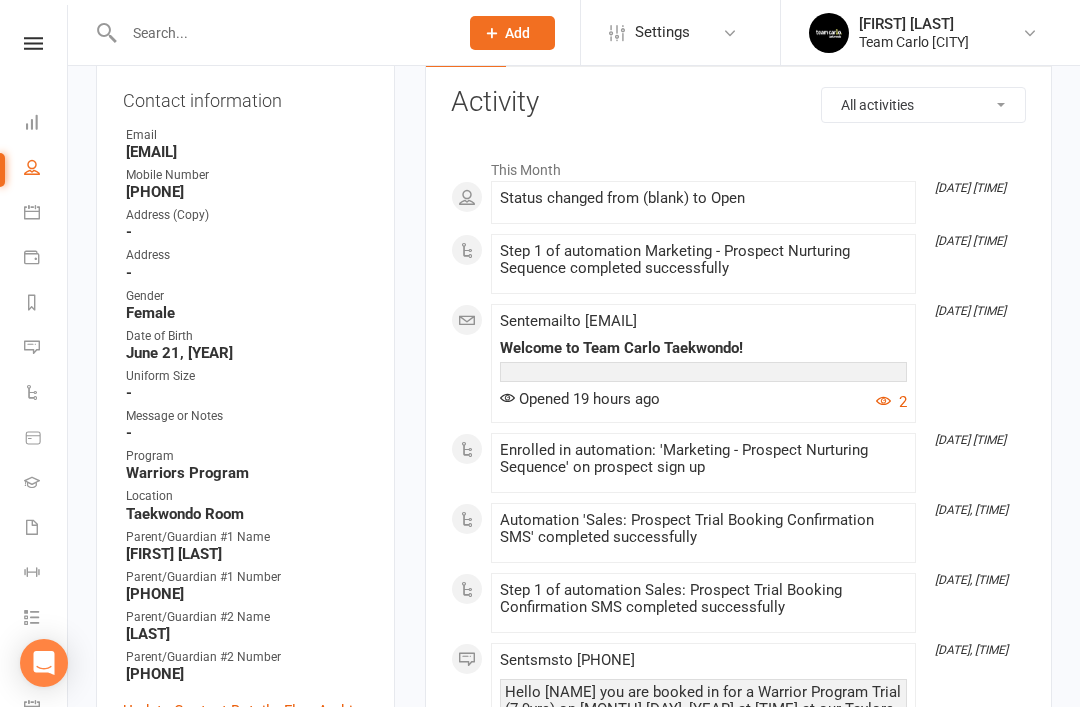 click on "Calendar" at bounding box center (46, 214) 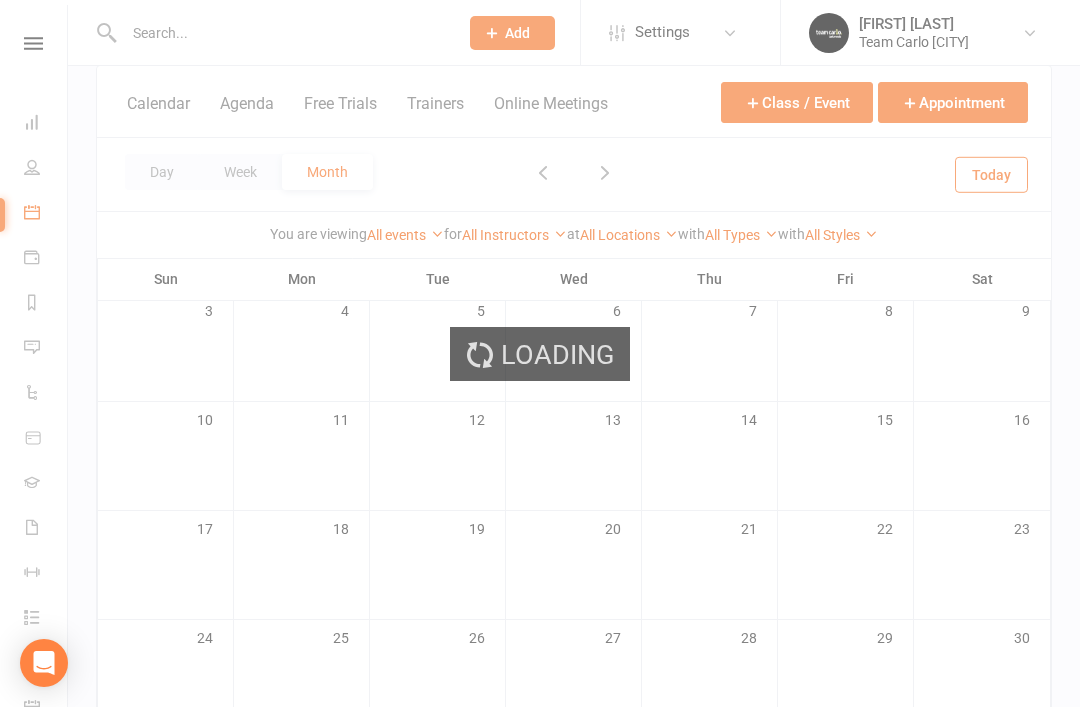 scroll, scrollTop: 0, scrollLeft: 0, axis: both 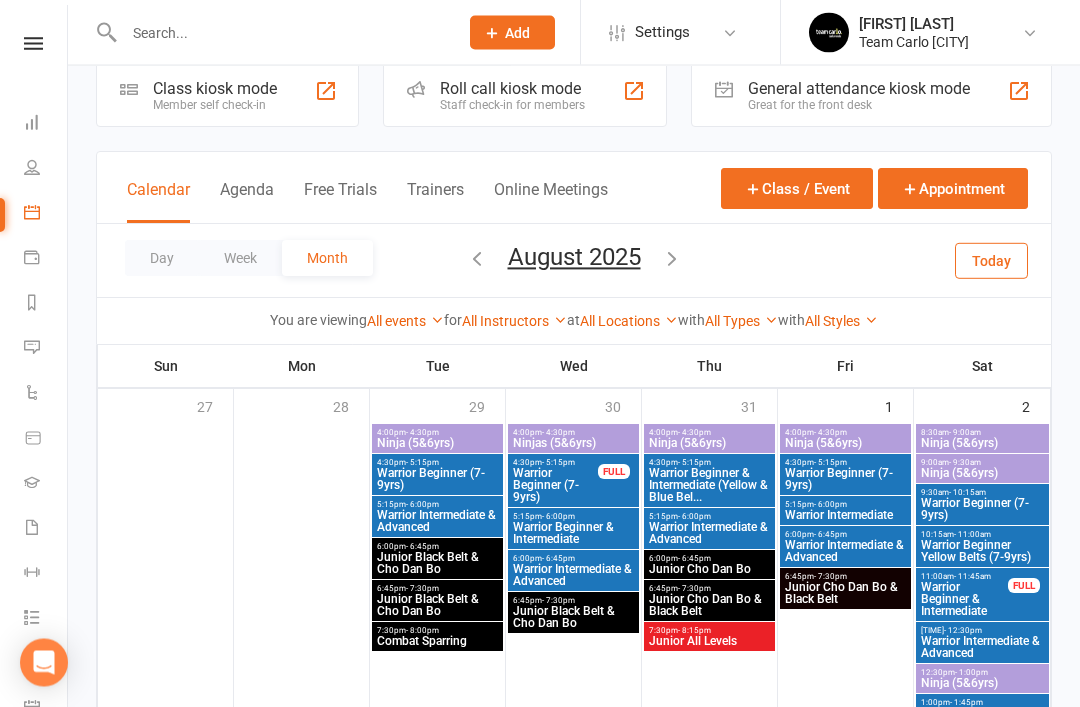 click at bounding box center [477, 259] 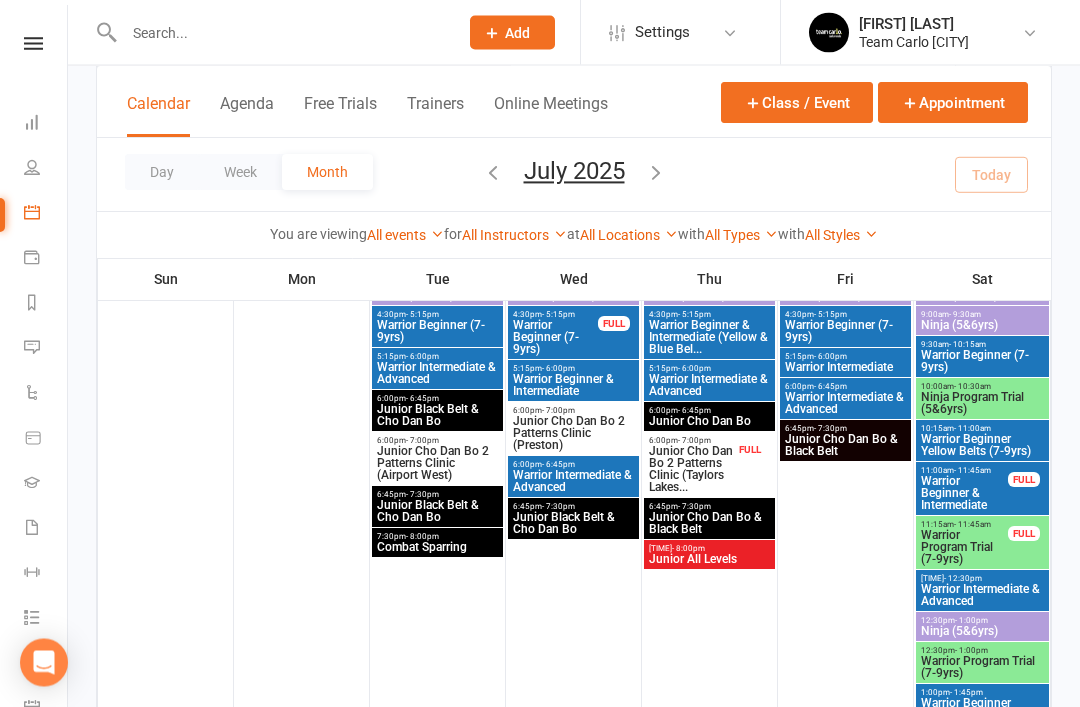 scroll, scrollTop: 884, scrollLeft: 0, axis: vertical 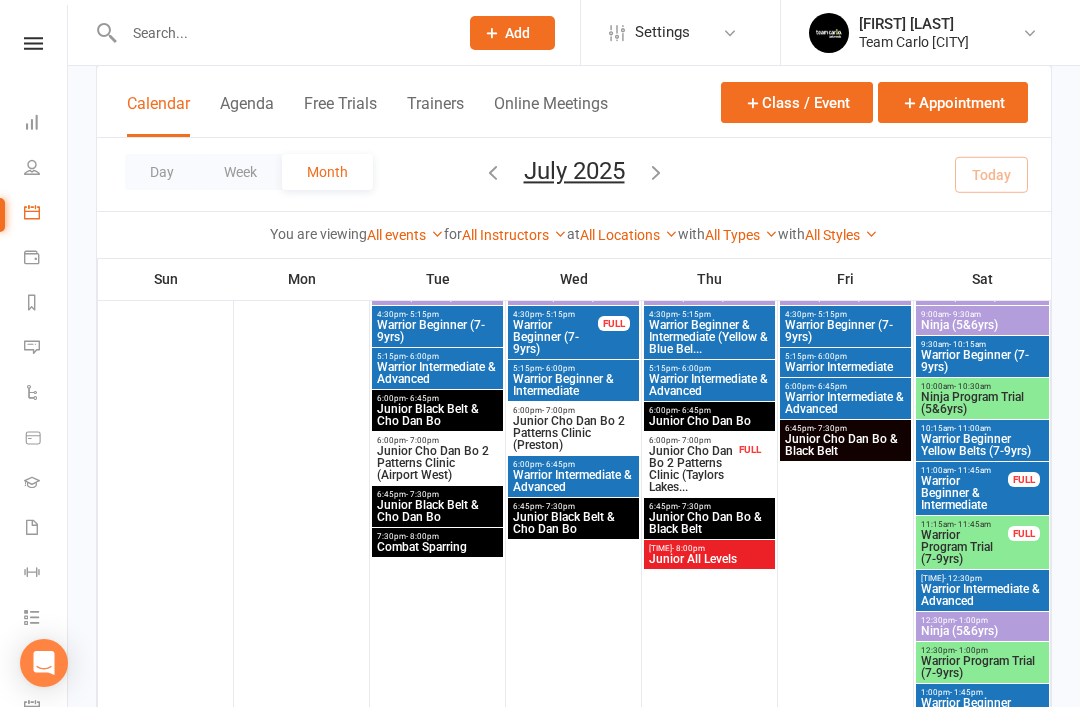 click on "Warrior Program Trial (7-9yrs)" at bounding box center (982, 295) 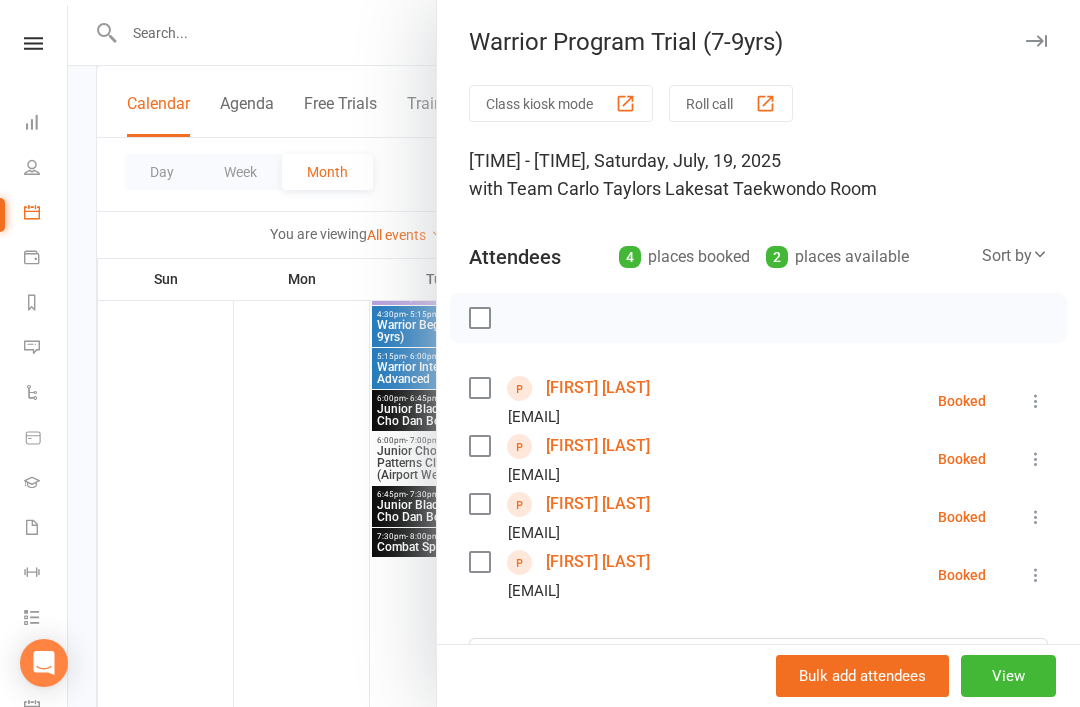 click at bounding box center (1036, 41) 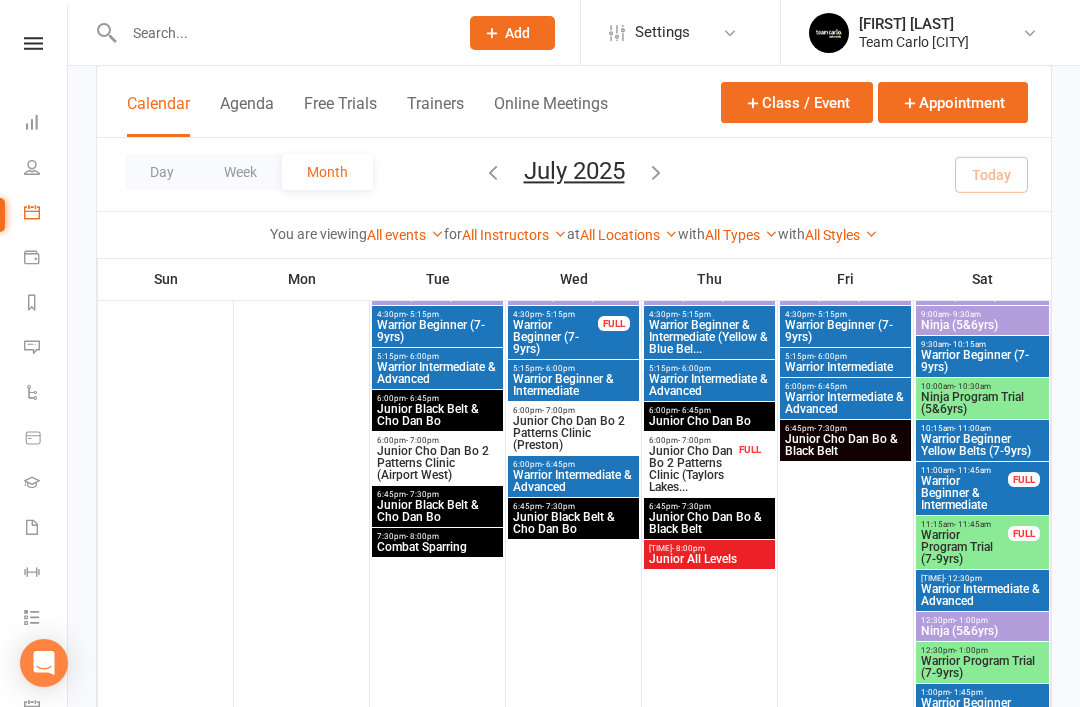 click on "Warrior Program Trial (7-9yrs)" at bounding box center [982, 295] 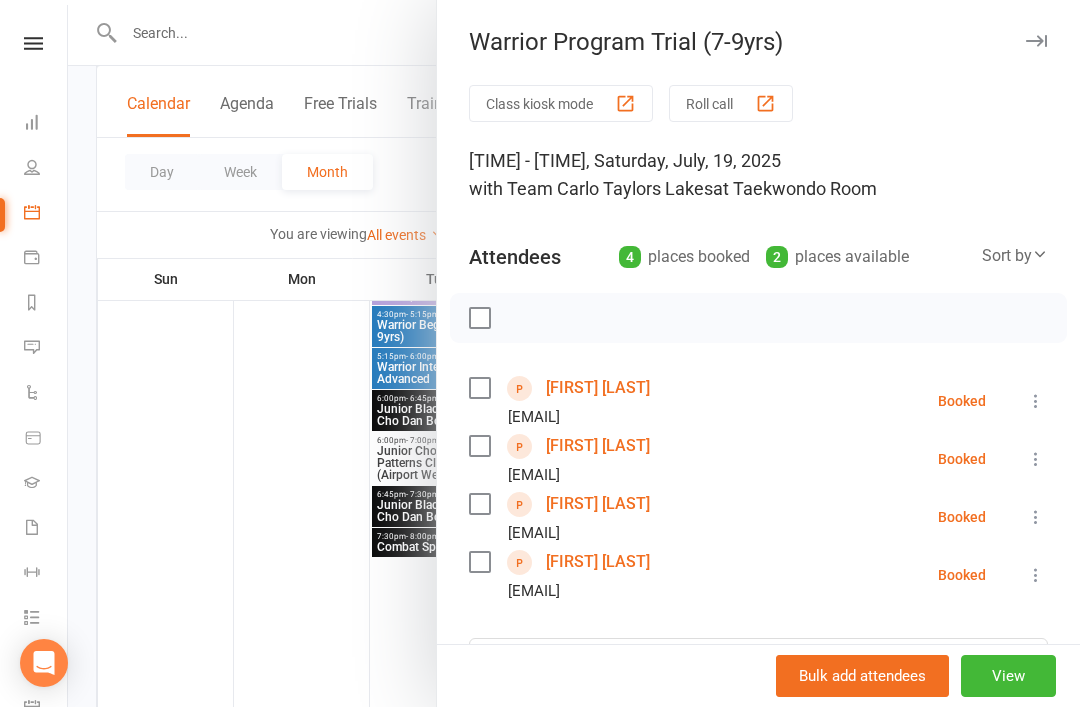 click at bounding box center (1036, 41) 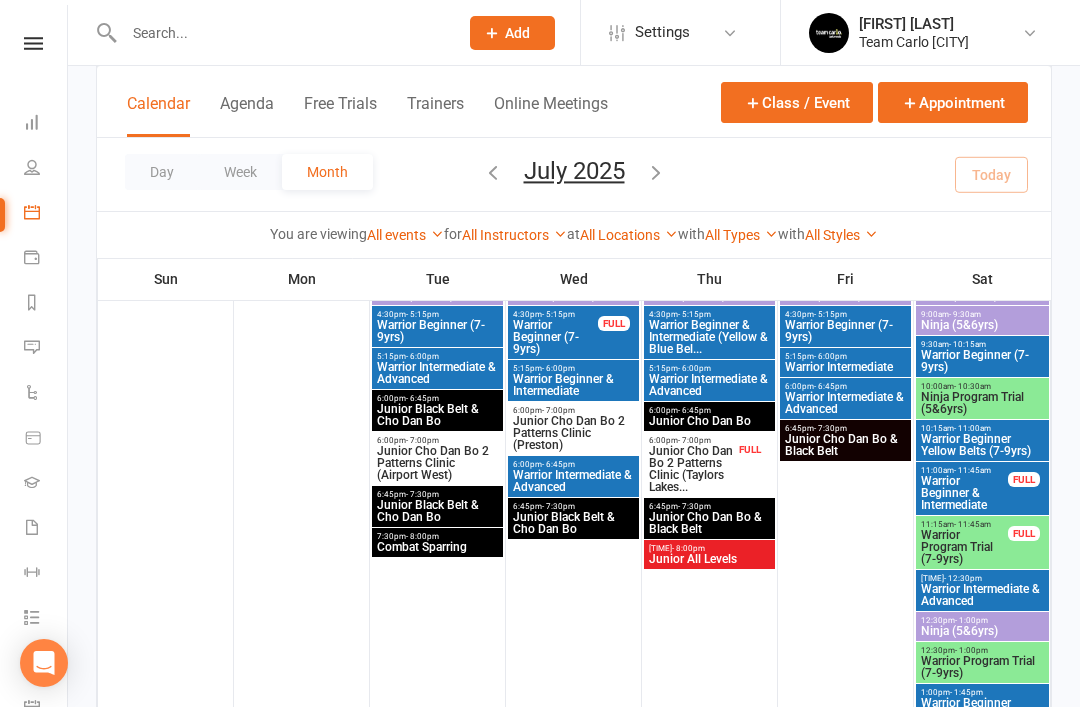 click on "Ninja Program Trial (5&6yrs)" at bounding box center [982, 295] 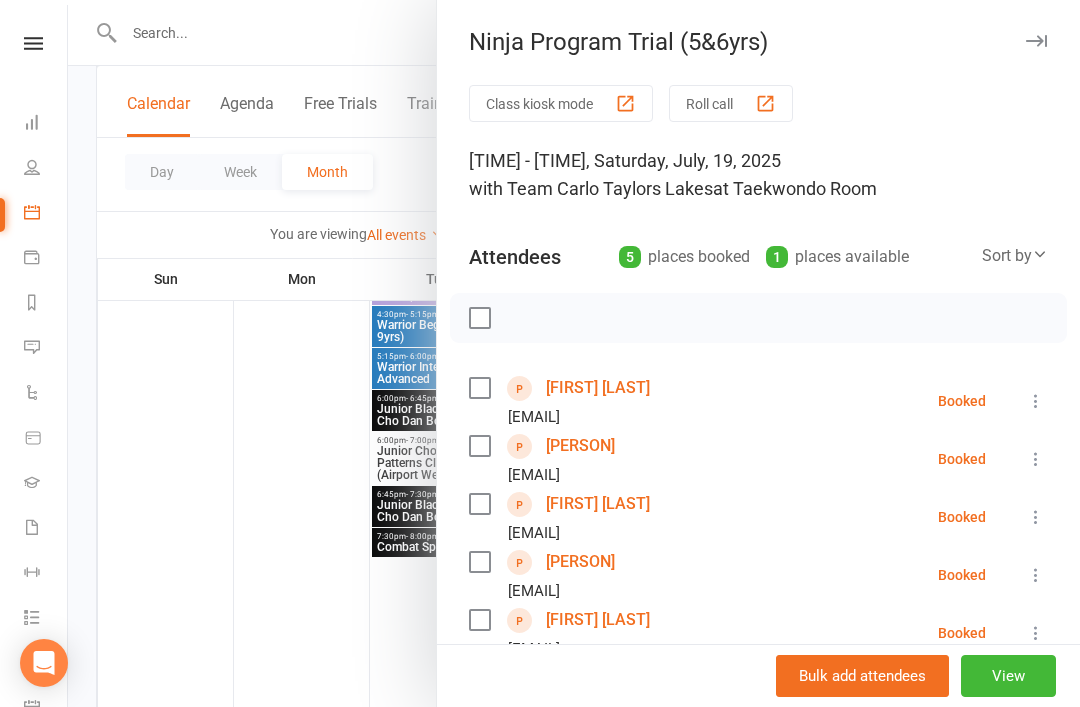 click at bounding box center (1036, 41) 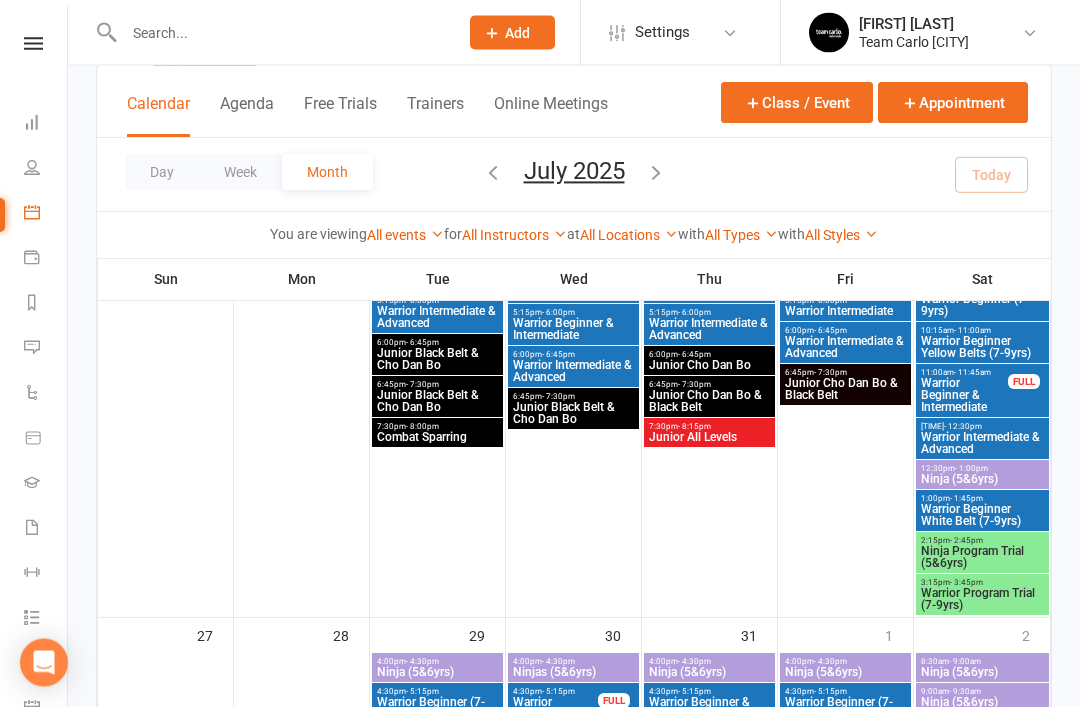 click on "Ninja Program Trial (5&6yrs)" at bounding box center (982, 240) 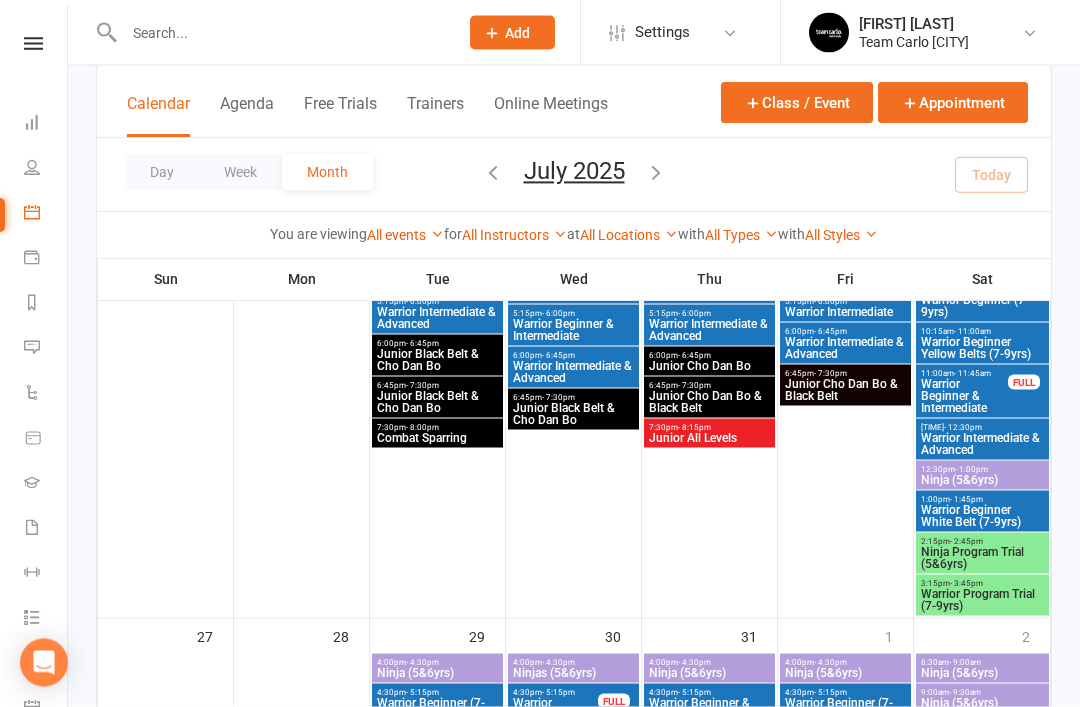 scroll, scrollTop: 1427, scrollLeft: 0, axis: vertical 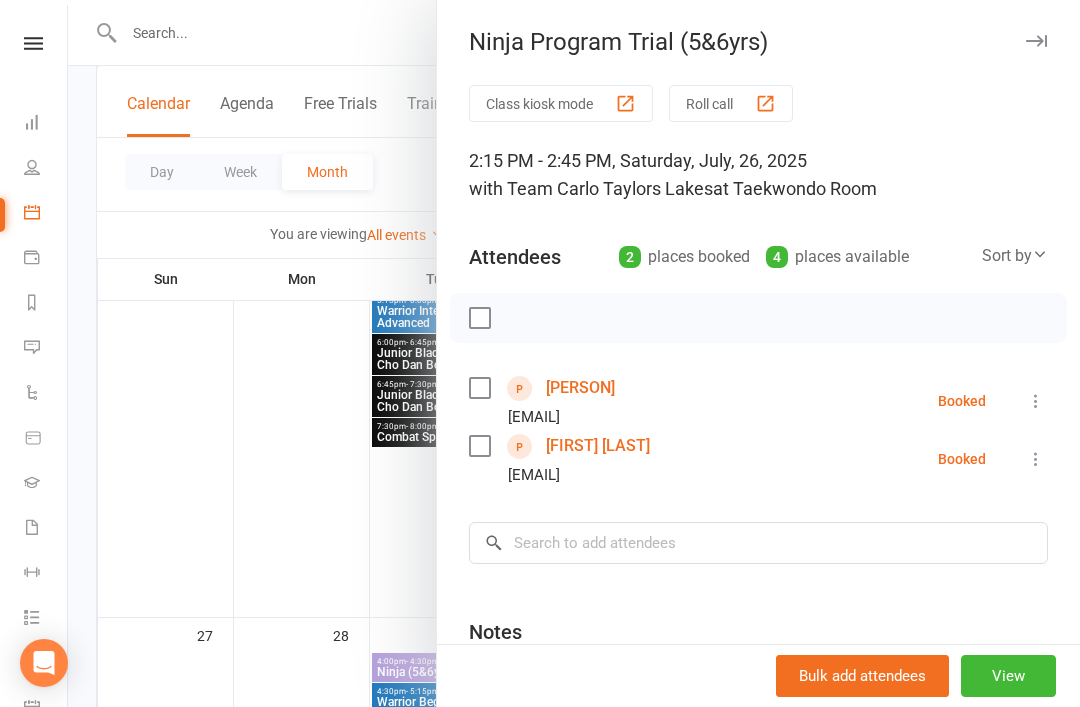 click at bounding box center (1036, 41) 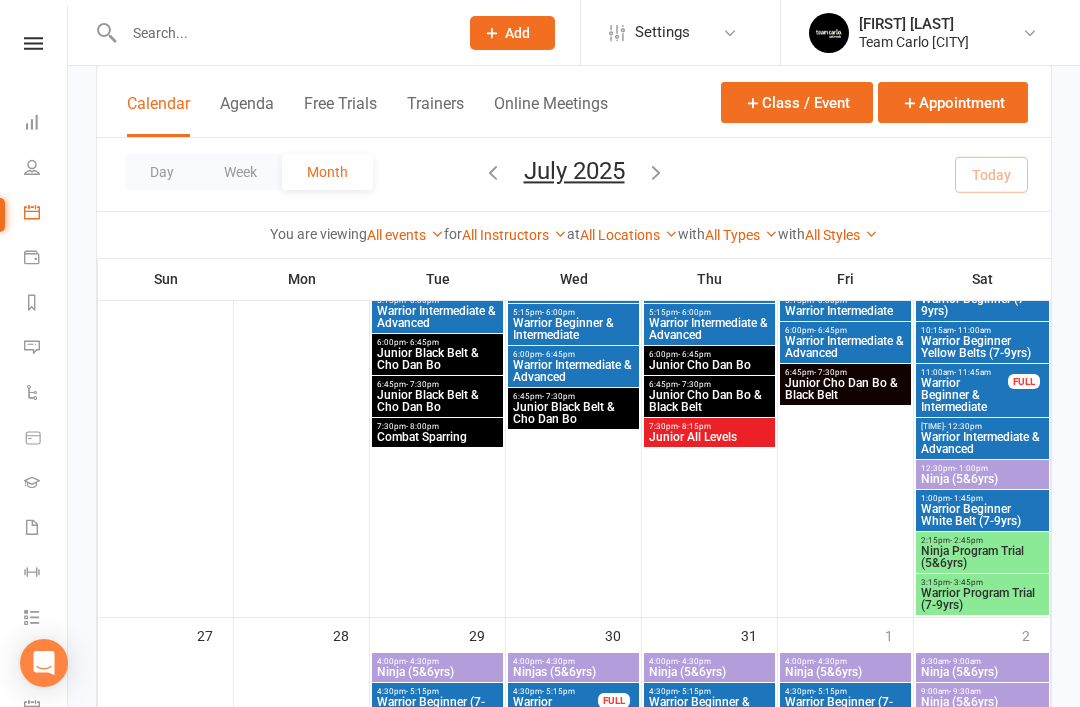 click on "Warrior Program Trial (7-9yrs)" at bounding box center [982, 239] 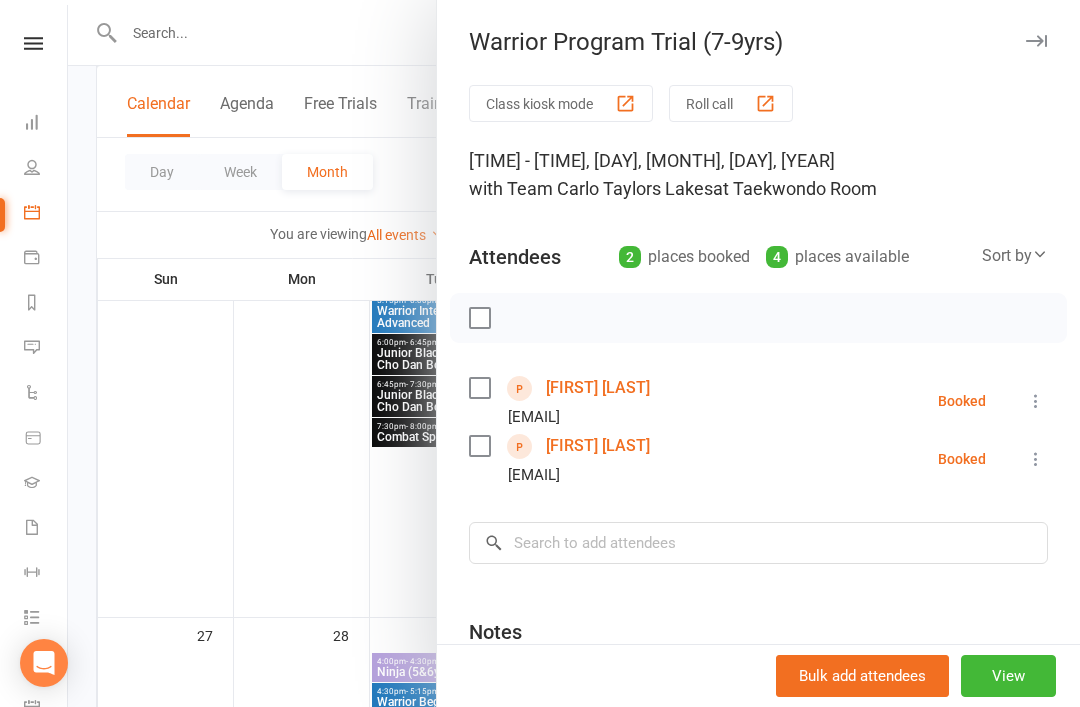 click at bounding box center (1036, 41) 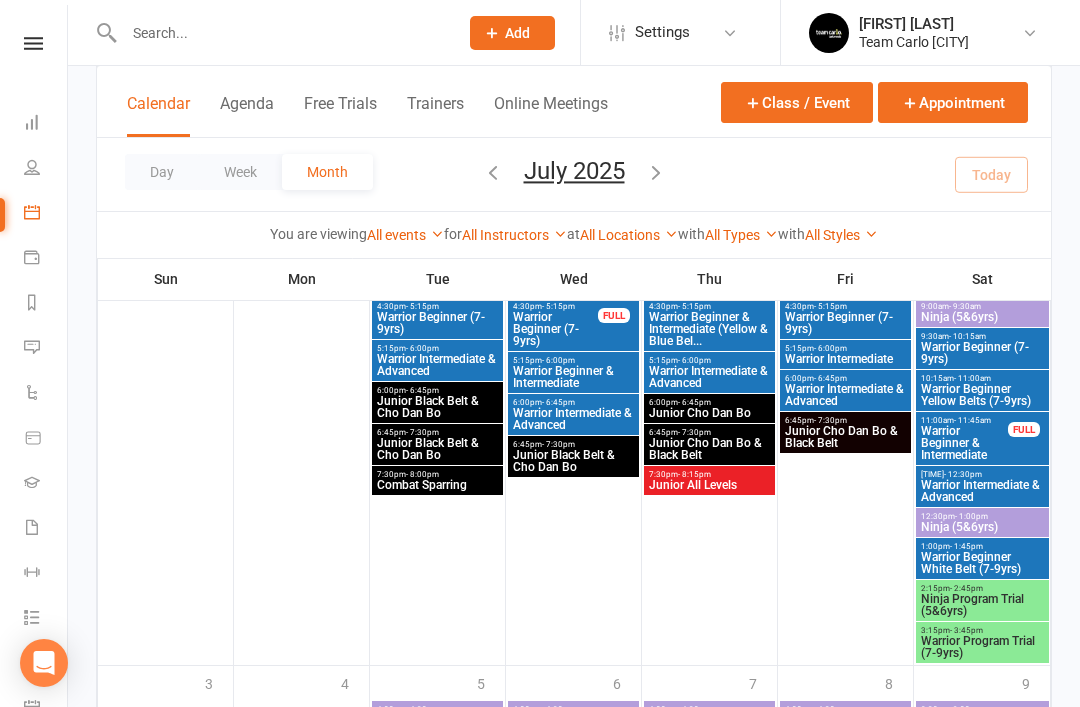 scroll, scrollTop: 1808, scrollLeft: 0, axis: vertical 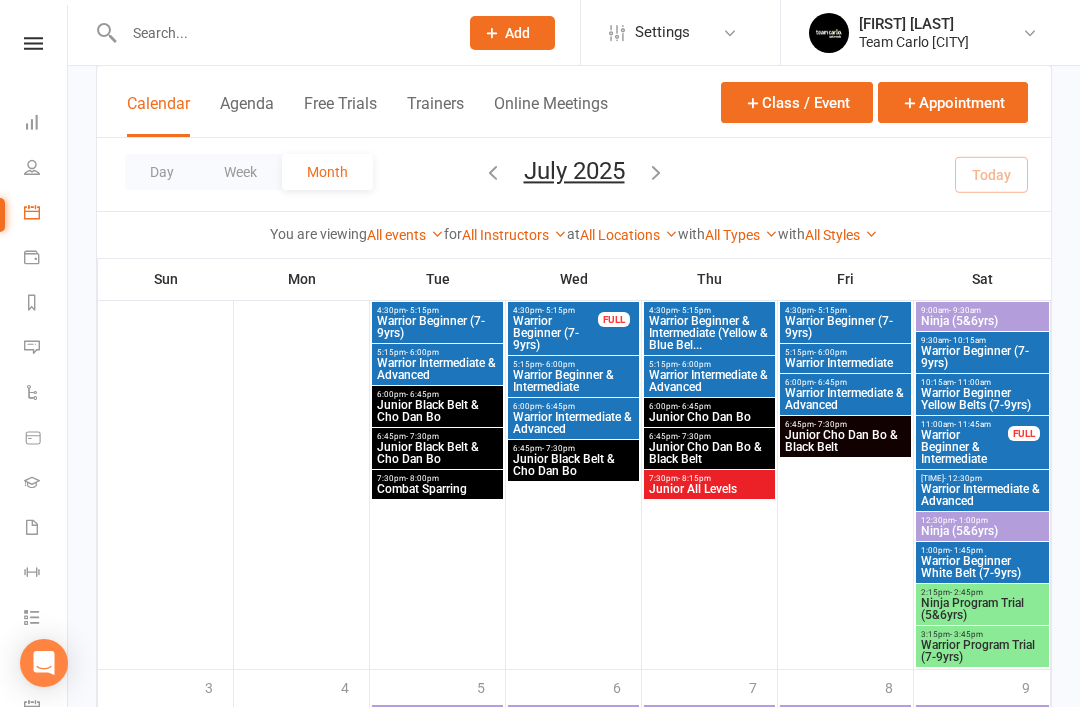 click on "Ninja Program Trial (5&6yrs)" at bounding box center (982, 291) 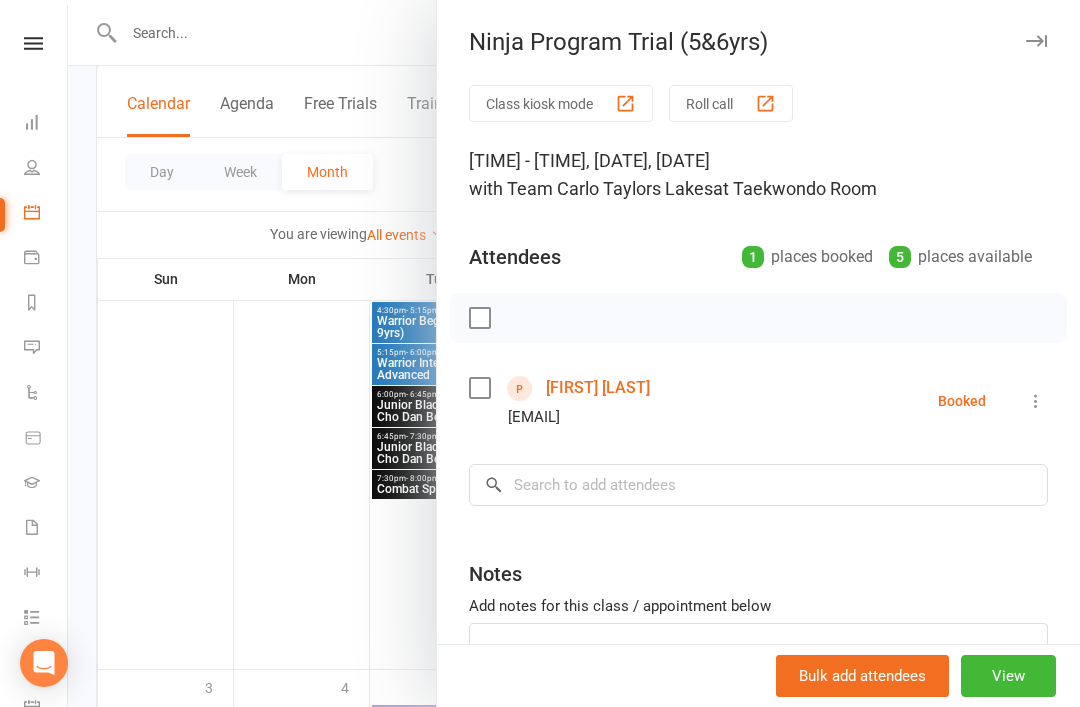 click at bounding box center [1036, 41] 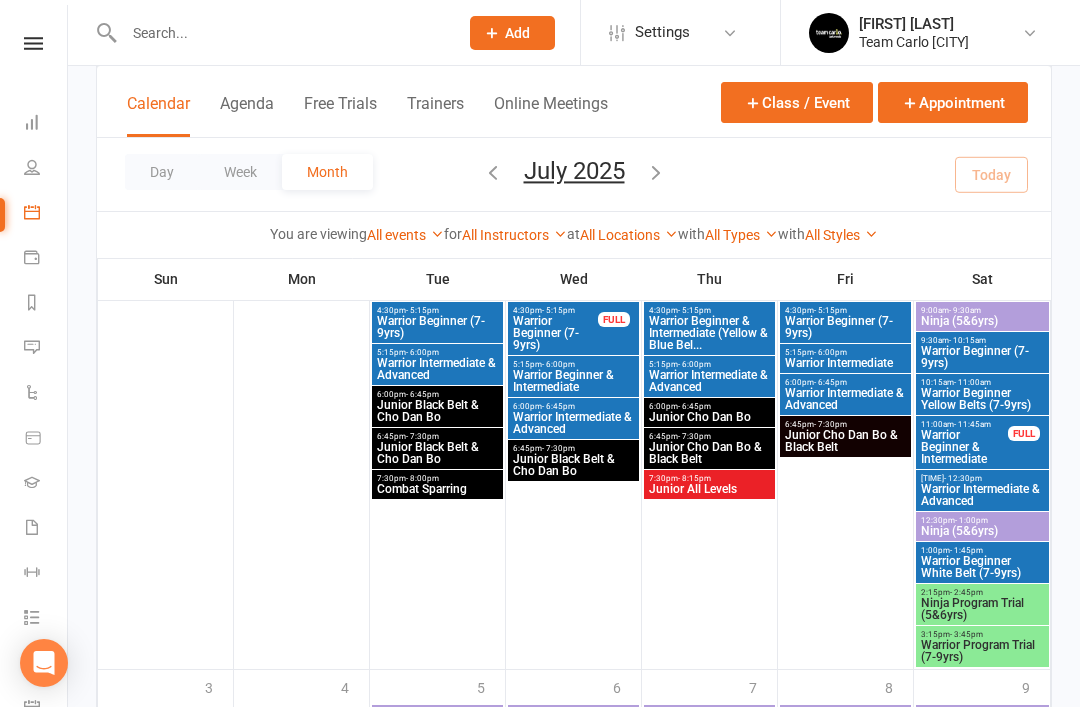 click on "Warrior Program Trial (7-9yrs)" at bounding box center [982, 291] 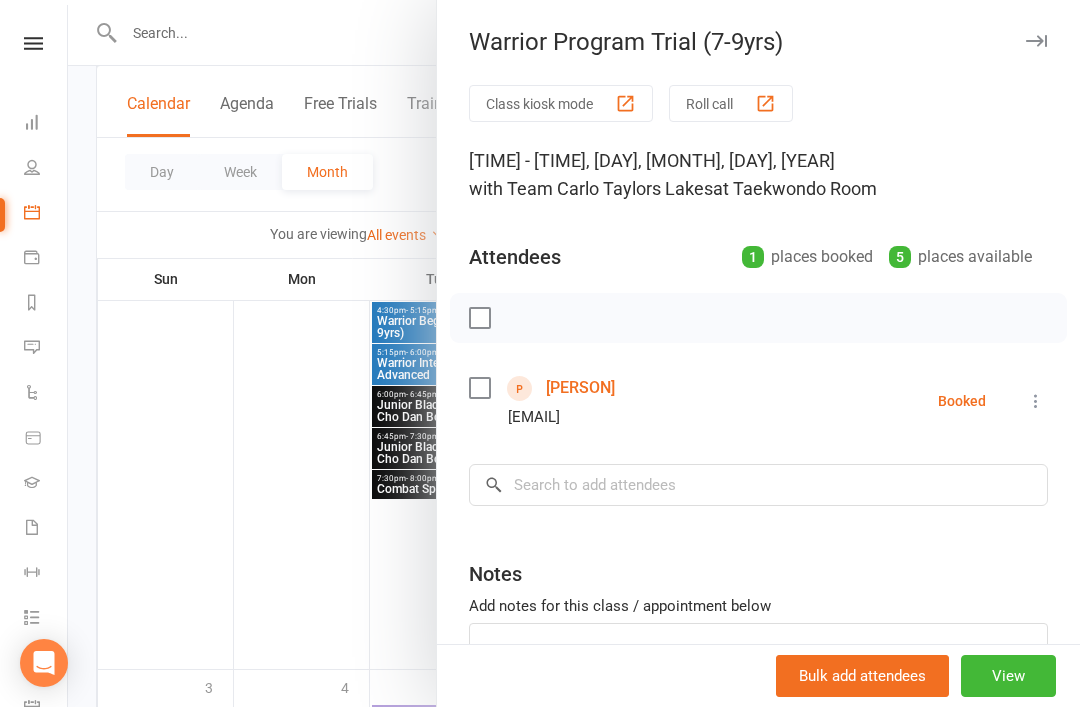 click at bounding box center (1036, 41) 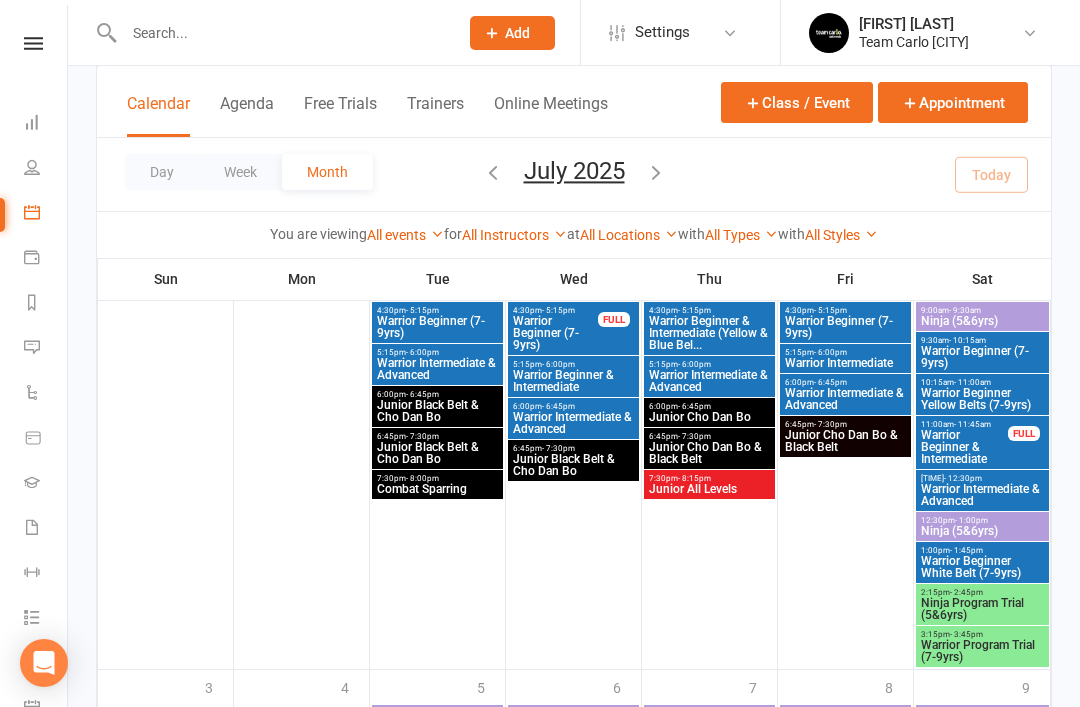click on "Ninja Program Trial (5&6yrs)" at bounding box center [982, 291] 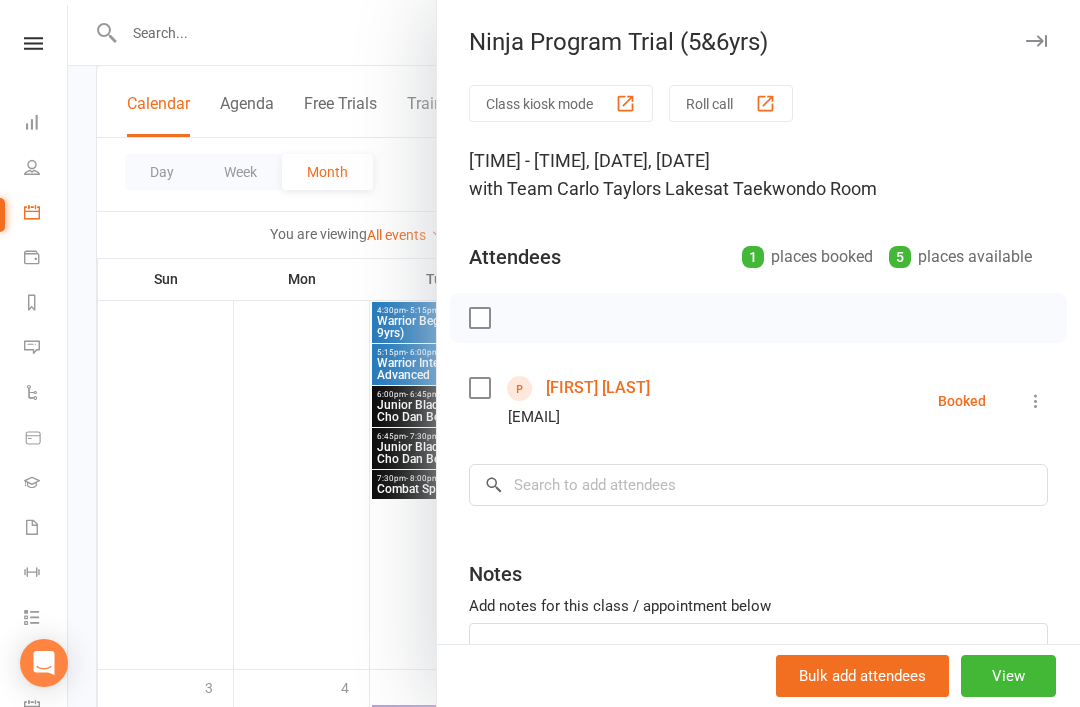 click at bounding box center (1036, 41) 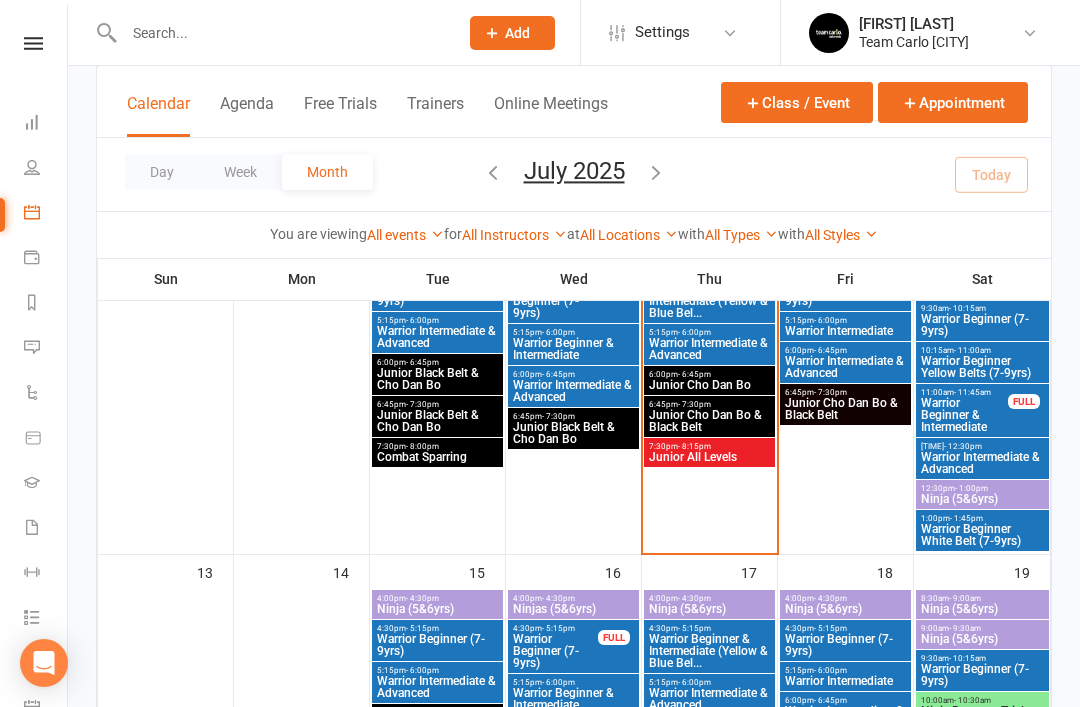 scroll, scrollTop: 565, scrollLeft: 0, axis: vertical 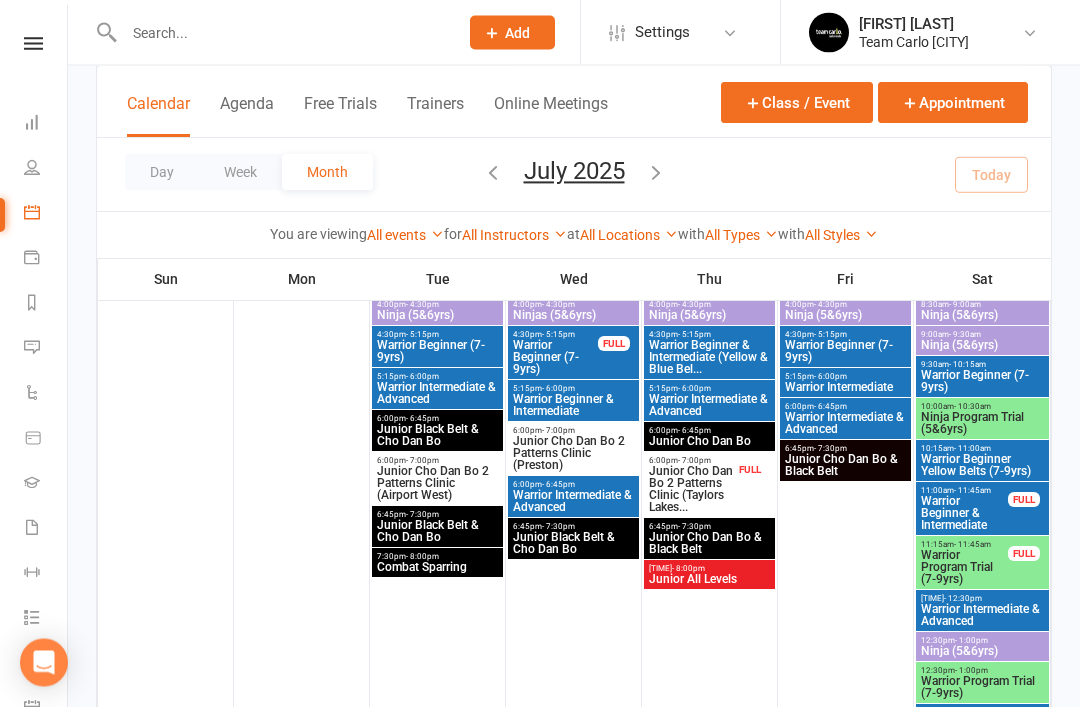 click on "Warrior Program Trial (7-9yrs)" at bounding box center [964, 514] 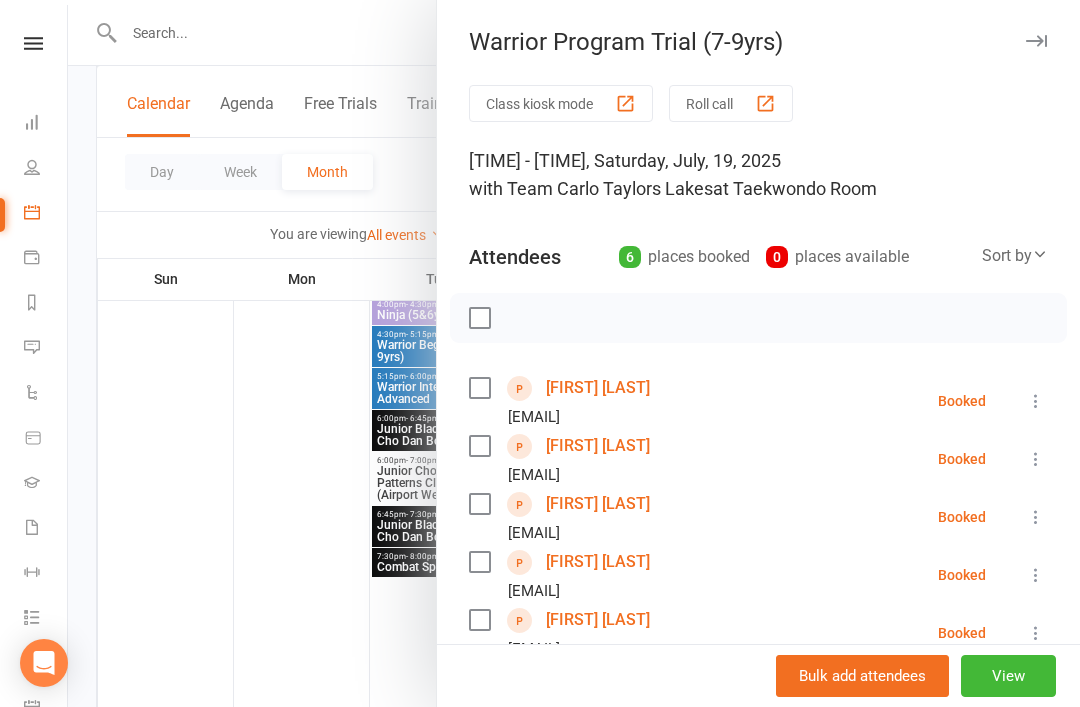 click at bounding box center (1036, 41) 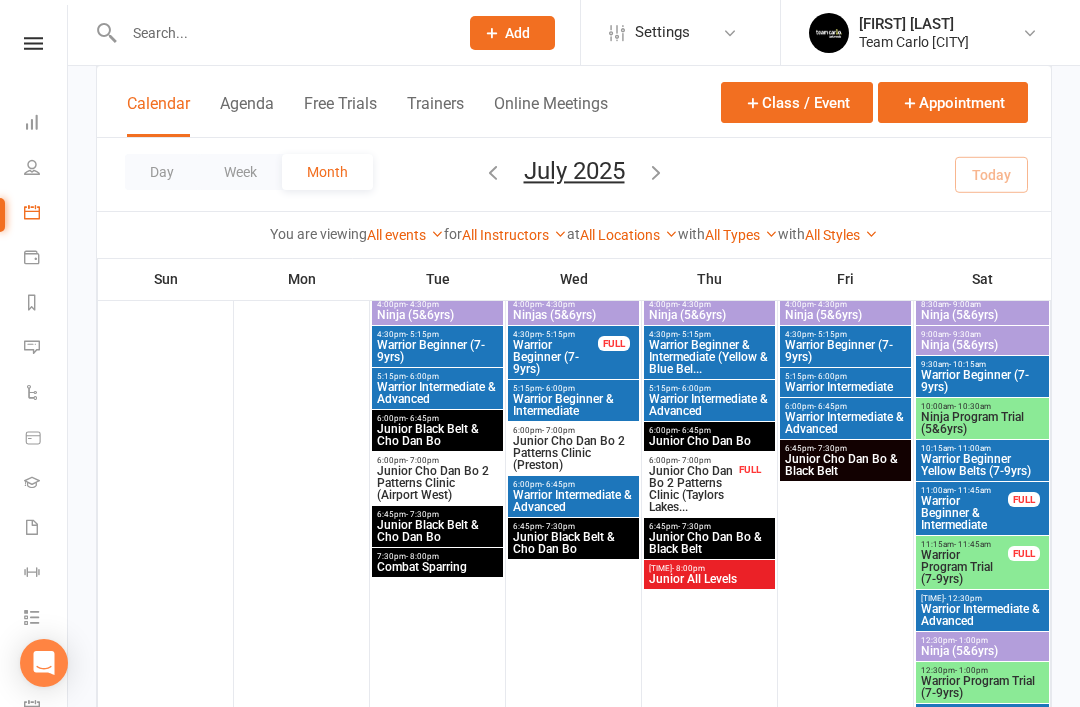 click on "Warrior Program Trial (7-9yrs)" at bounding box center (982, 315) 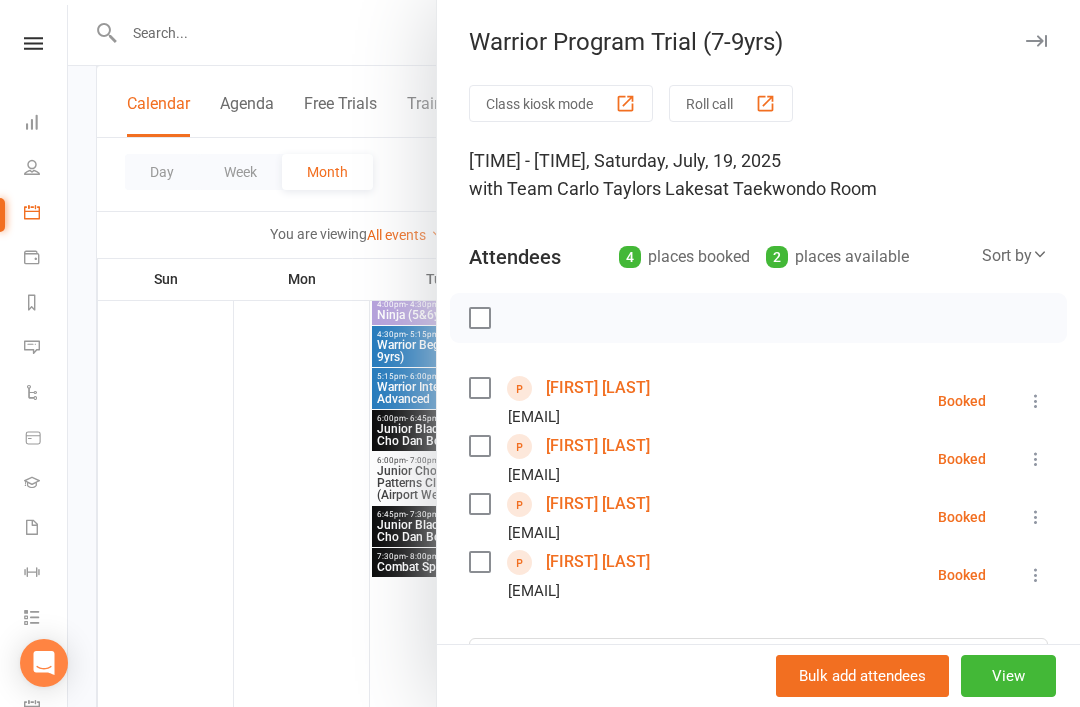 click on "Nithya Lakkaraju" at bounding box center [598, 388] 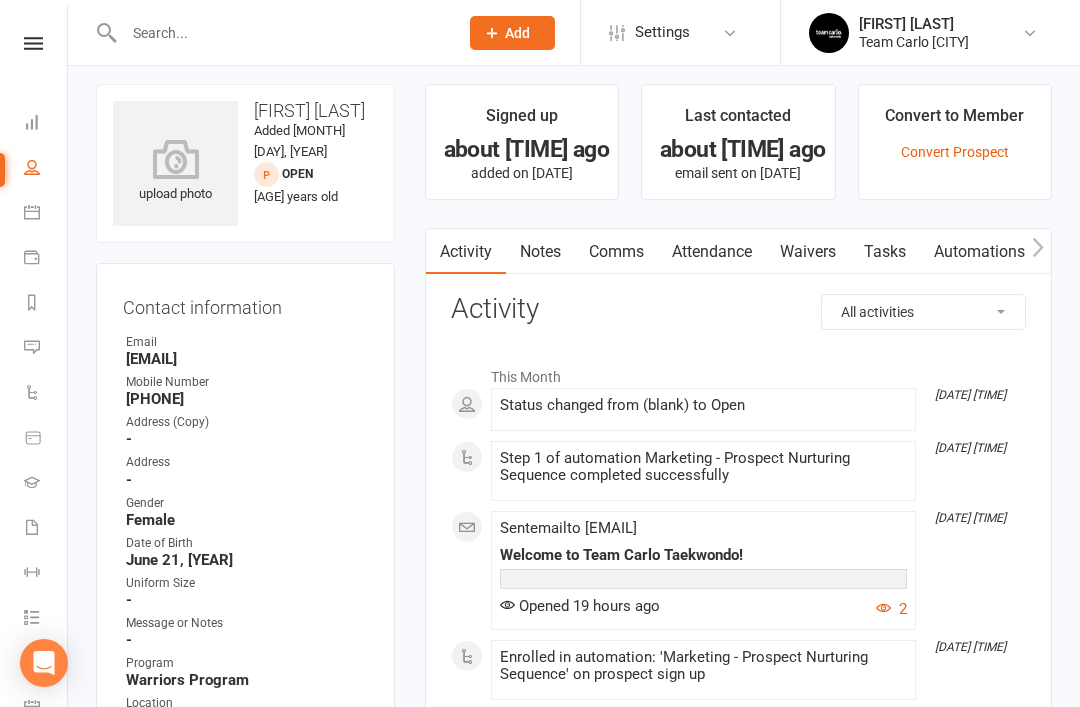 scroll, scrollTop: 0, scrollLeft: 0, axis: both 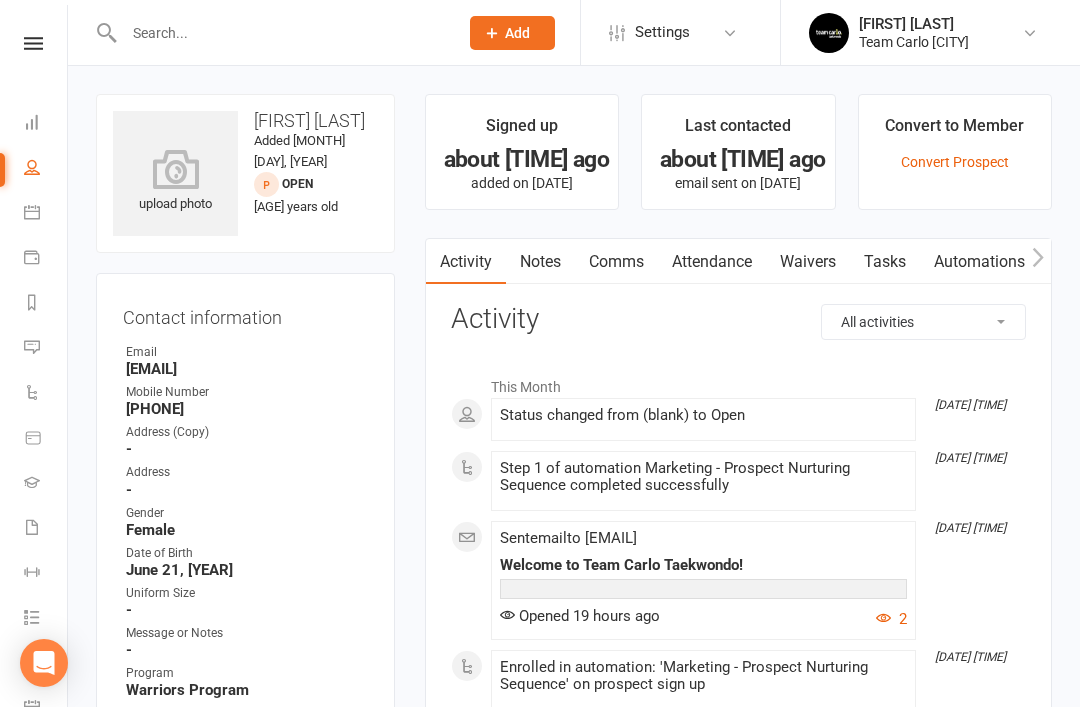 click at bounding box center (32, 212) 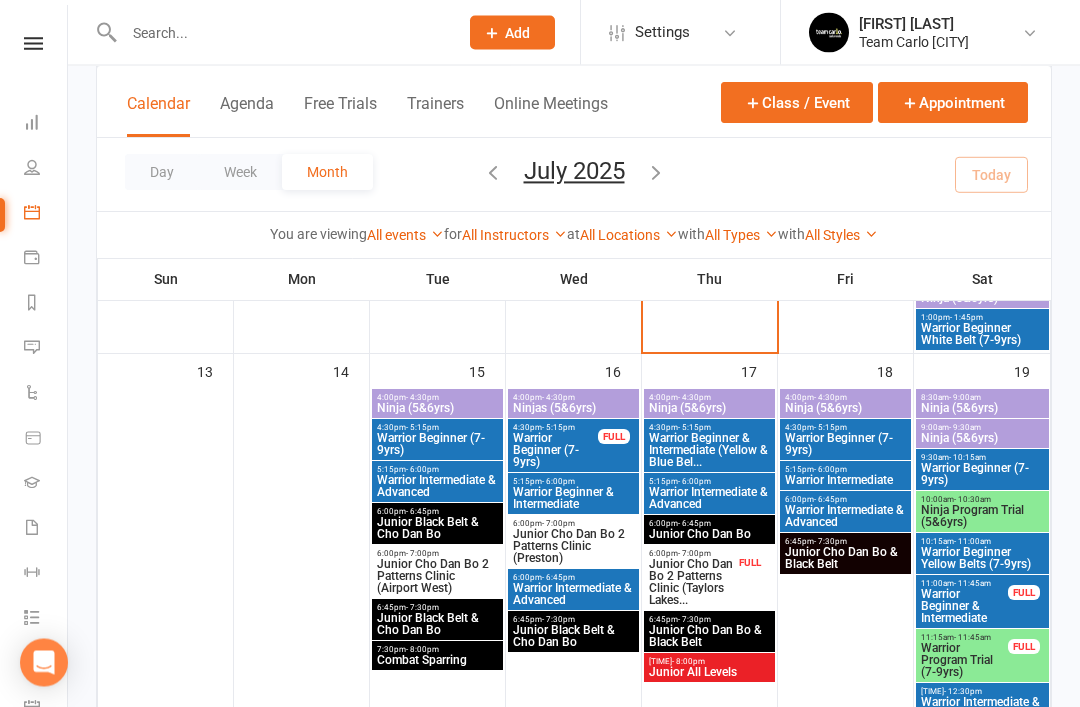 scroll, scrollTop: 773, scrollLeft: 0, axis: vertical 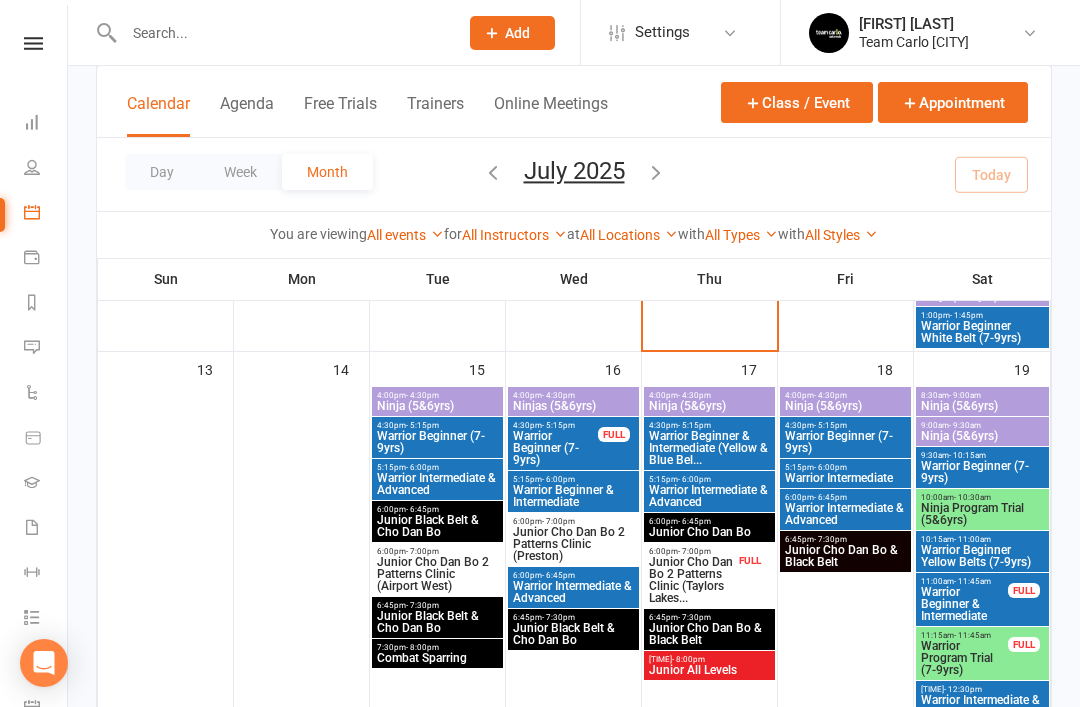 click on "Ninja Program Trial (5&6yrs)" at bounding box center (982, 406) 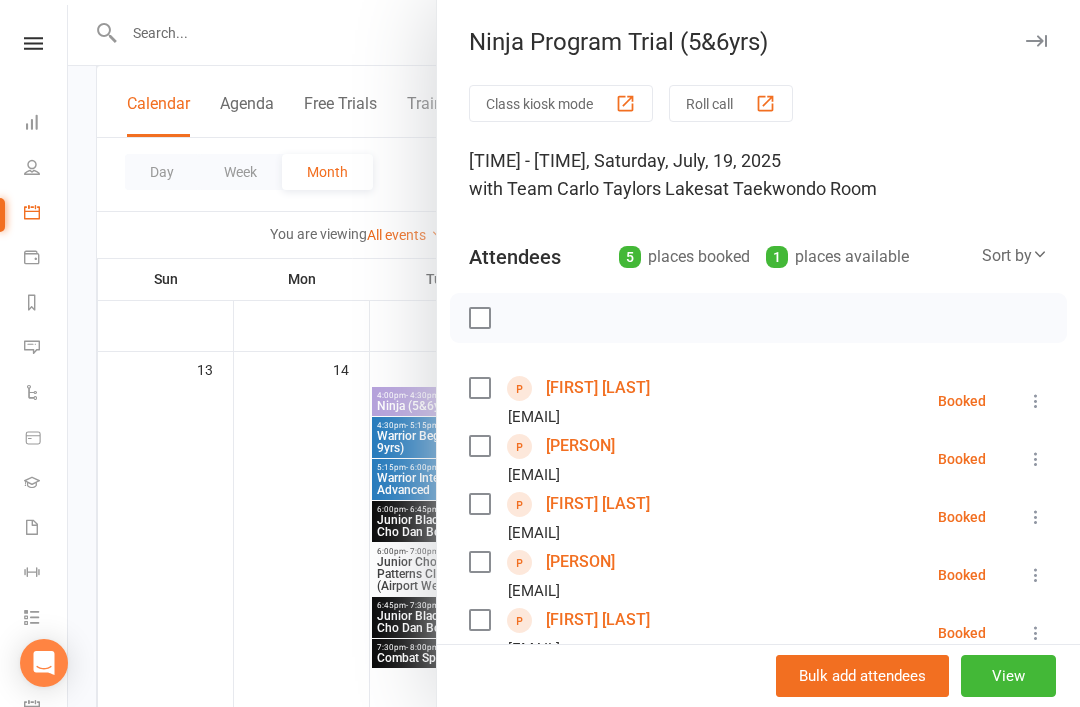 click on "Thomas Tanner" at bounding box center [598, 620] 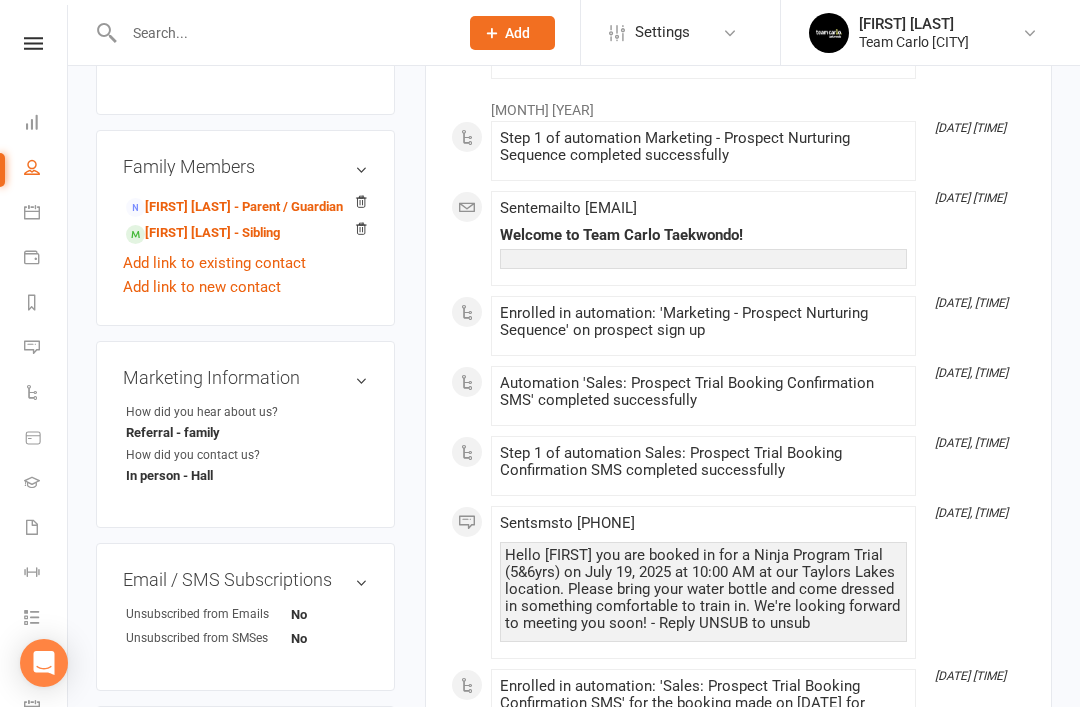 scroll, scrollTop: 1130, scrollLeft: 0, axis: vertical 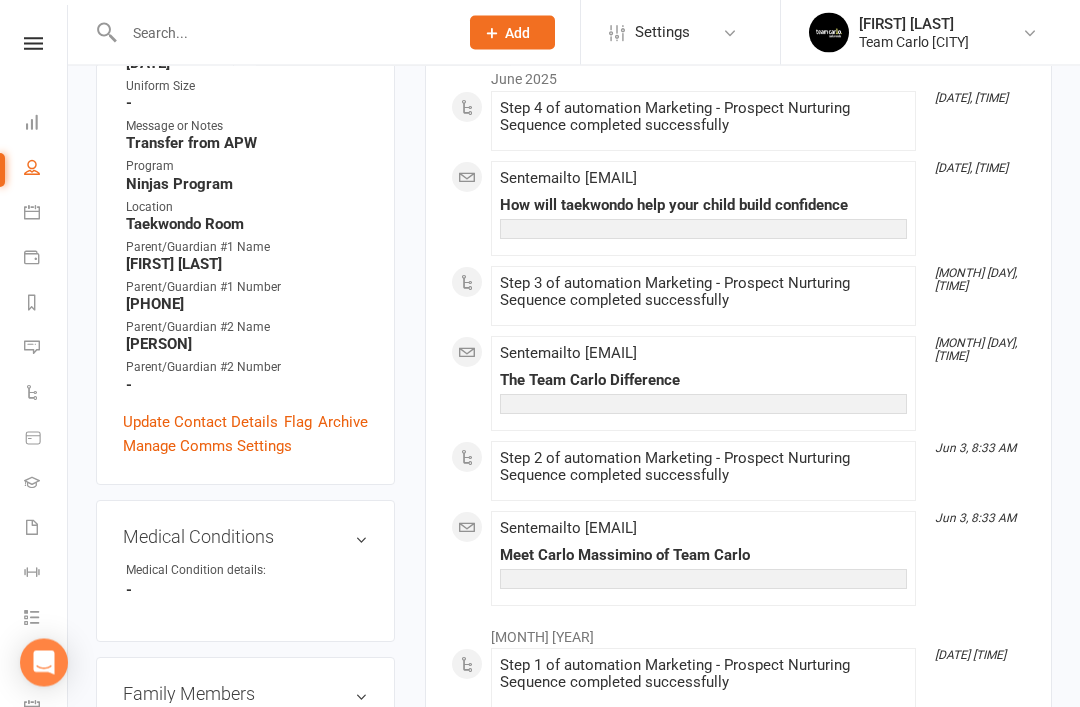click on "Update Contact Details" at bounding box center (200, 423) 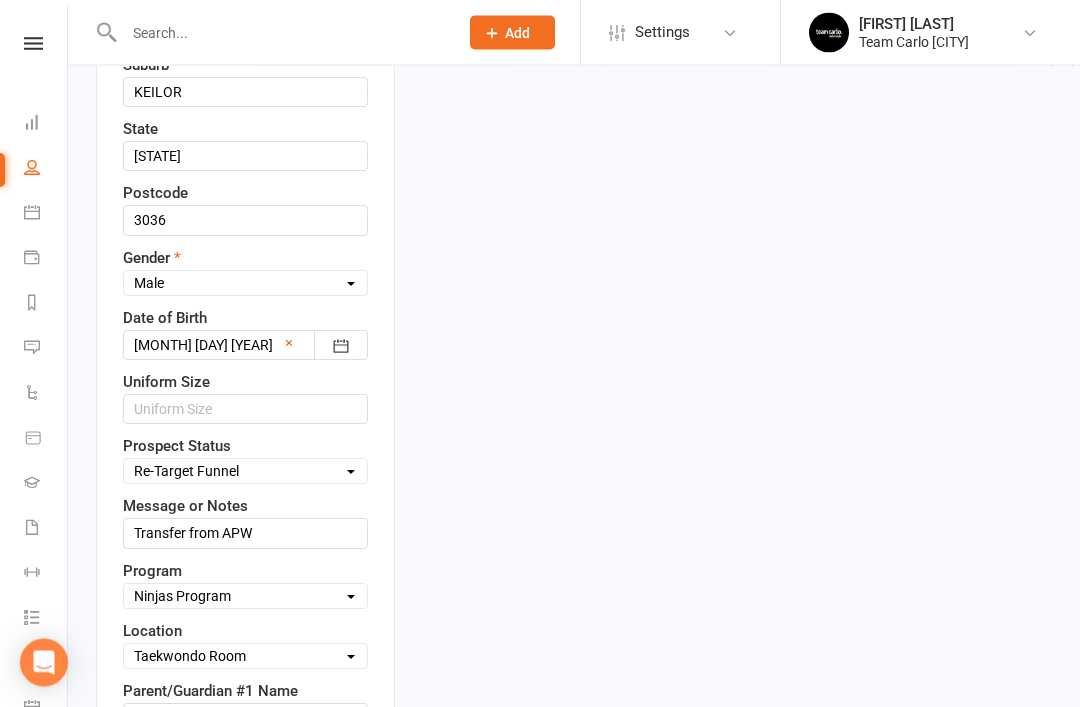 scroll, scrollTop: 729, scrollLeft: 0, axis: vertical 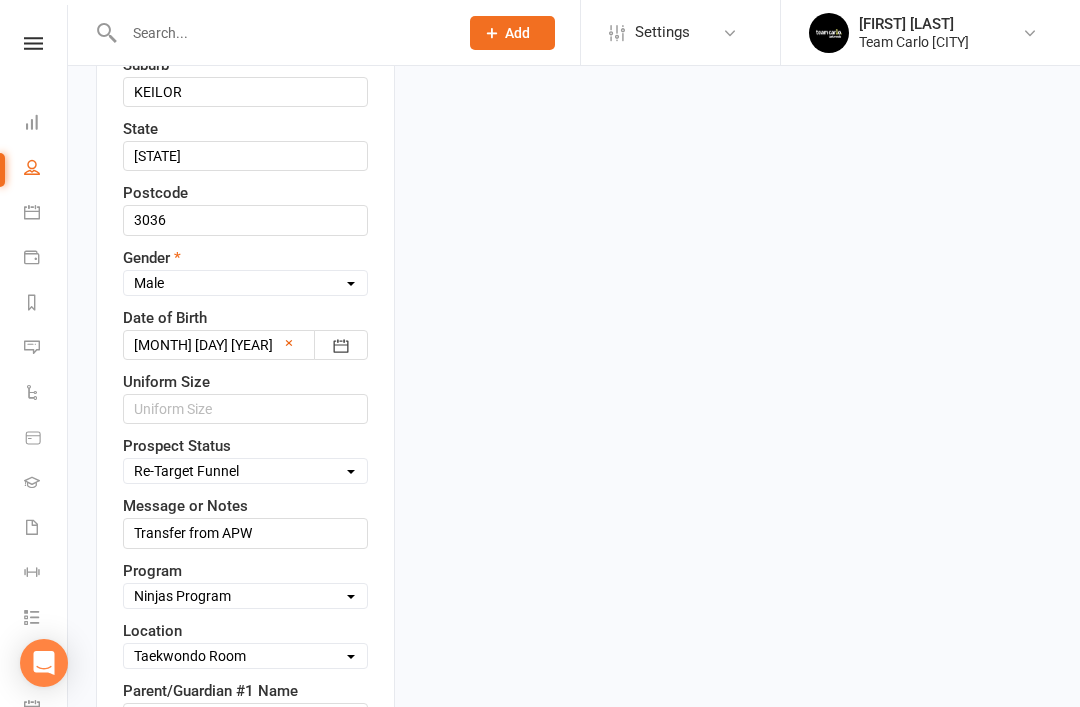 click on "Select Open Closed Website Lead Term Follow Up Waiting List Re-Target Funnel 1st contact attempt complete 2nd contact attempt complete 3rd contact attempt complete Bring A Buddy Prospect" at bounding box center (245, 471) 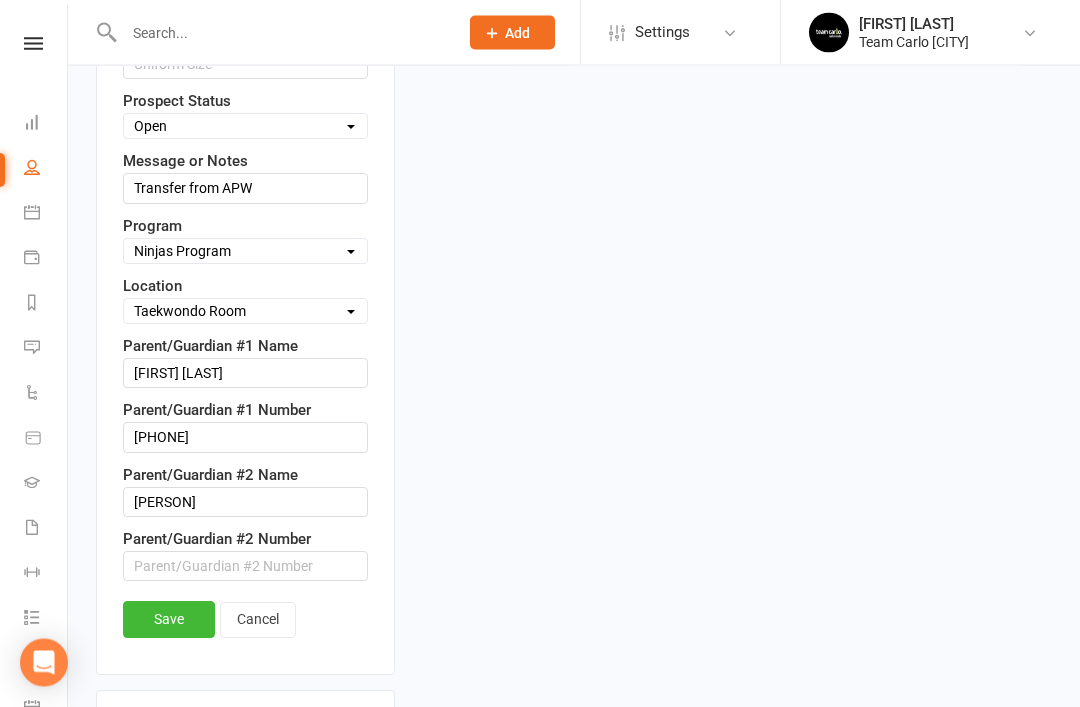 scroll, scrollTop: 1080, scrollLeft: 0, axis: vertical 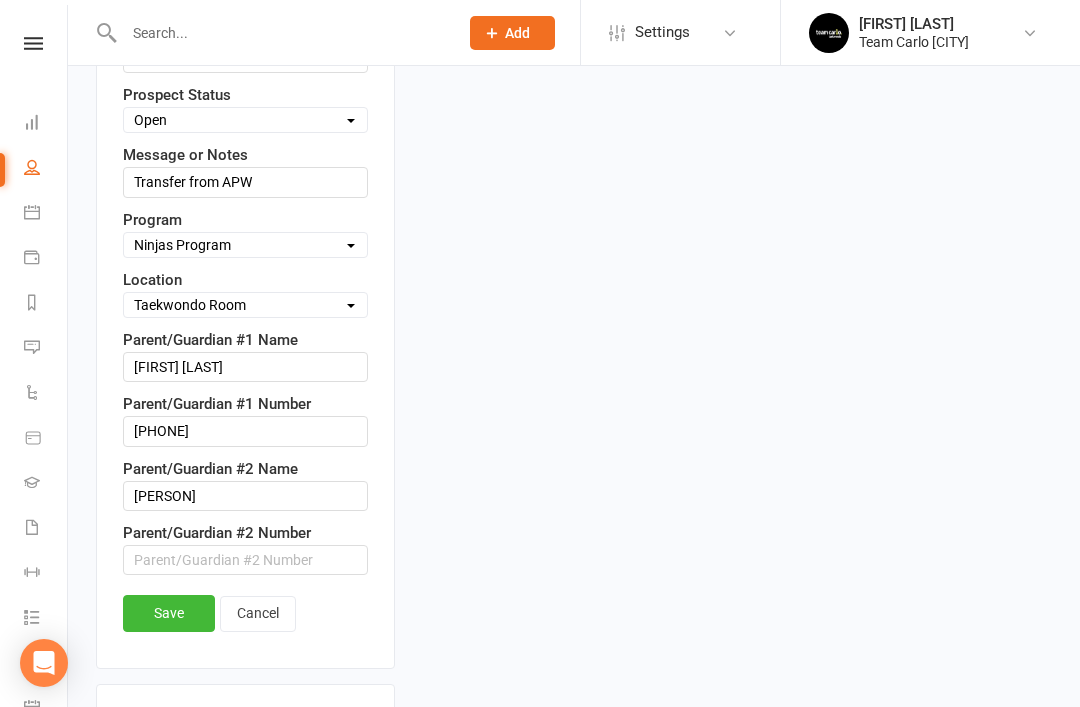 click on "Save" at bounding box center (169, 613) 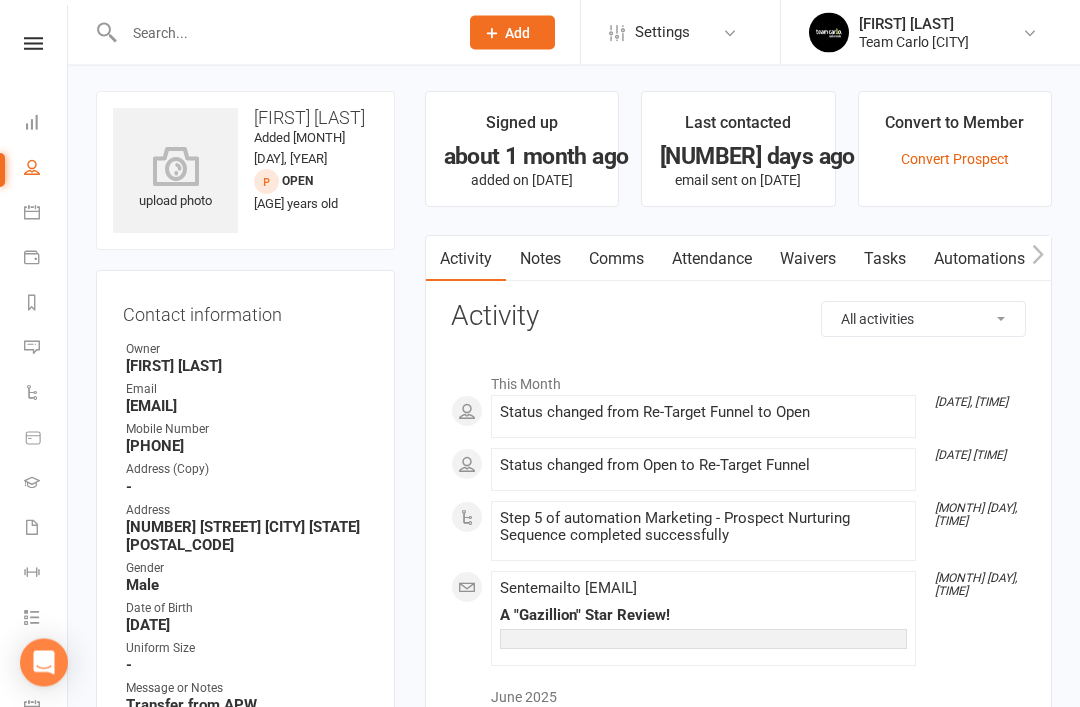 scroll, scrollTop: 0, scrollLeft: 0, axis: both 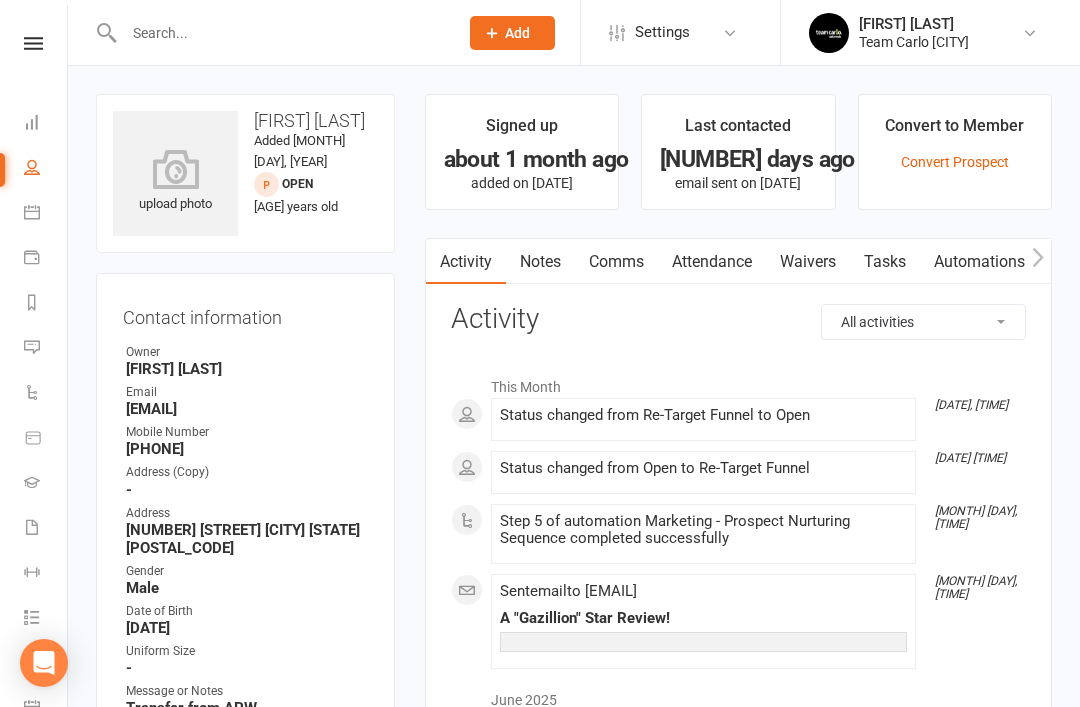 click on "Dashboard" at bounding box center (46, 124) 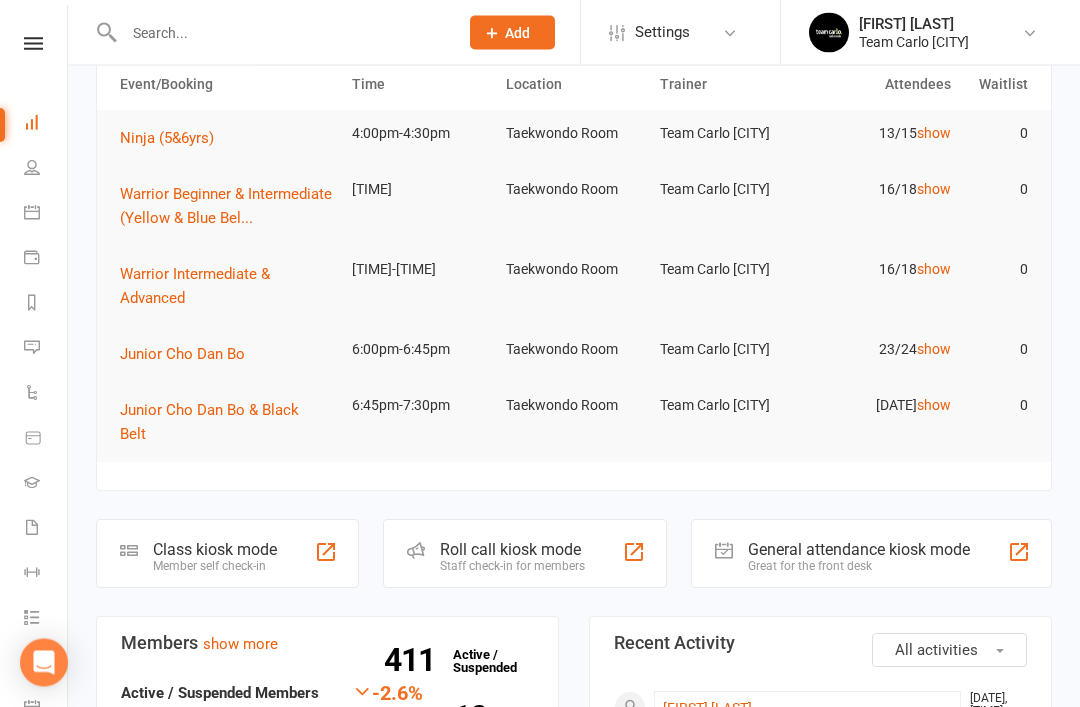 scroll, scrollTop: 89, scrollLeft: 0, axis: vertical 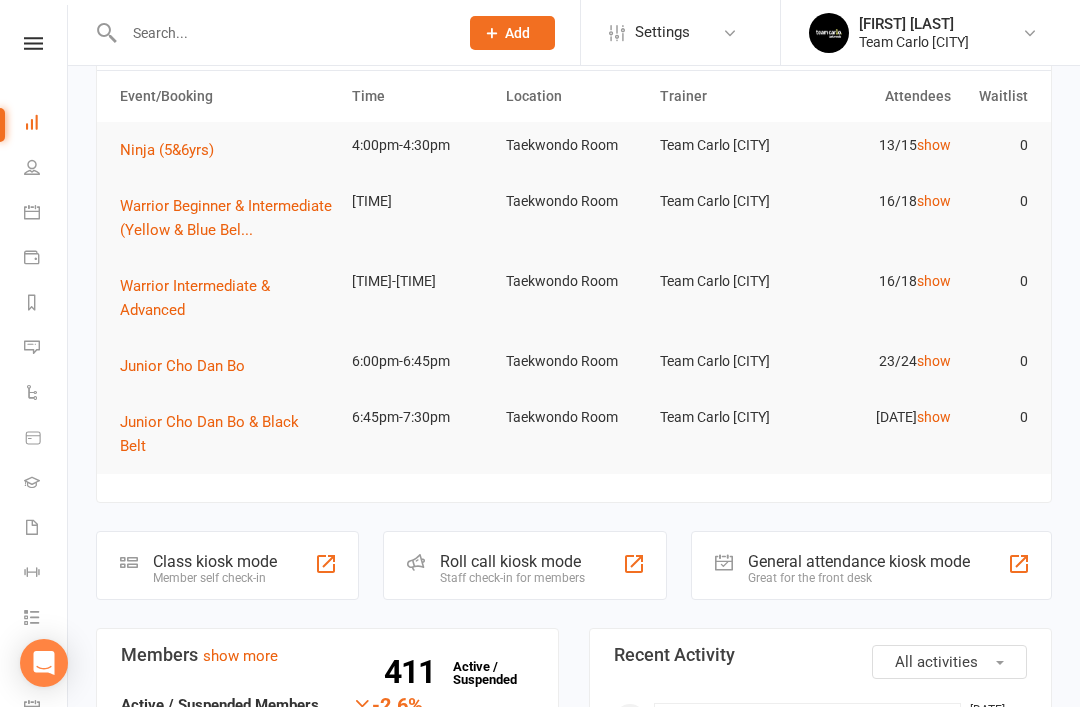 click on "Calendar" at bounding box center [46, 214] 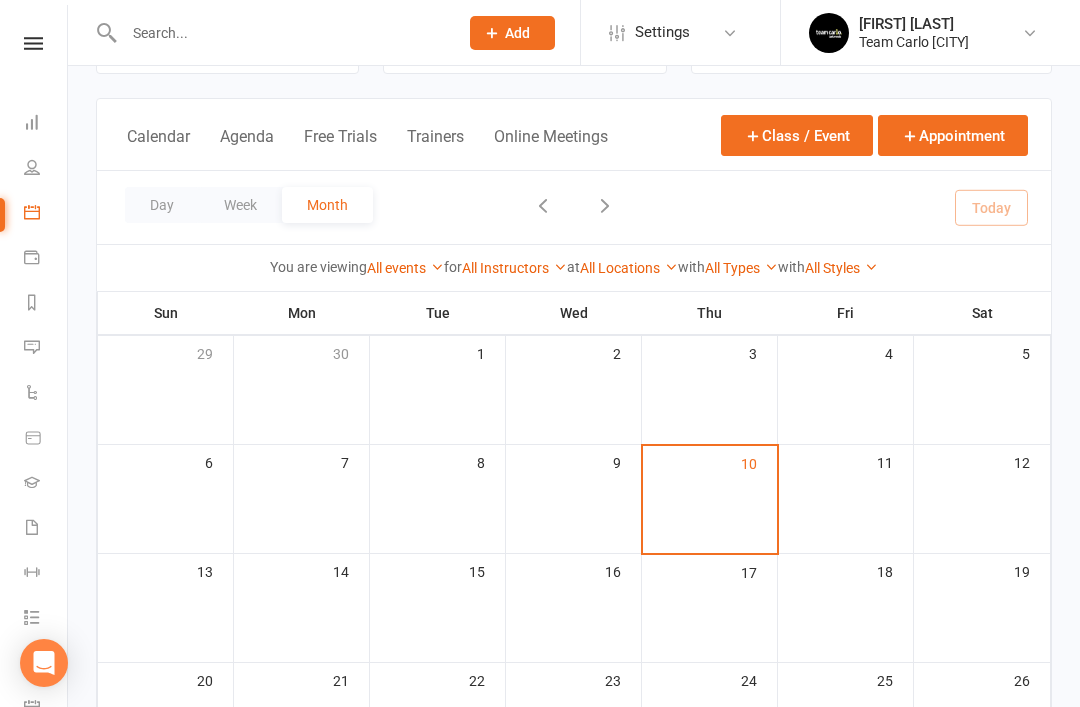 scroll, scrollTop: 0, scrollLeft: 0, axis: both 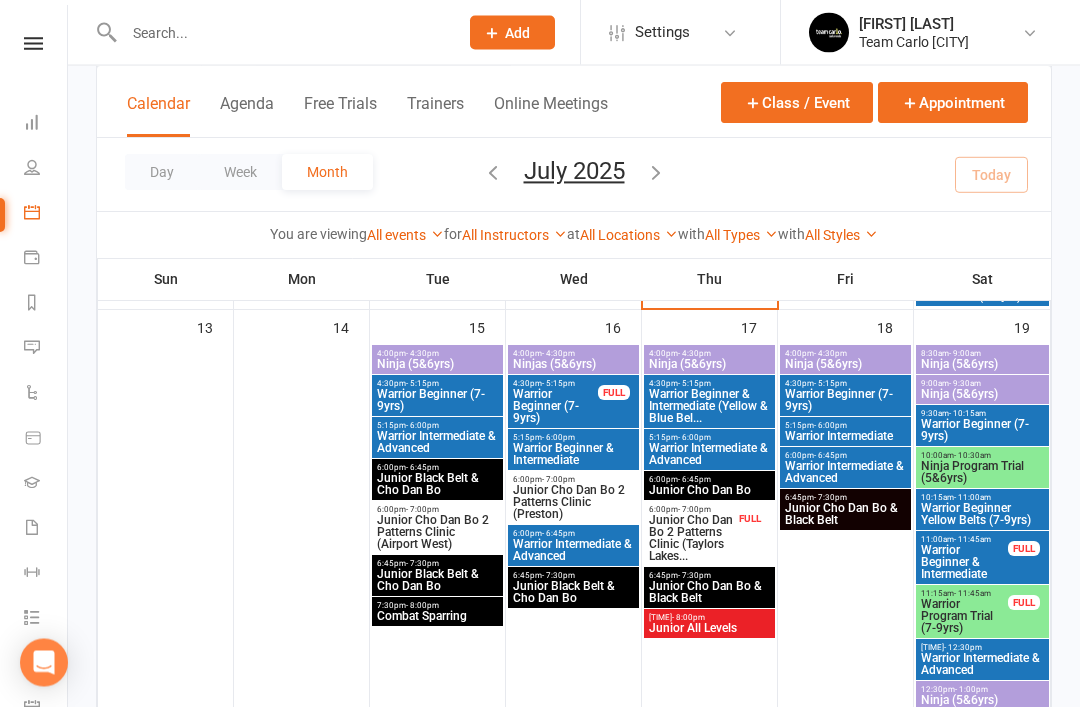 click on "Ninja Program Trial (5&6yrs)" at bounding box center (982, 365) 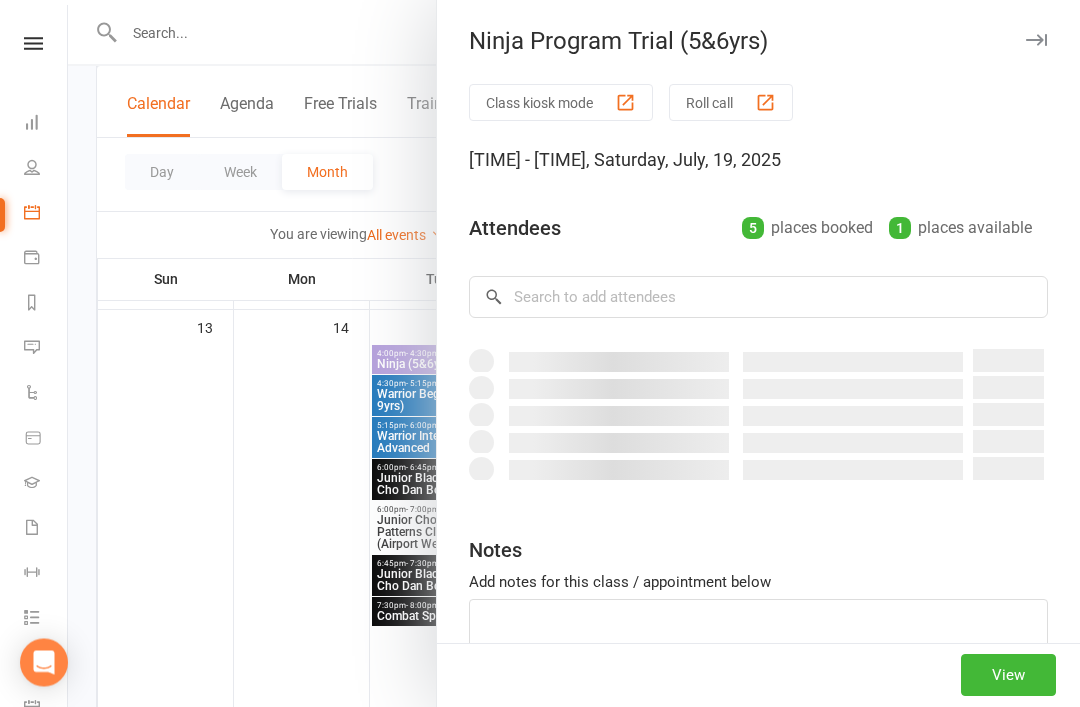 scroll, scrollTop: 815, scrollLeft: 0, axis: vertical 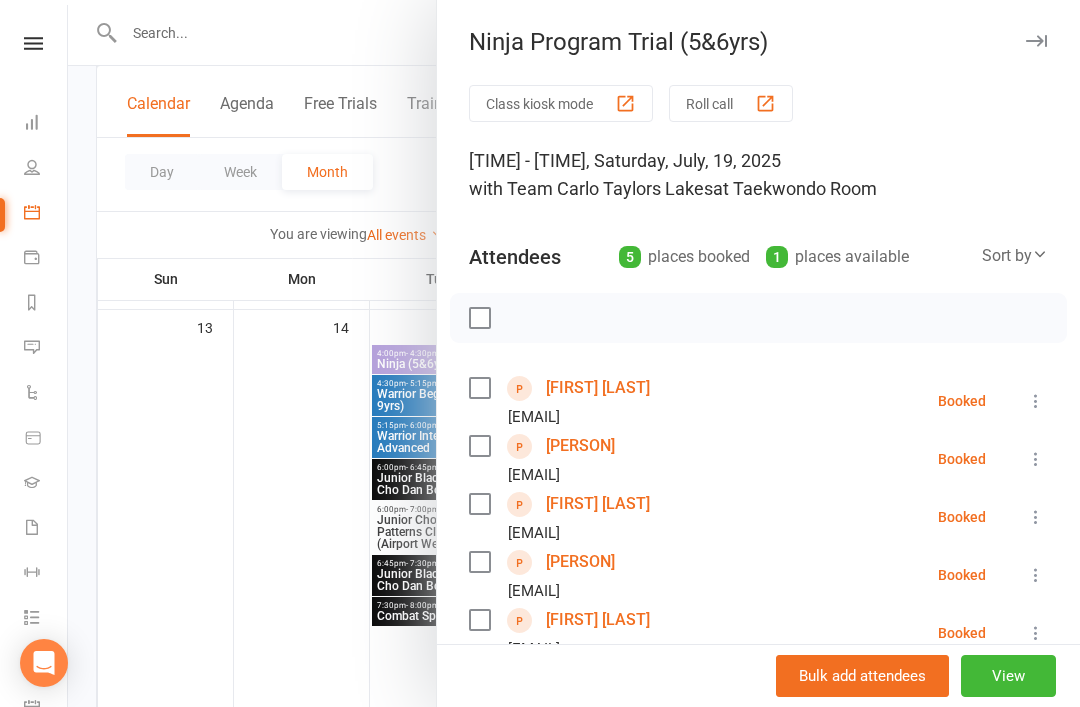 click at bounding box center [1036, 41] 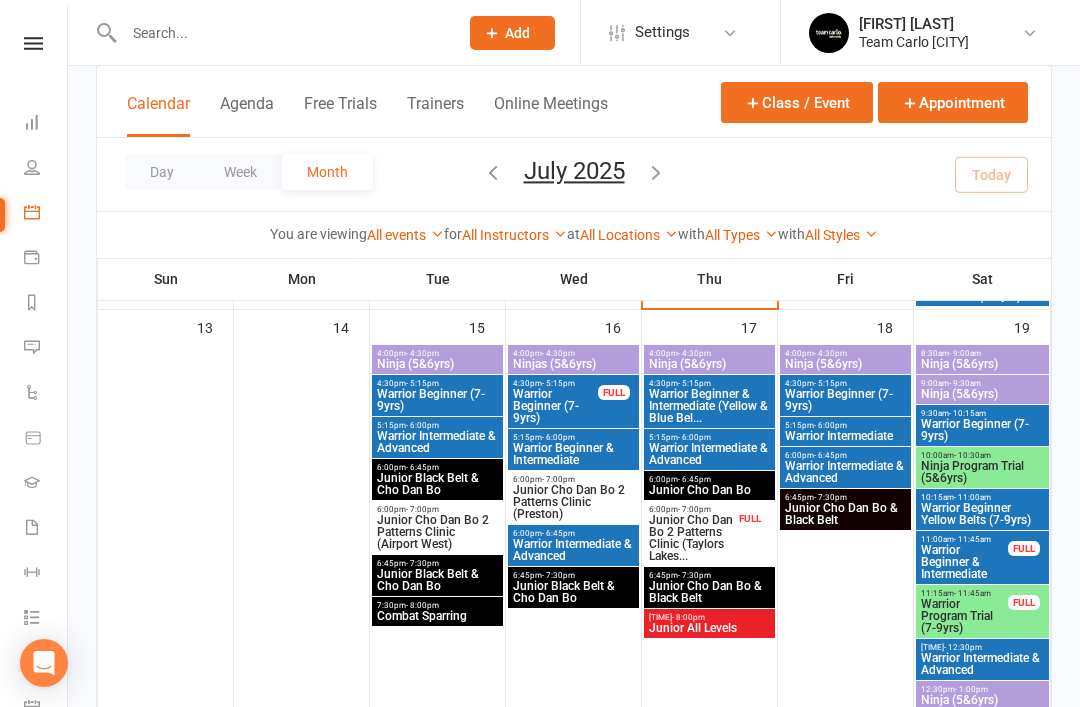 click on "Warrior Program Trial (7-9yrs)" at bounding box center [964, 562] 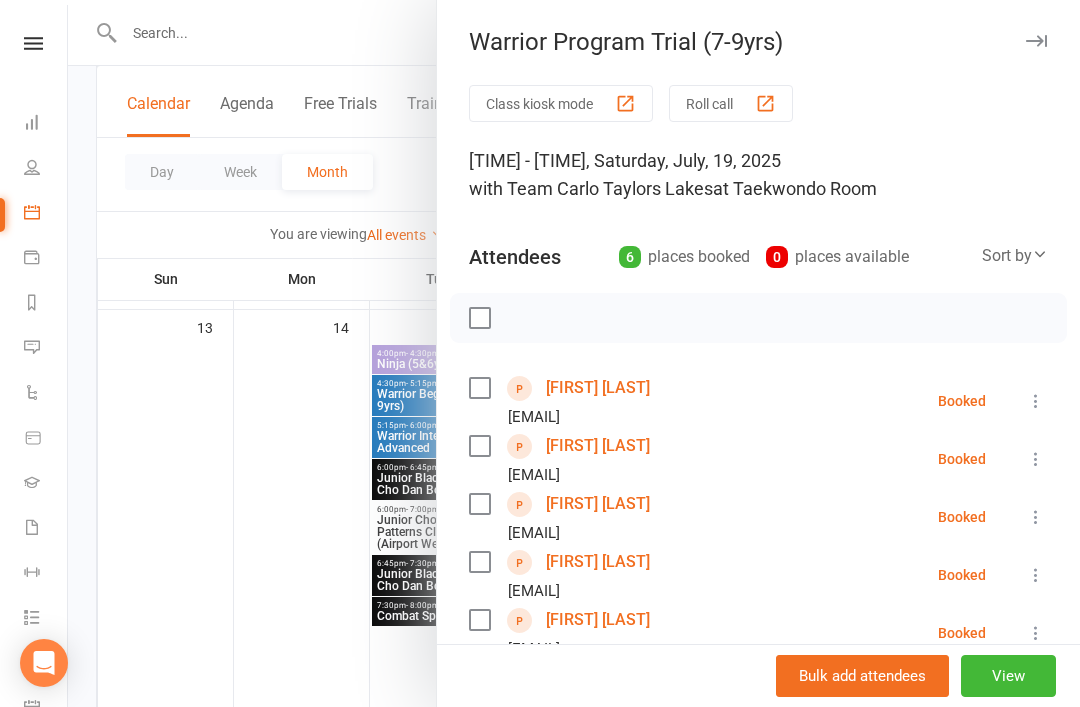 click at bounding box center [1036, 41] 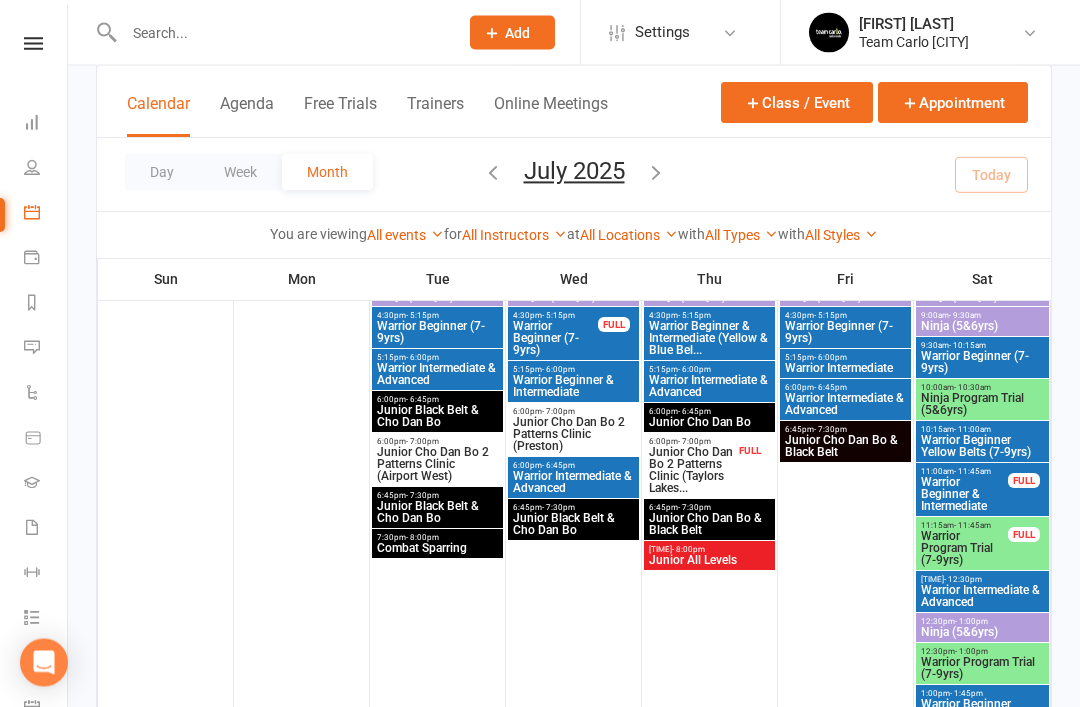 click on "Warrior Program Trial (7-9yrs)" at bounding box center (982, 297) 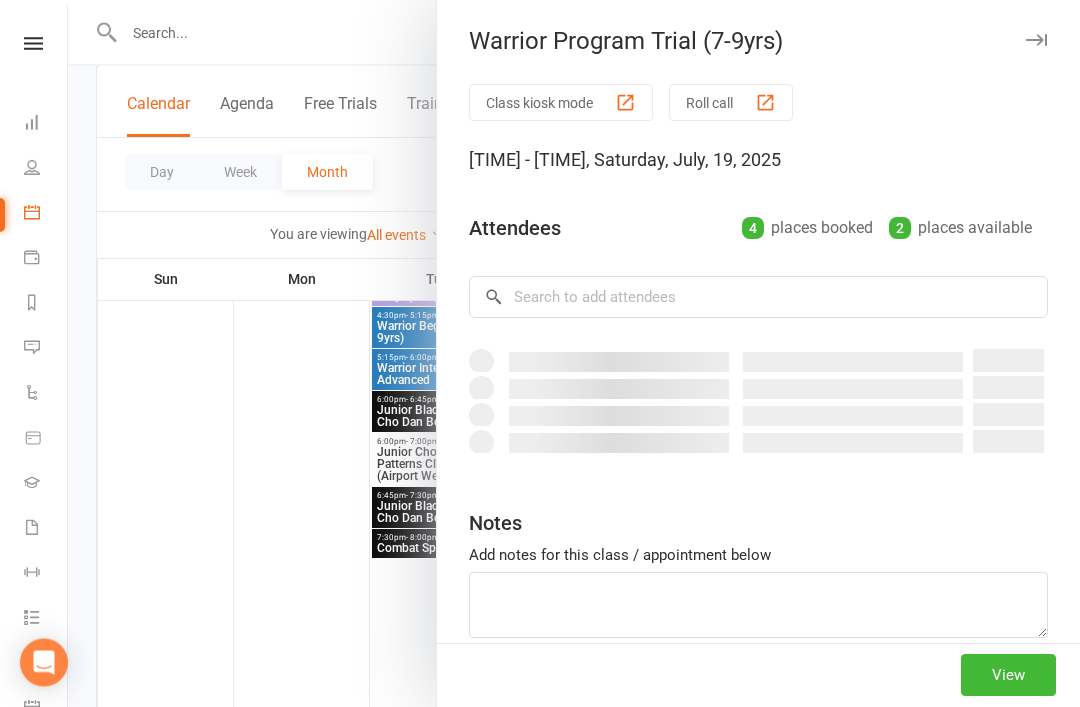 scroll, scrollTop: 883, scrollLeft: 0, axis: vertical 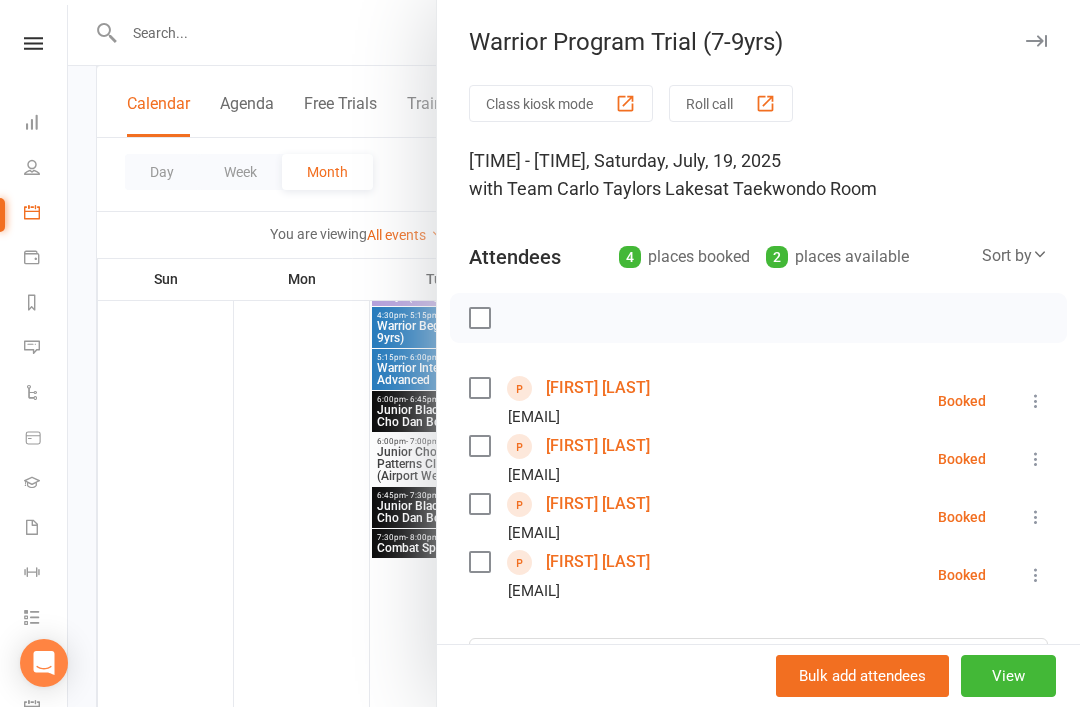 click at bounding box center [1036, 41] 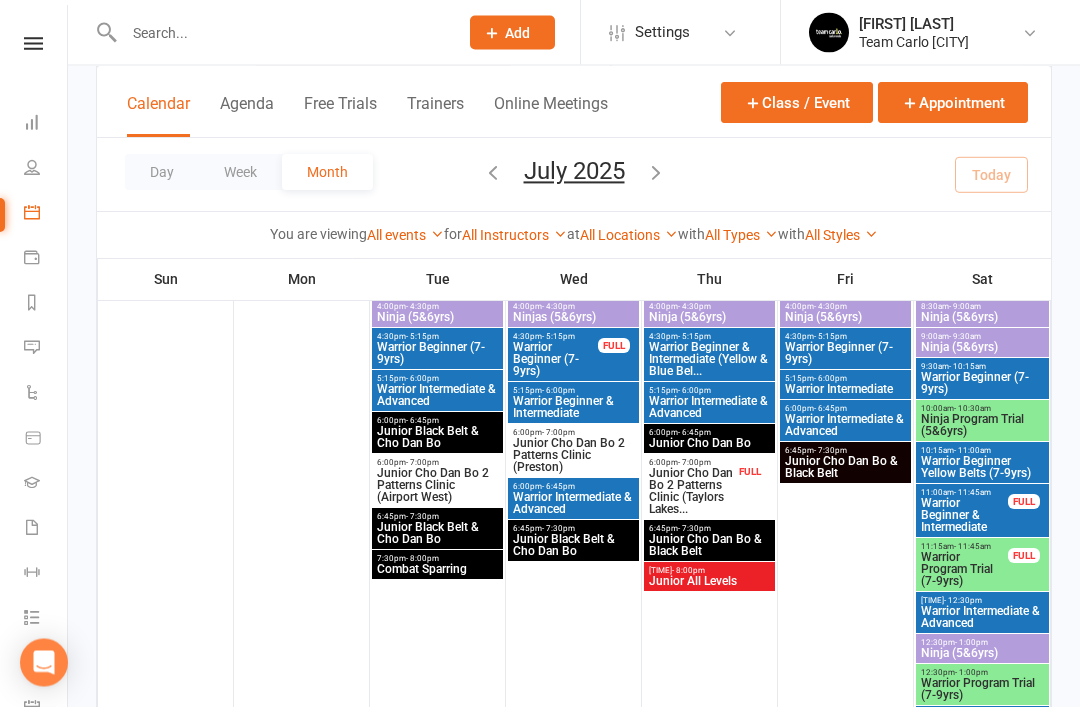 scroll, scrollTop: 862, scrollLeft: 0, axis: vertical 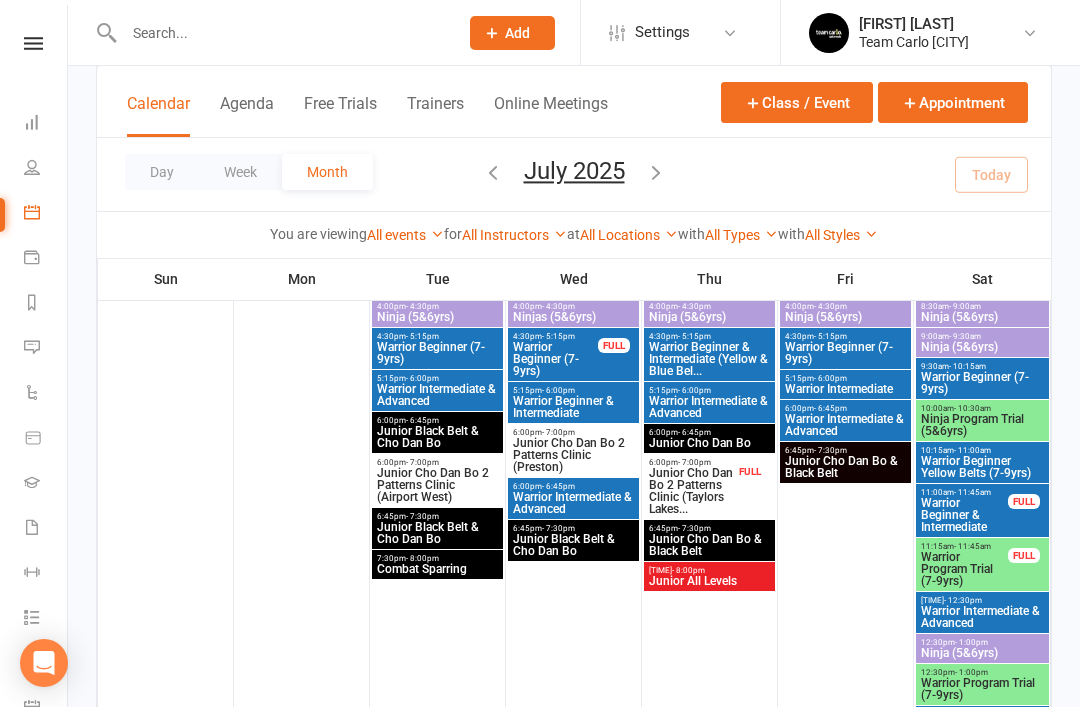 click on "Warrior Program Trial (7-9yrs)" at bounding box center (982, 317) 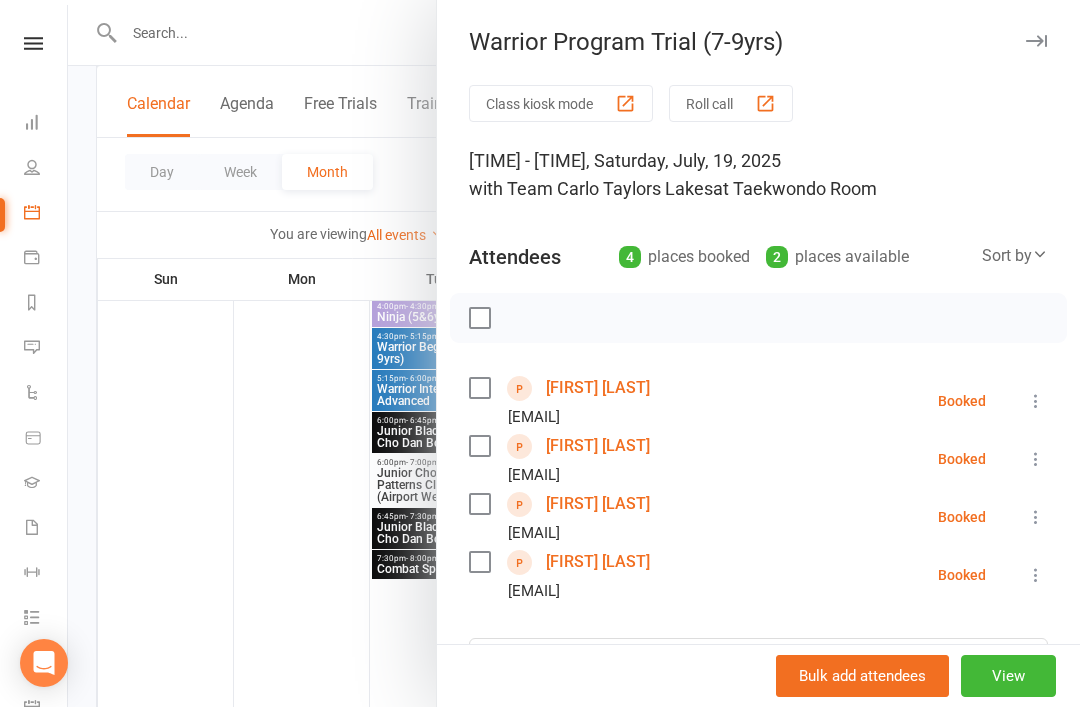 click on "Nithya Lakkaraju" at bounding box center [598, 388] 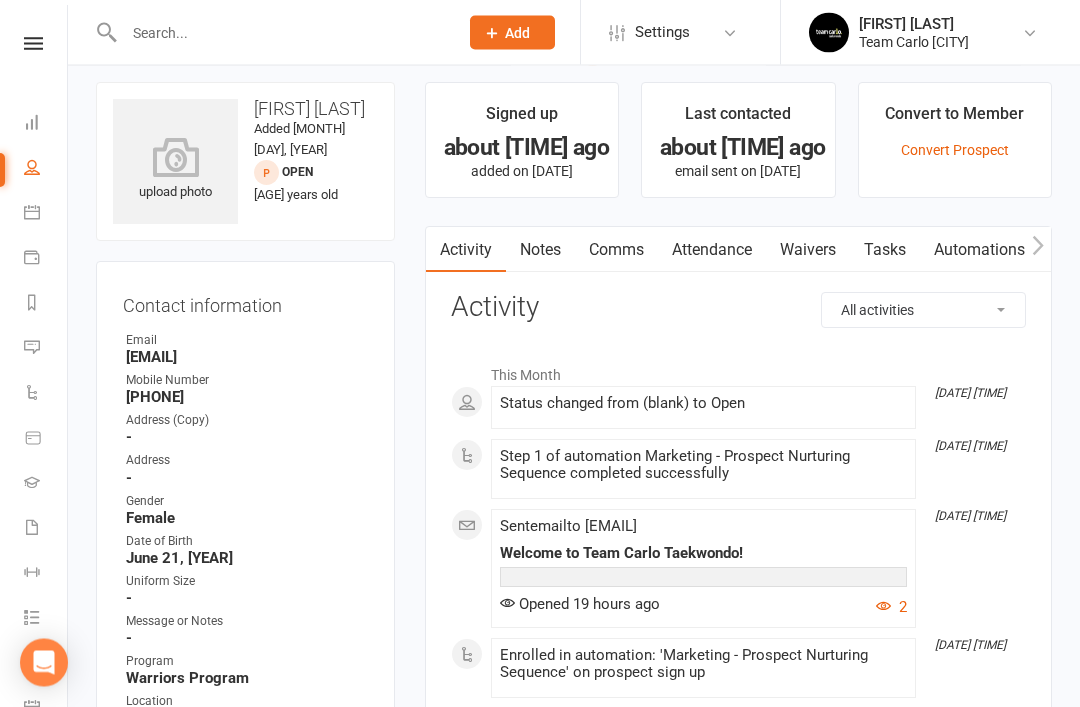 scroll, scrollTop: 12, scrollLeft: 0, axis: vertical 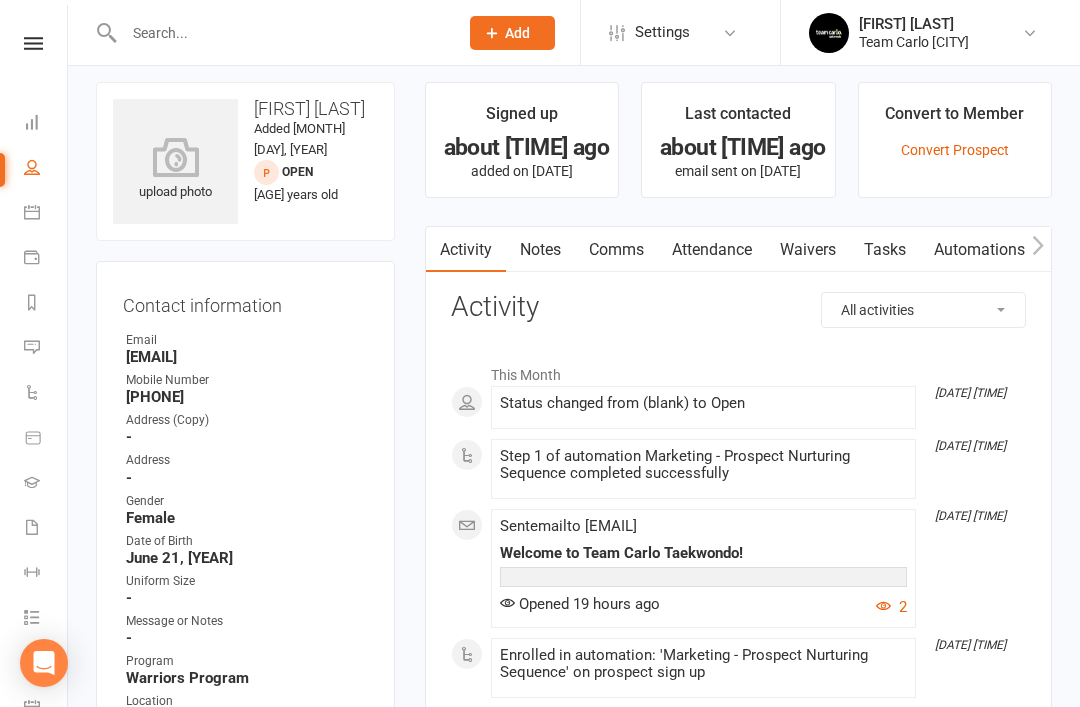 click on "Notes" at bounding box center [540, 250] 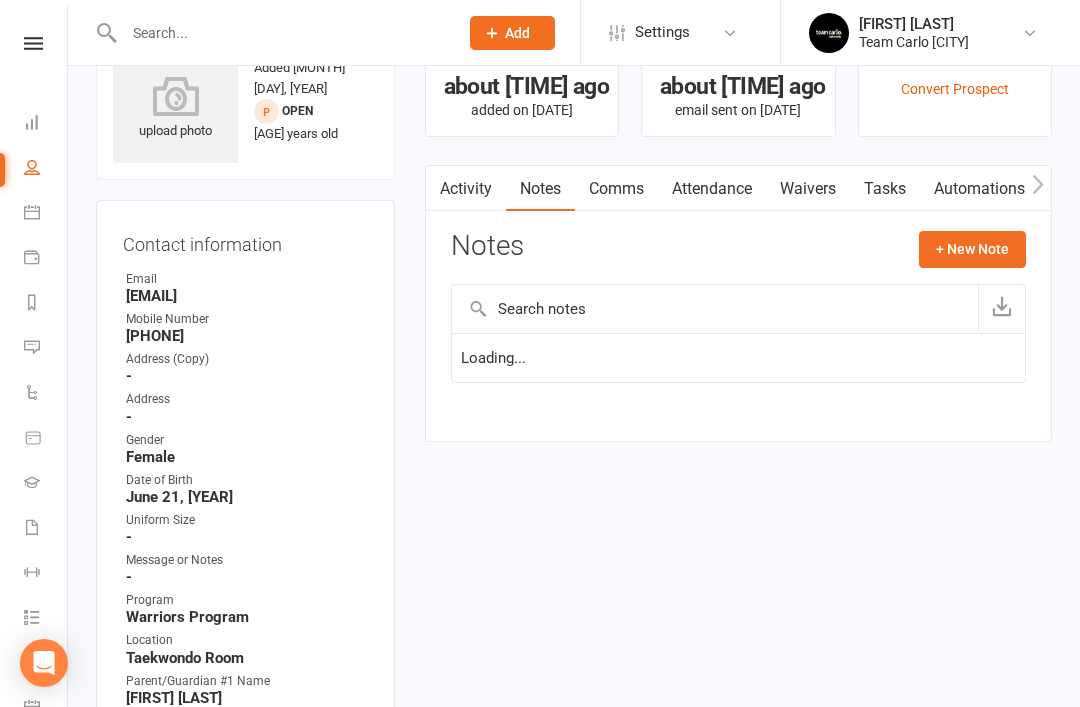 scroll, scrollTop: 76, scrollLeft: 0, axis: vertical 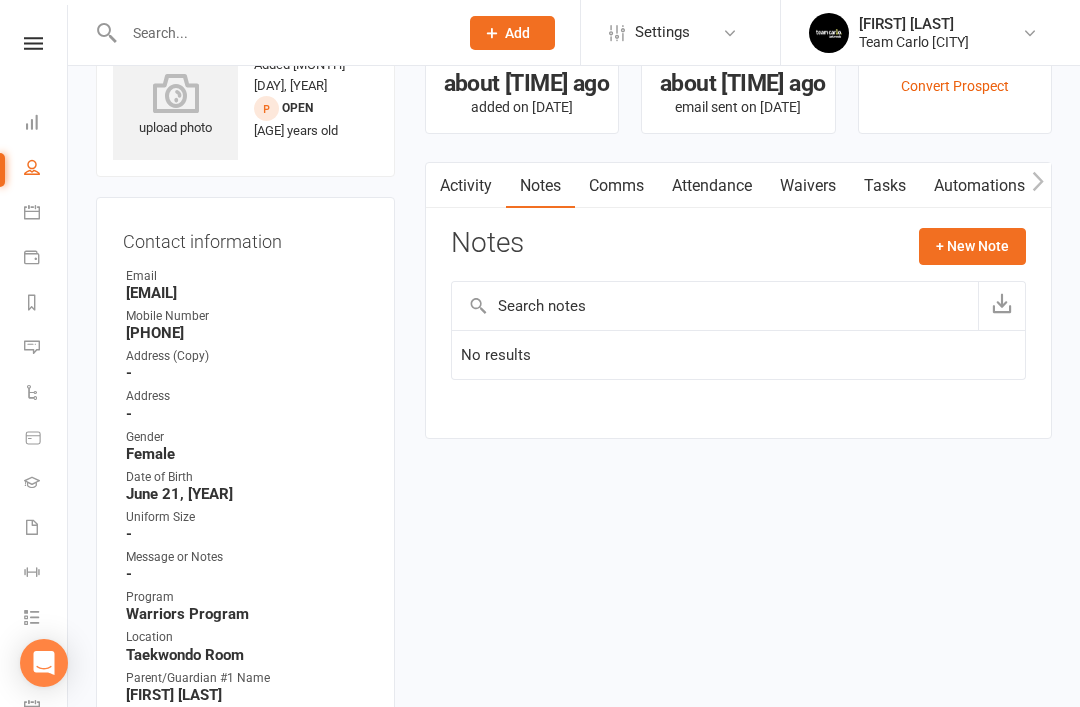 click on "+ New Note" at bounding box center (972, 246) 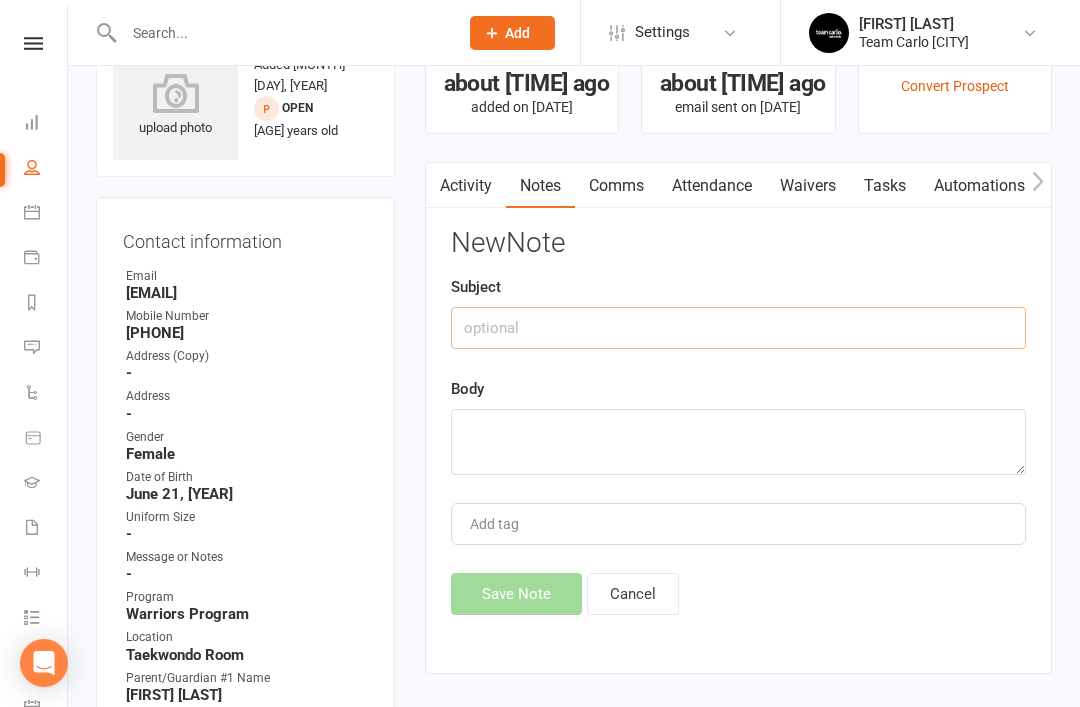 click at bounding box center (738, 328) 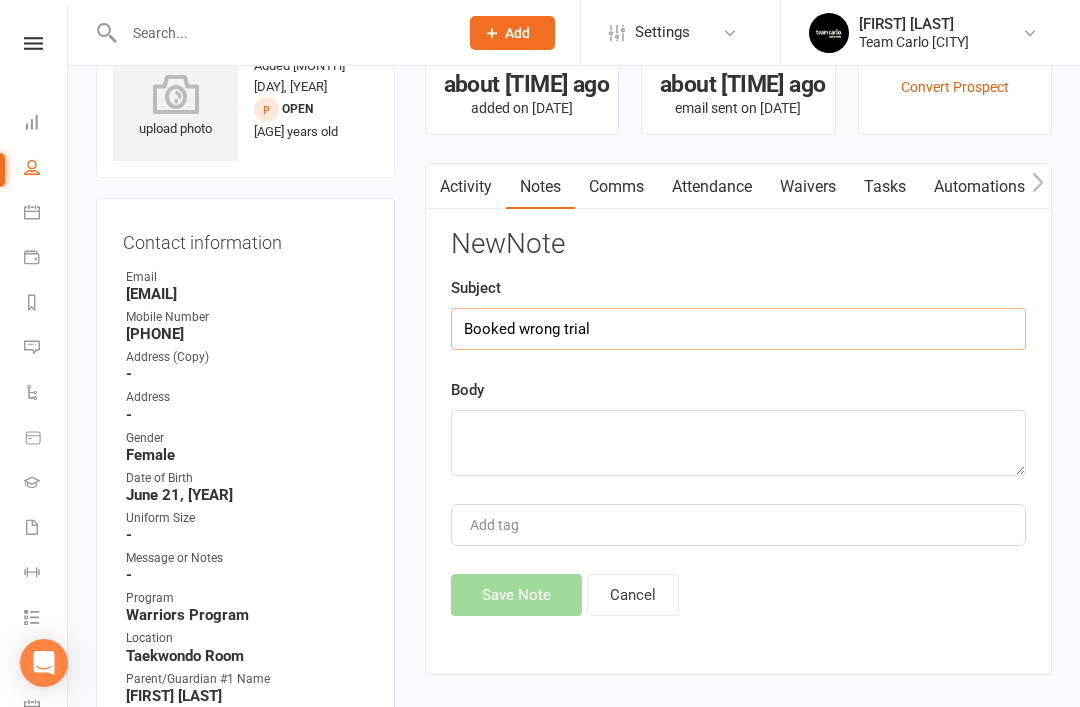 type on "Booked wrong trial" 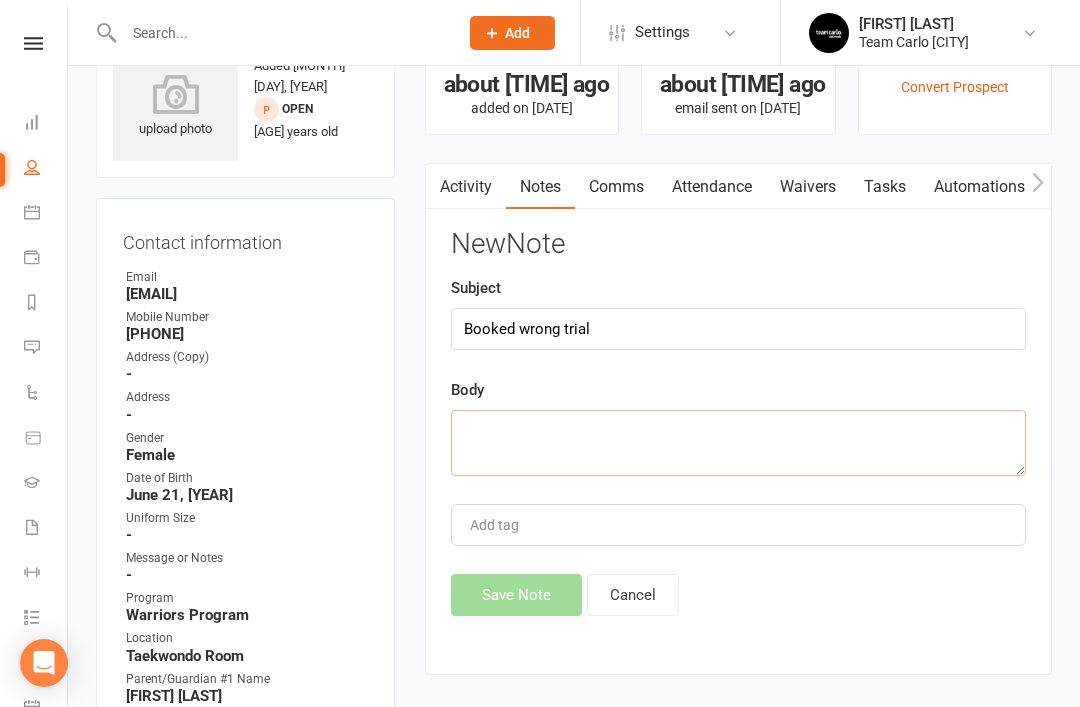 click at bounding box center [738, 443] 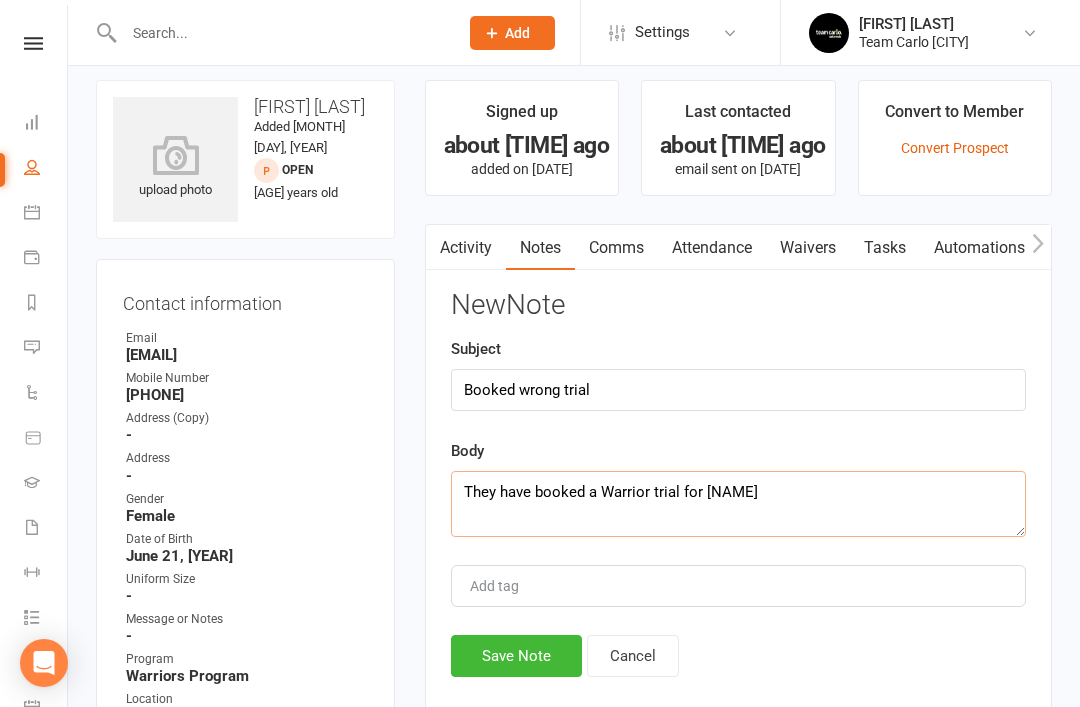 scroll, scrollTop: 0, scrollLeft: 0, axis: both 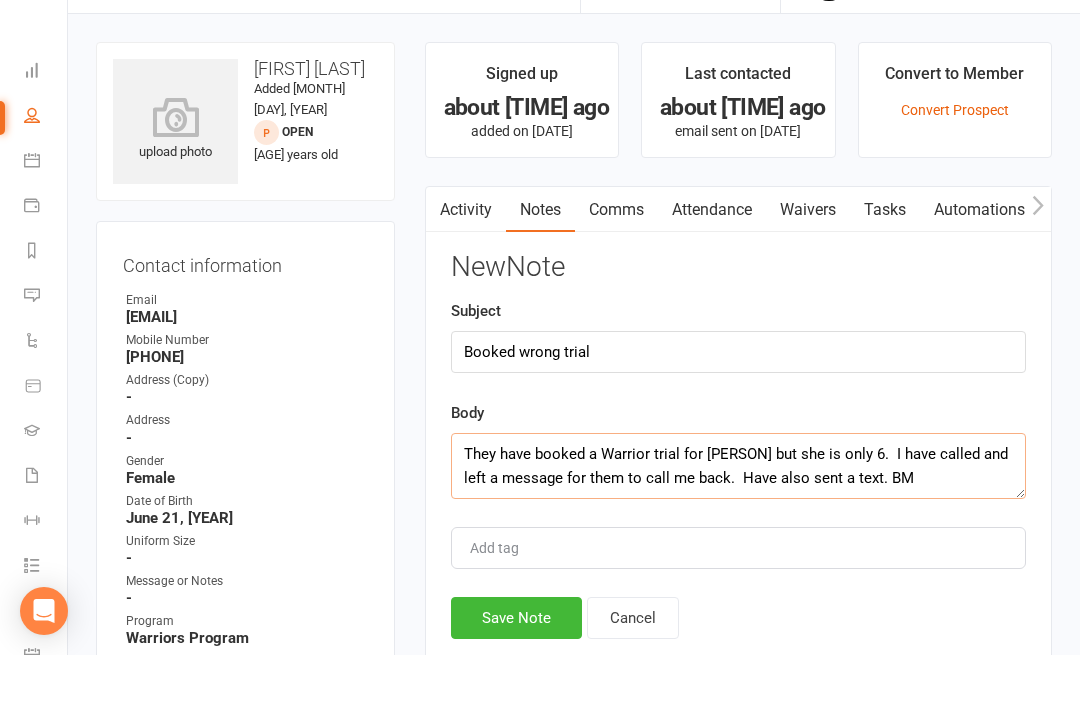 type on "They have booked a Warrior trial for Nithya but she is only 6.  I have called and left a message for them to call me back.  Have also sent a text. BM" 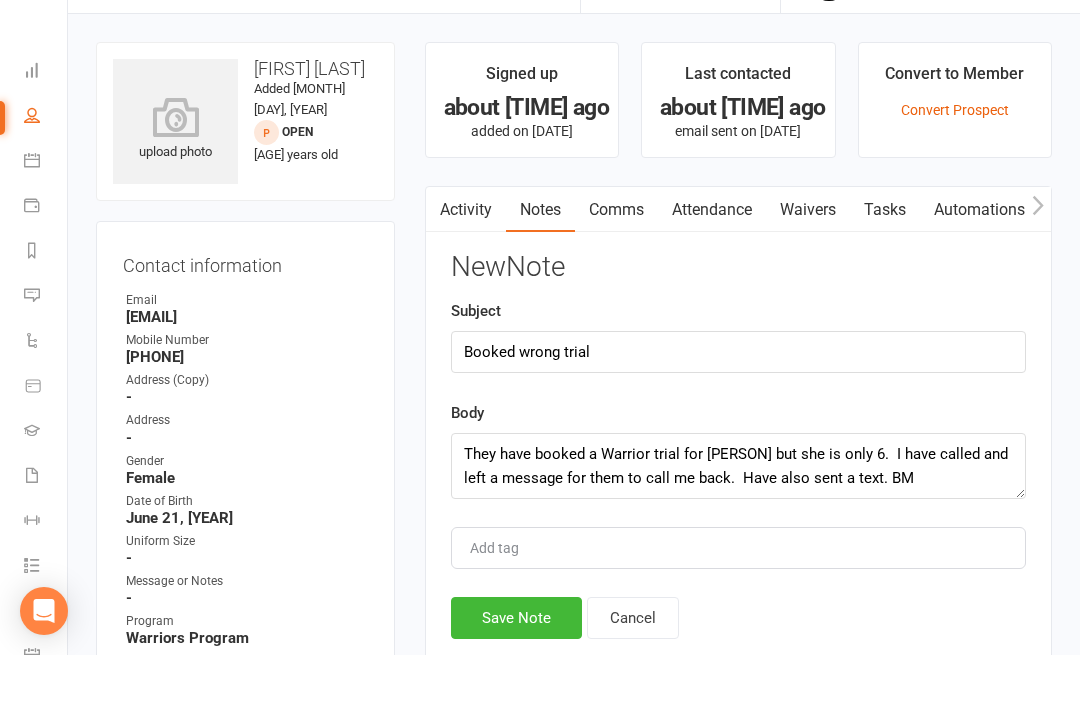 click on "Save Note" at bounding box center (516, 670) 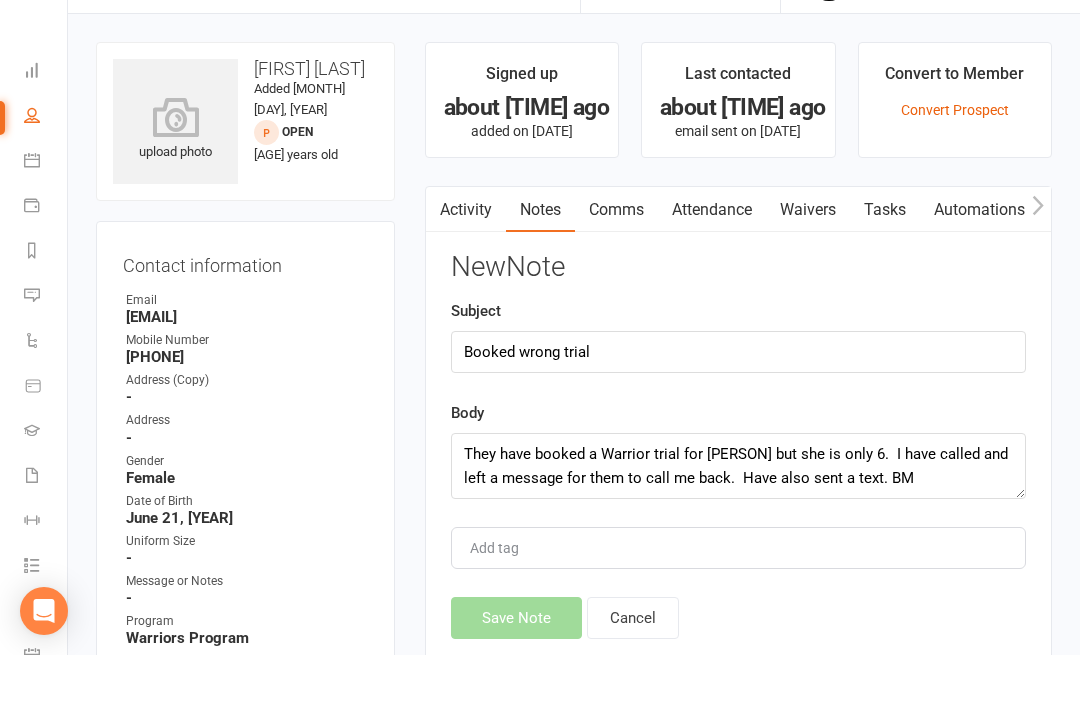 scroll, scrollTop: 52, scrollLeft: 0, axis: vertical 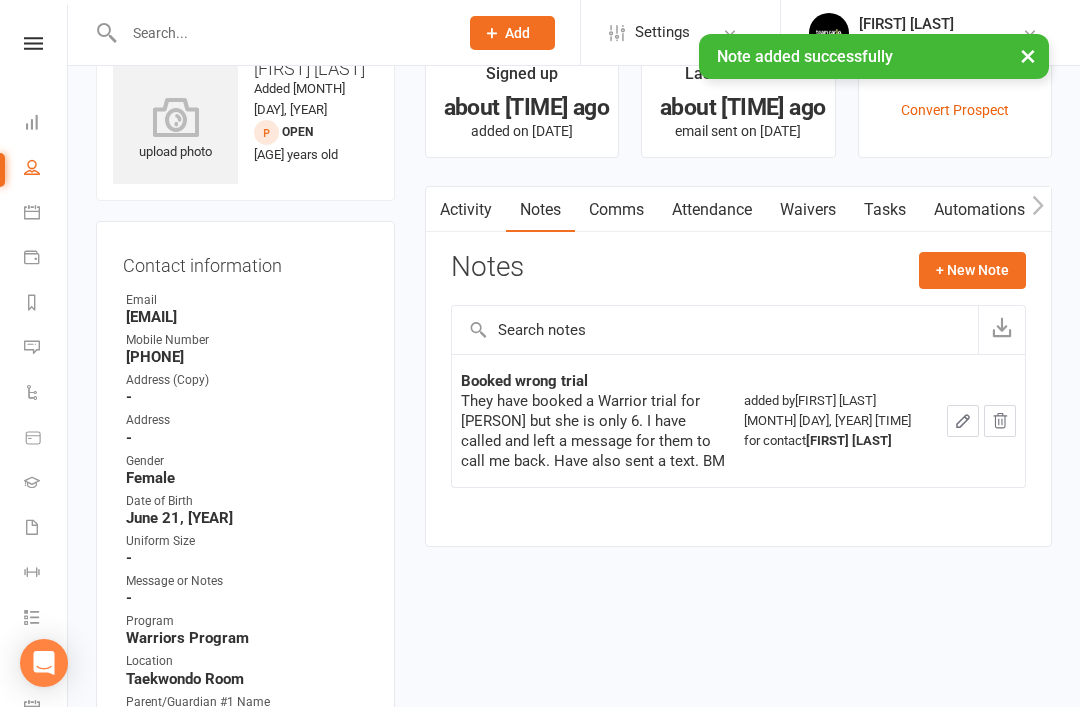 click on "Comms" at bounding box center (616, 210) 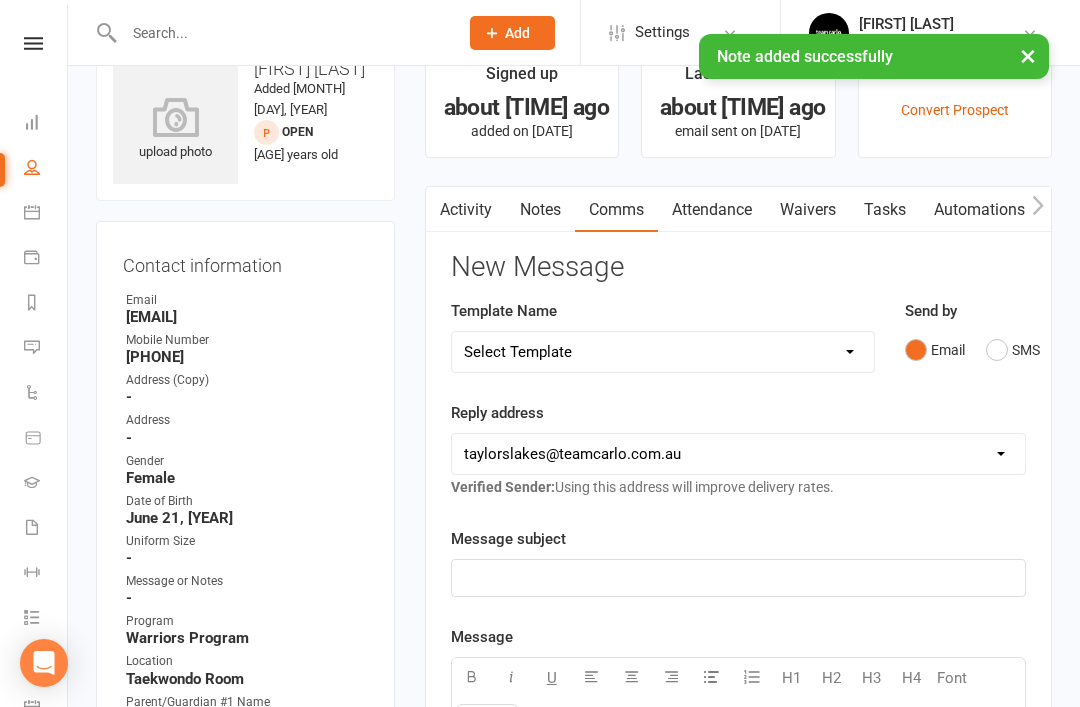 click on "SMS" at bounding box center (1013, 350) 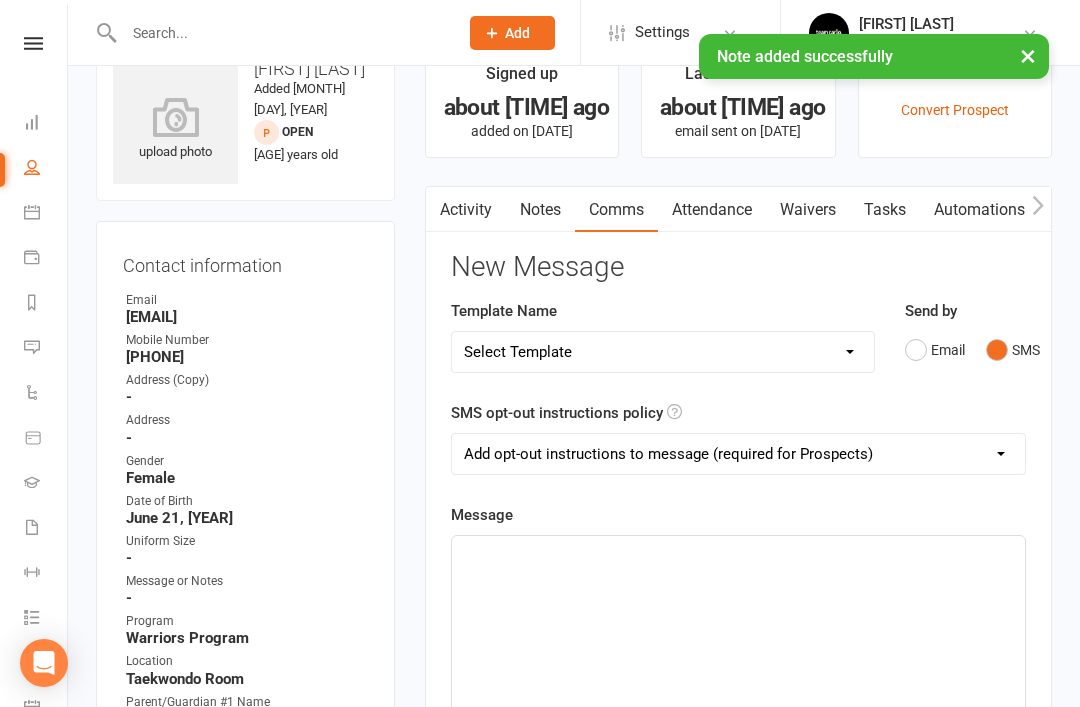 click on "﻿" at bounding box center [738, 686] 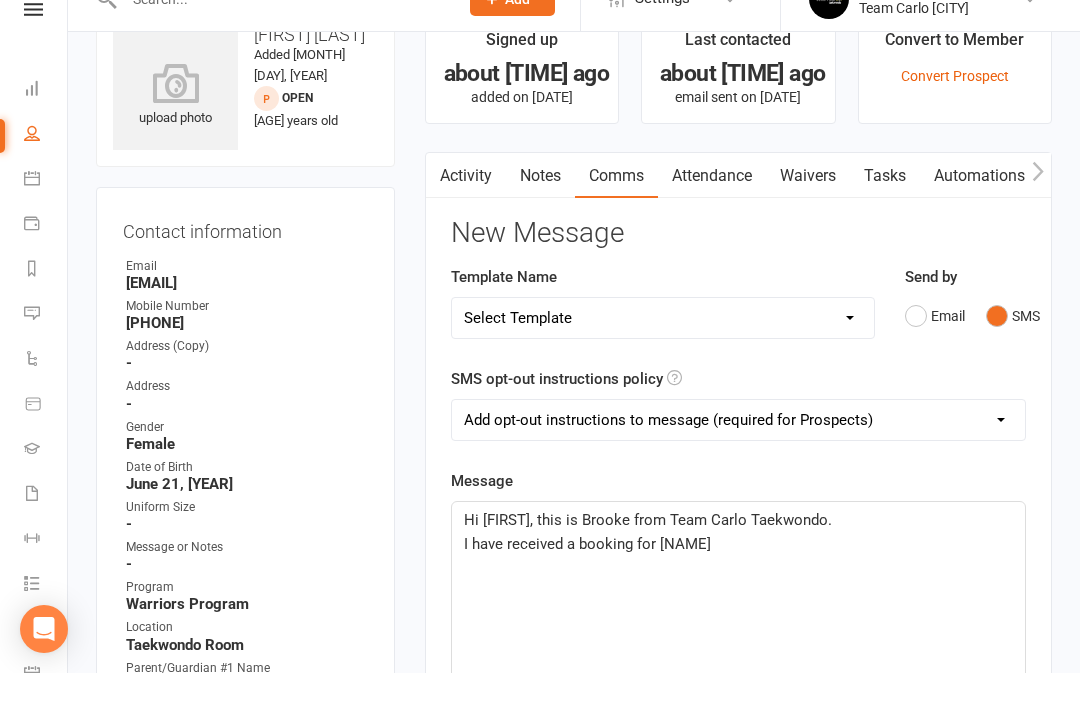 click on "I have received a booking for Nithya" at bounding box center (648, 554) 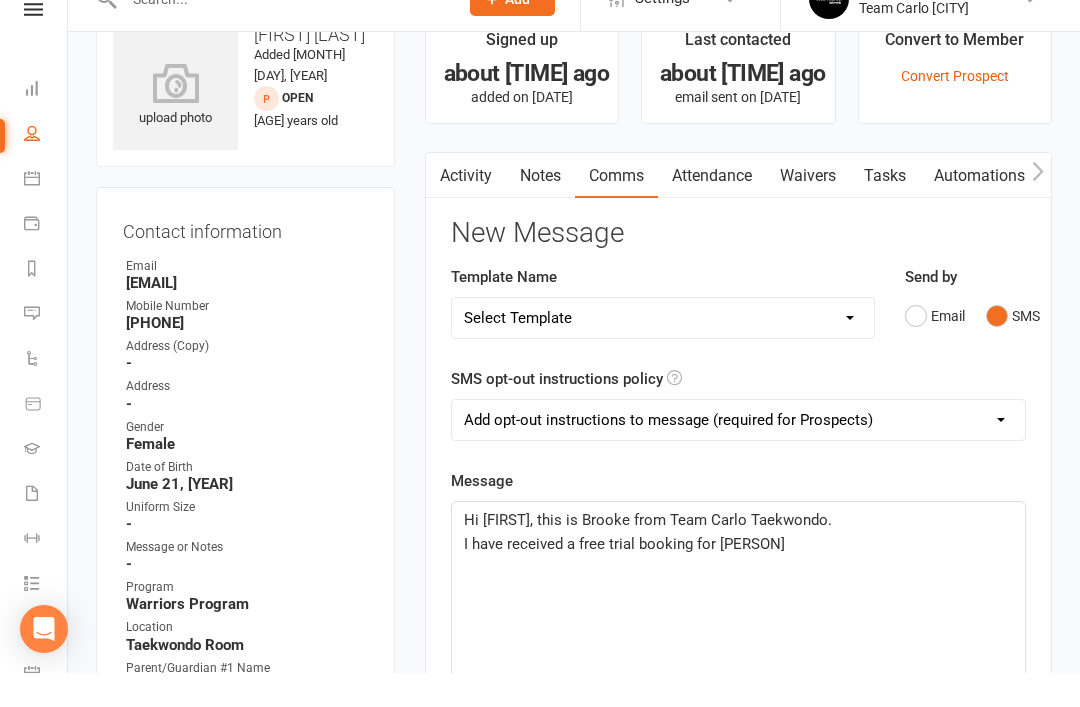click on "I have received a free trial booking for Nithya" at bounding box center (738, 578) 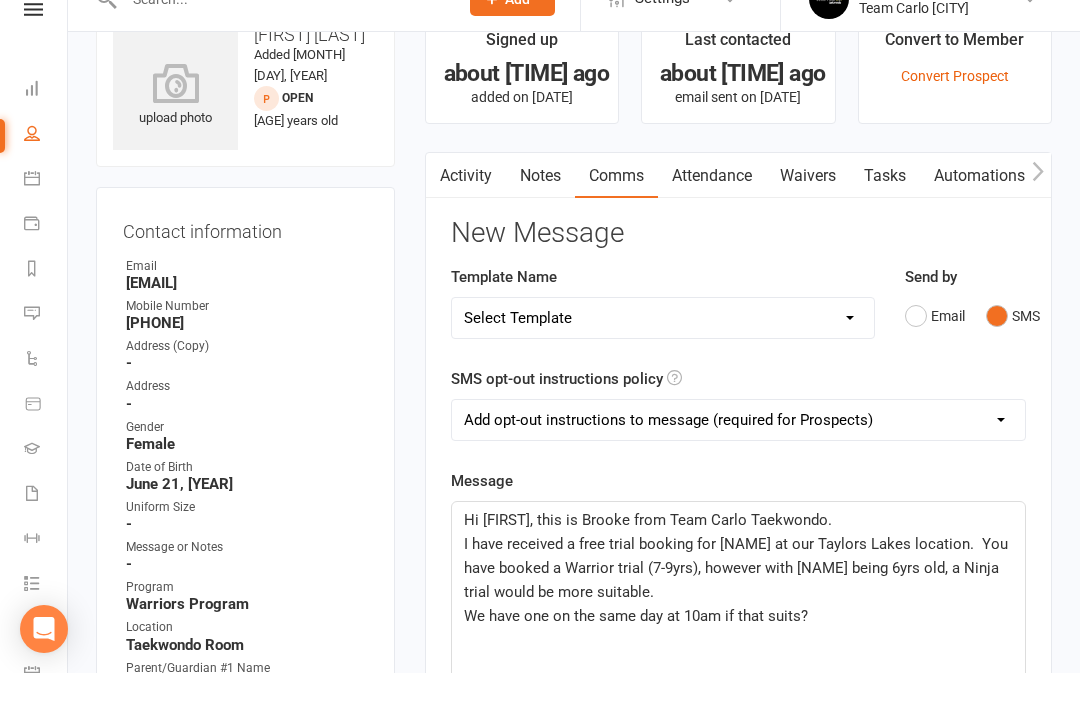 click on "We have one on the same day at 10am if that suits?" at bounding box center [648, 554] 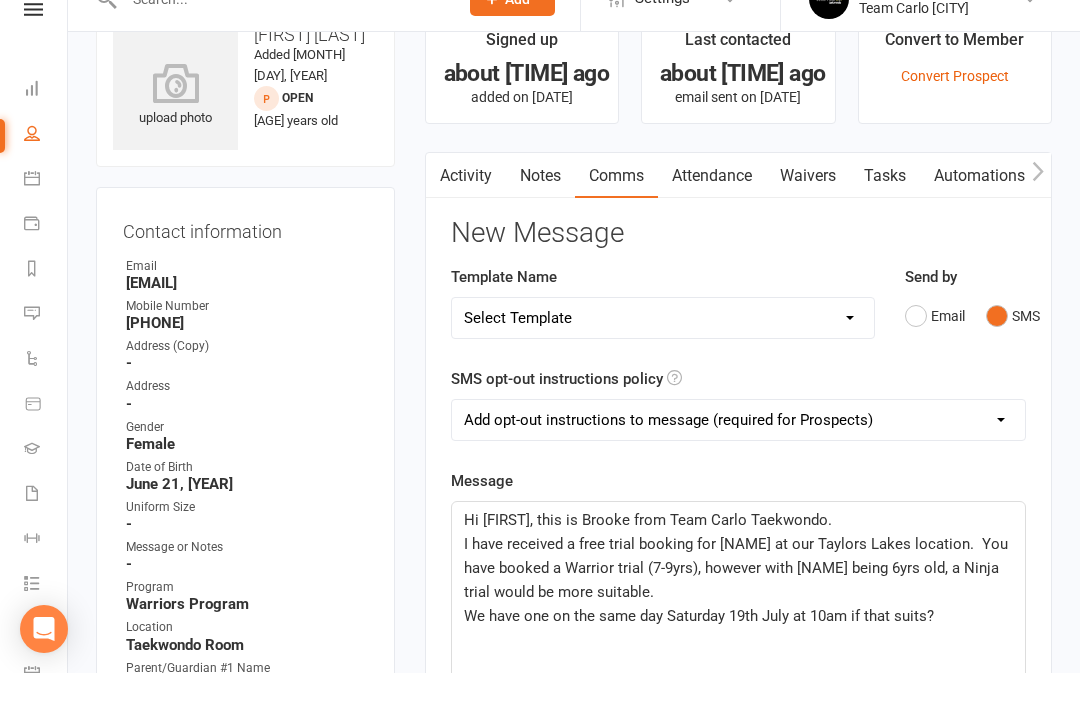 click on "We have one on the same day Saturday 19th July at 10am if that suits?" at bounding box center [738, 650] 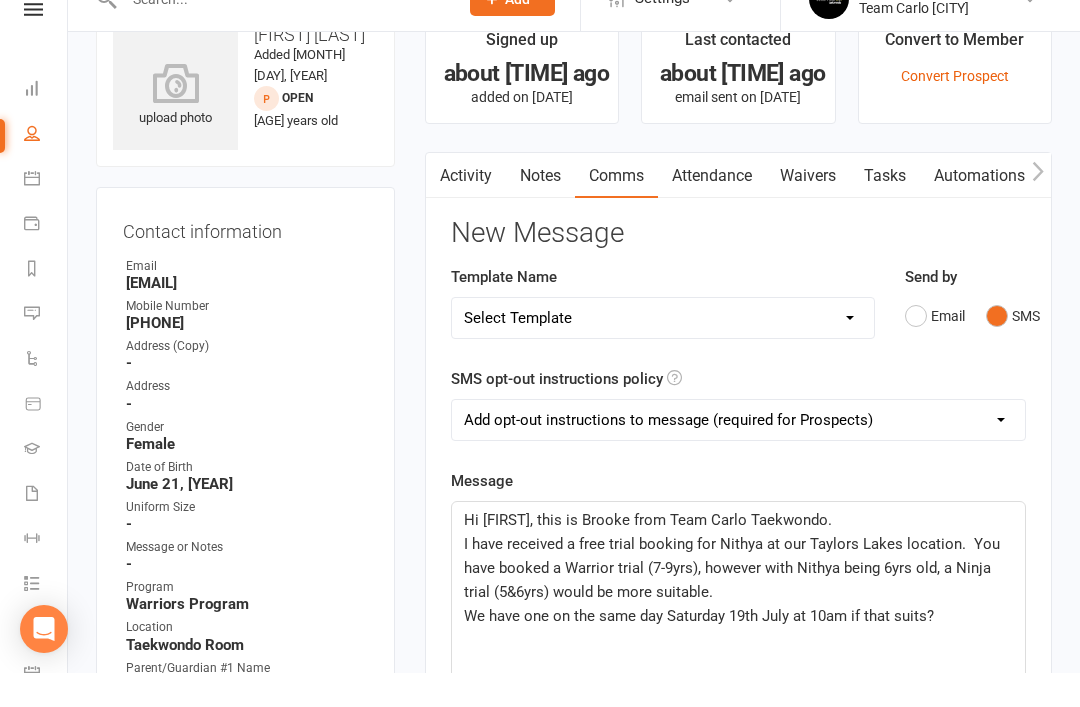 click on "I have received a free trial booking for Nithya at our Taylors Lakes location.  You have booked a Warrior trial (7-9yrs), however with Nithya being 6yrs old, a Ninja trial (5&6yrs) would be more suitable." at bounding box center (738, 602) 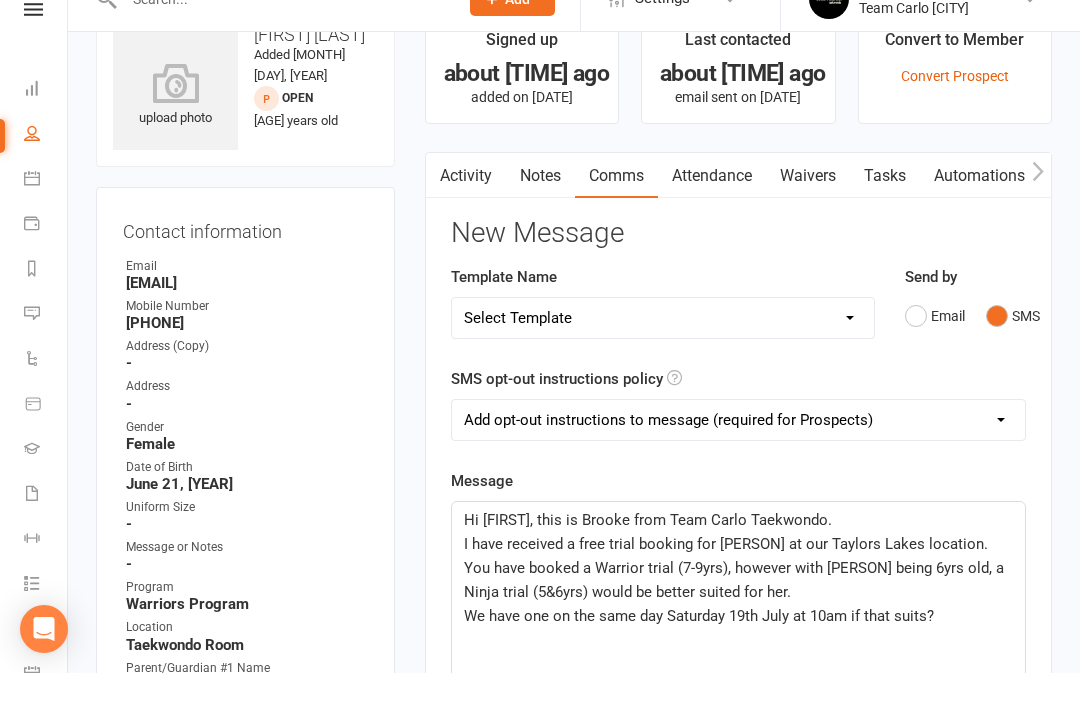 click on "We have one on the same day Saturday 19th July at 10am if that suits?" at bounding box center (738, 650) 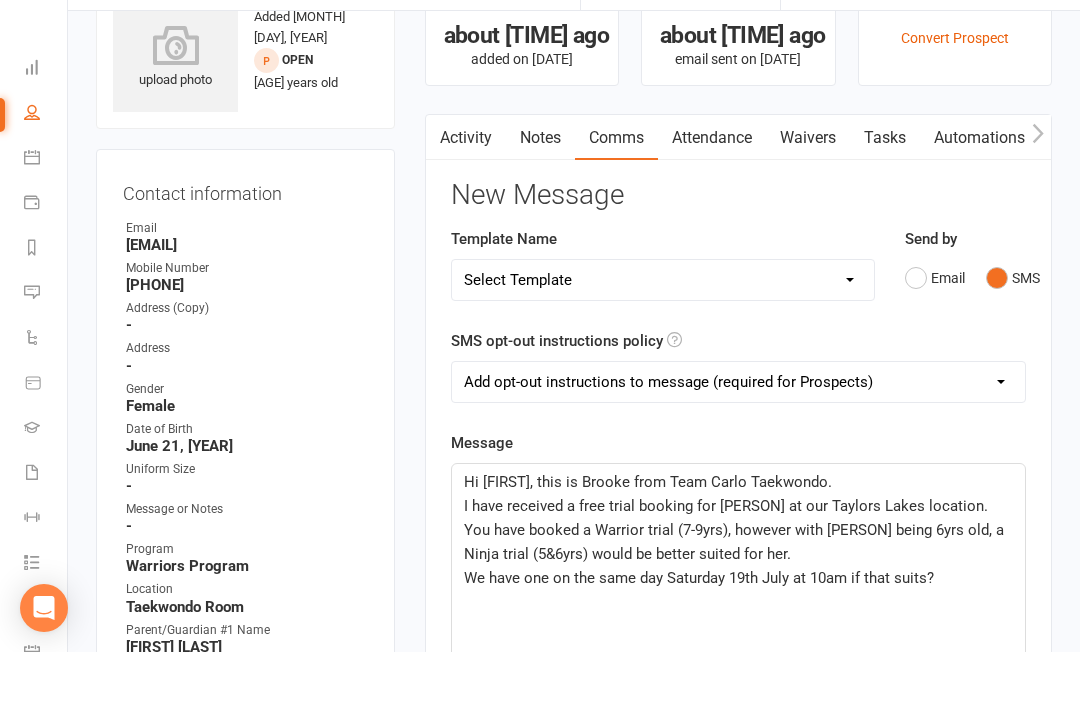 scroll, scrollTop: 73, scrollLeft: 0, axis: vertical 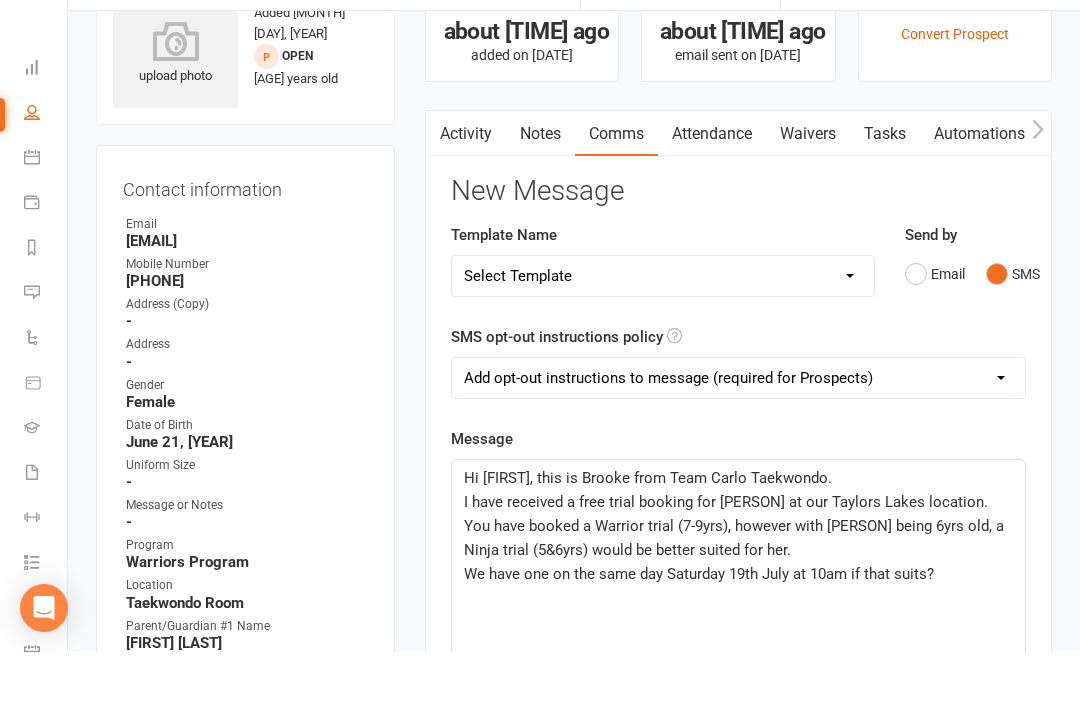 click at bounding box center [32, 212] 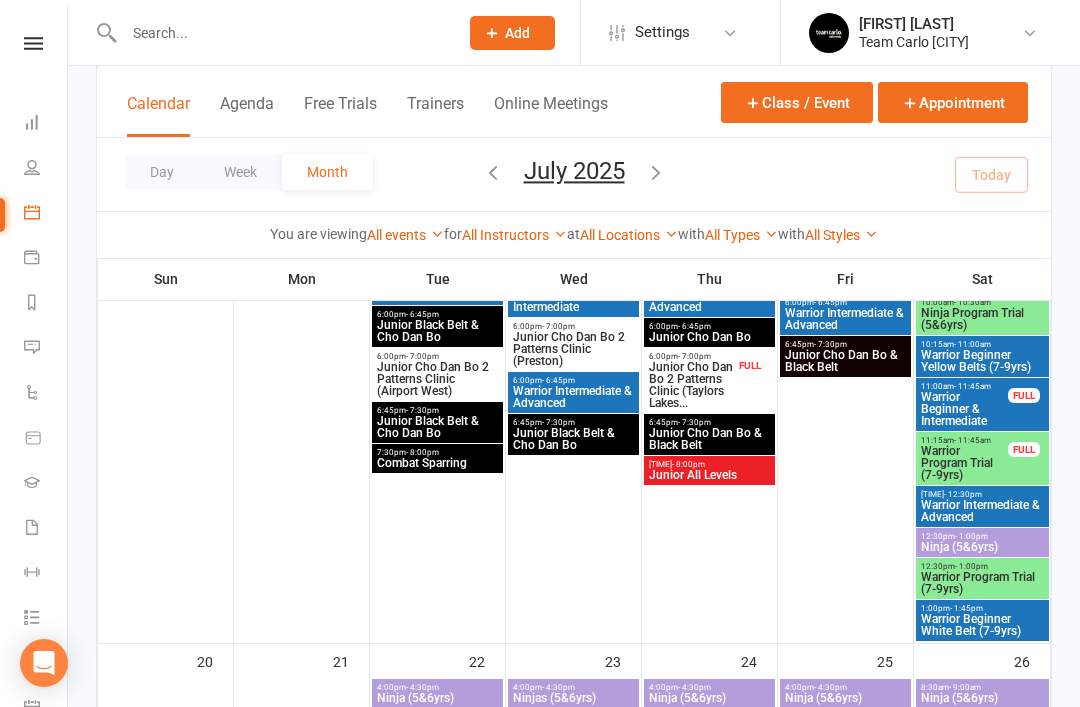 scroll, scrollTop: 968, scrollLeft: 0, axis: vertical 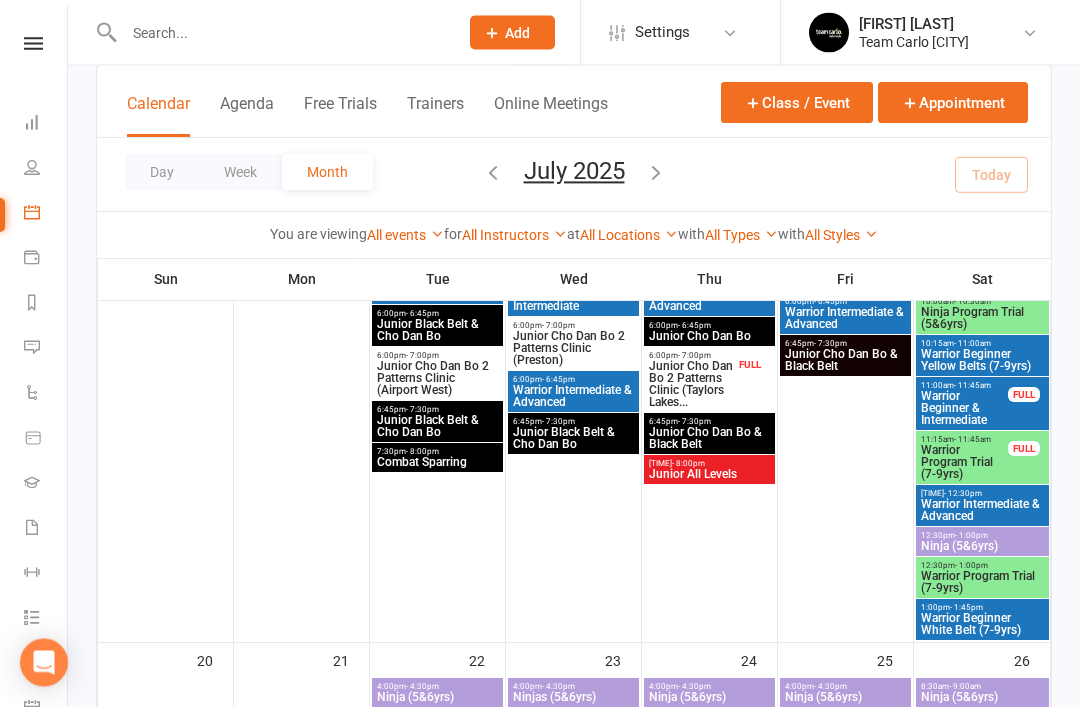 click on "Warrior Program Trial (7-9yrs)" at bounding box center [982, 211] 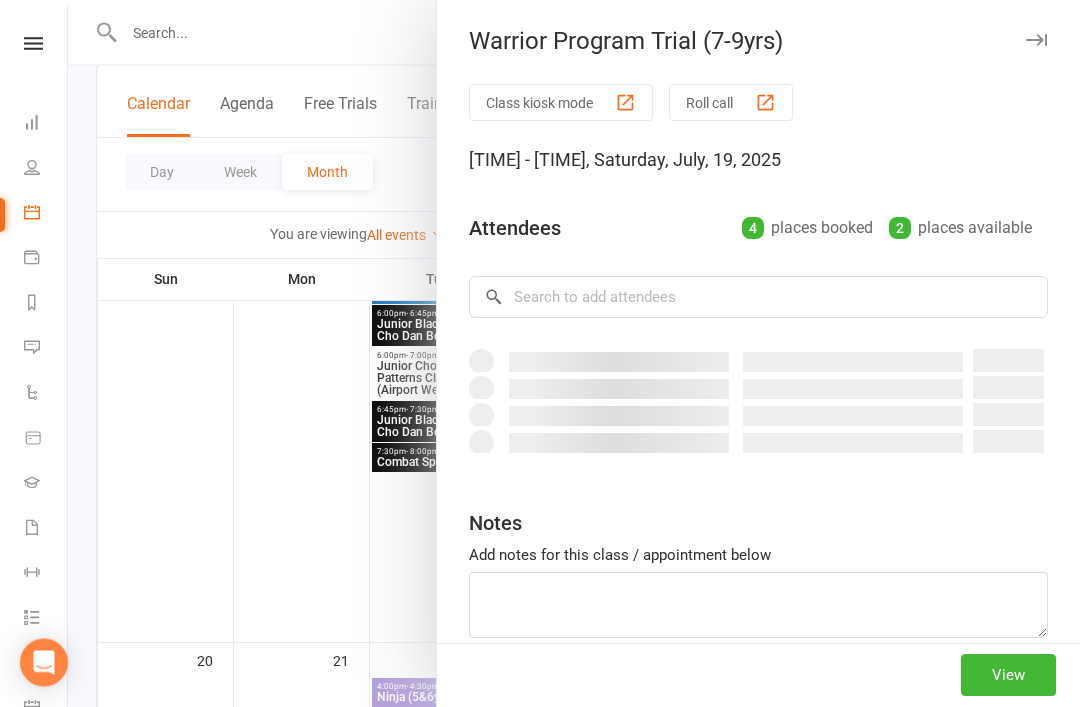 scroll, scrollTop: 969, scrollLeft: 0, axis: vertical 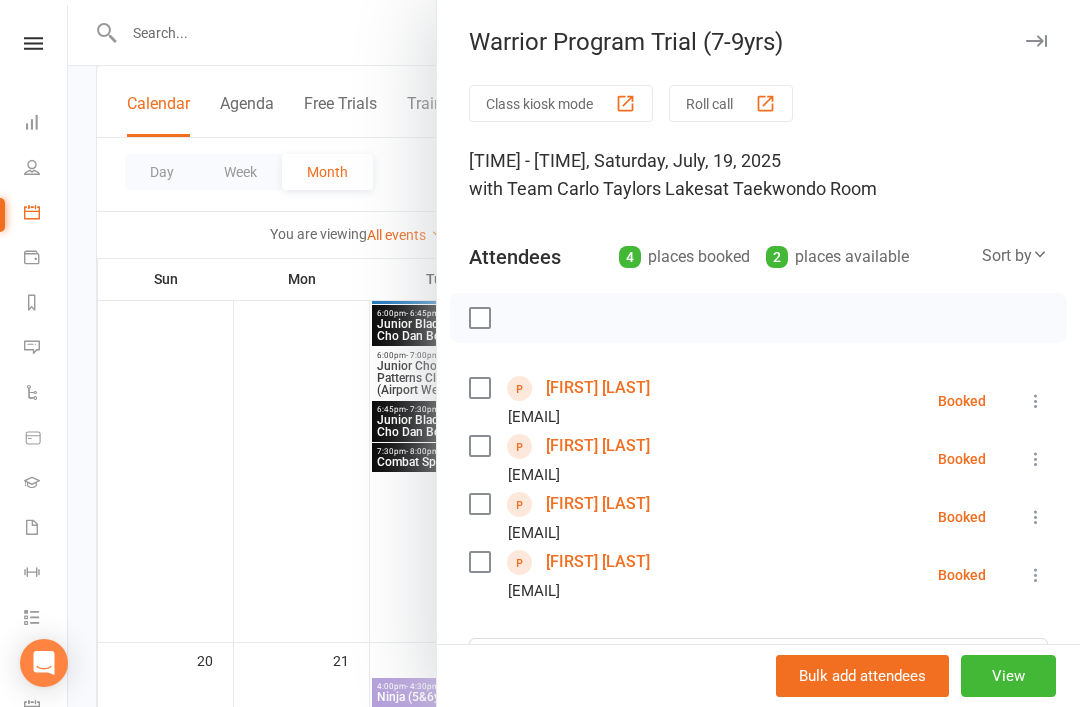 click at bounding box center (1036, 401) 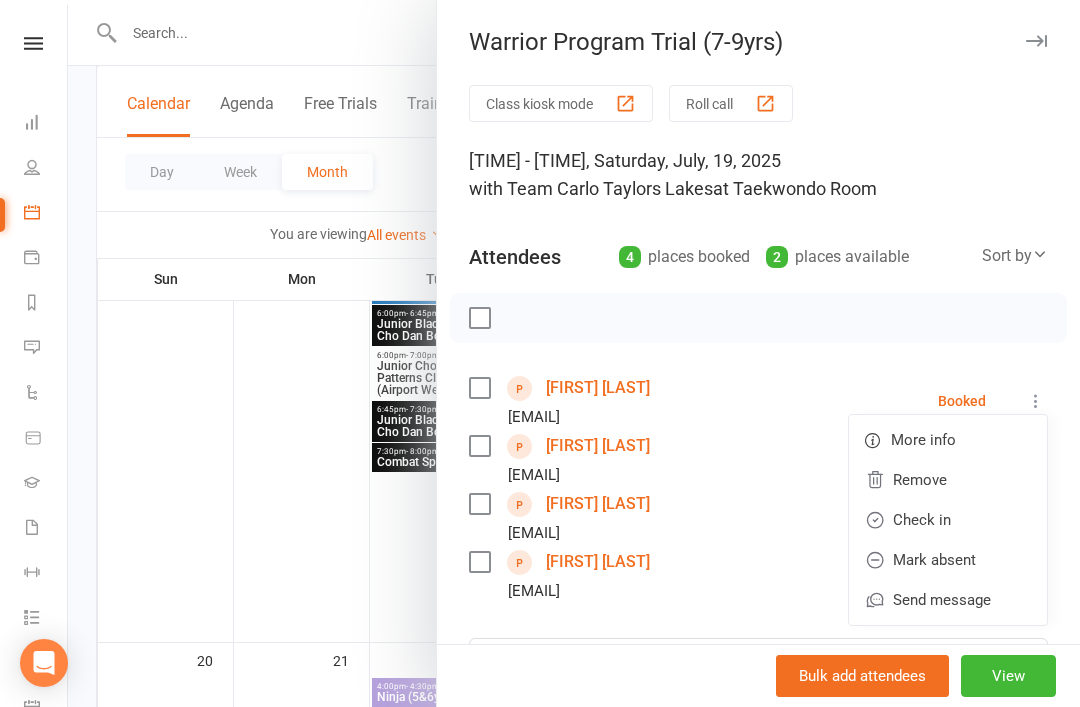 click on "Remove" at bounding box center [948, 480] 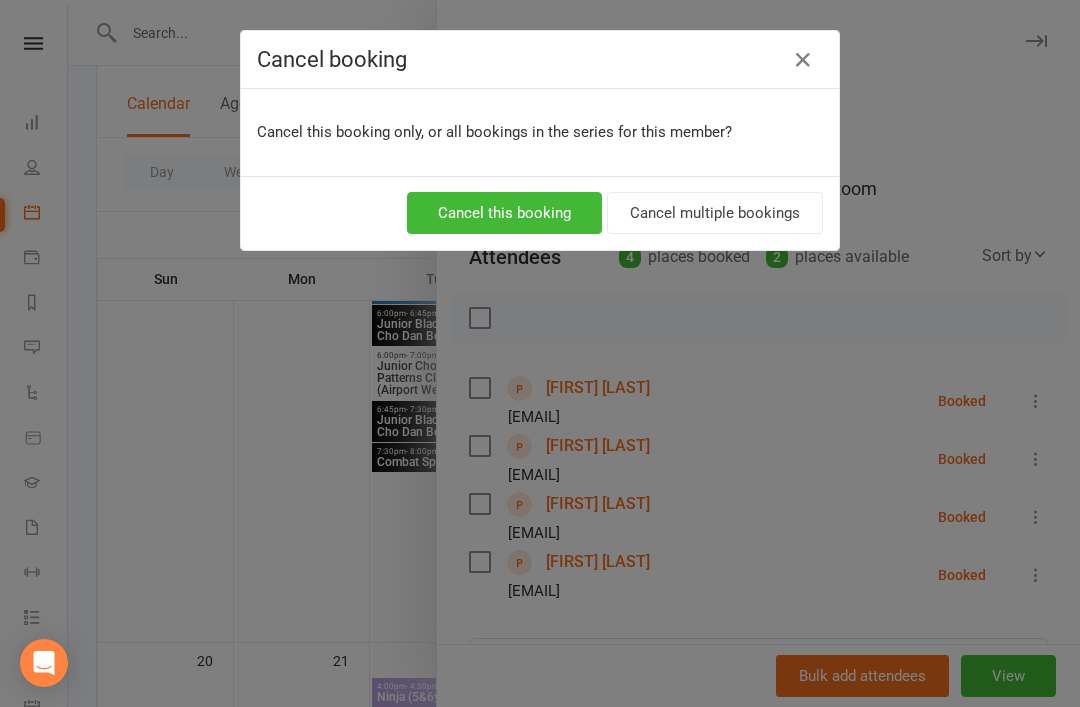 click on "Cancel this booking" at bounding box center [504, 213] 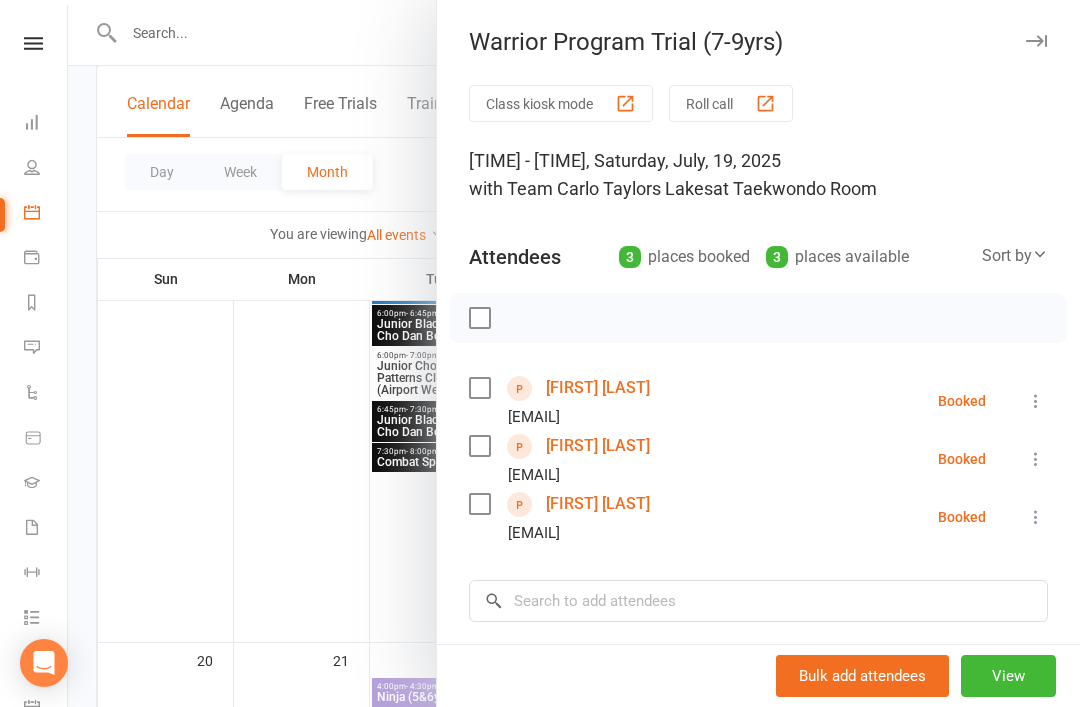 click at bounding box center [1036, 41] 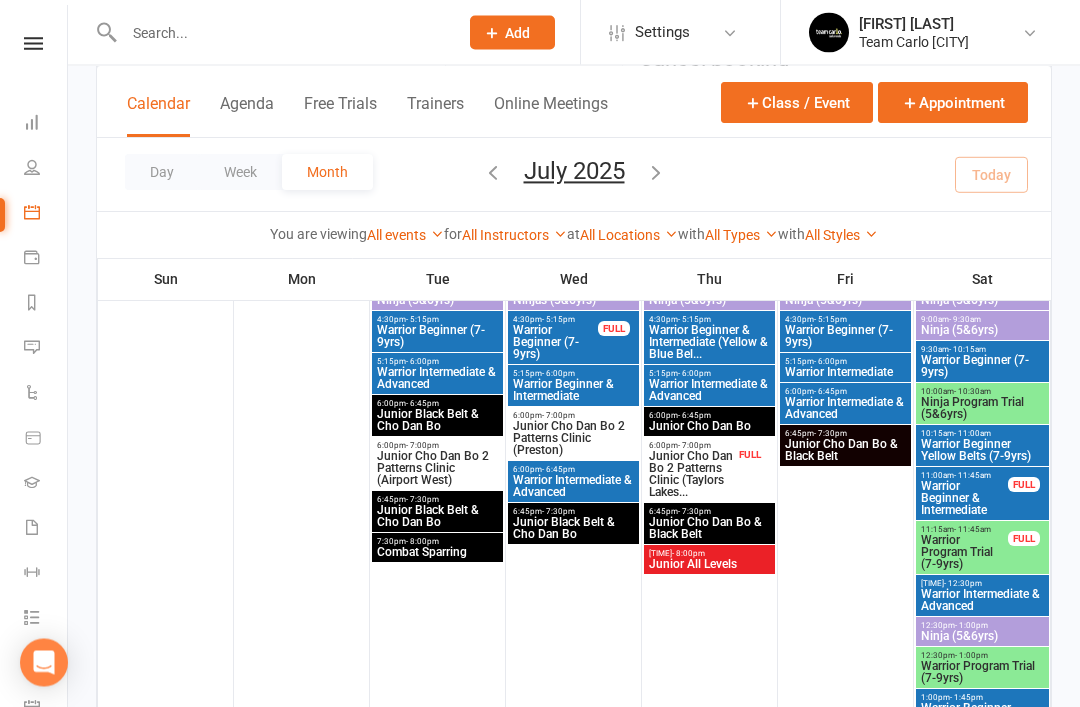 click on "Ninja Program Trial (5&6yrs)" at bounding box center (982, 301) 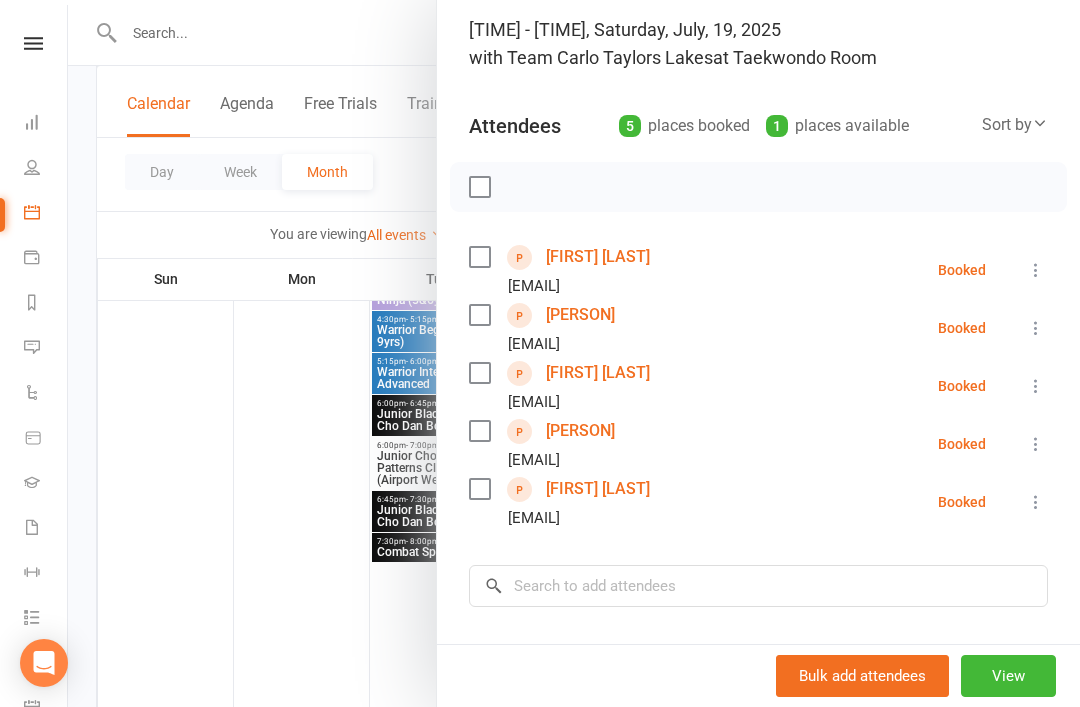 scroll, scrollTop: 134, scrollLeft: 0, axis: vertical 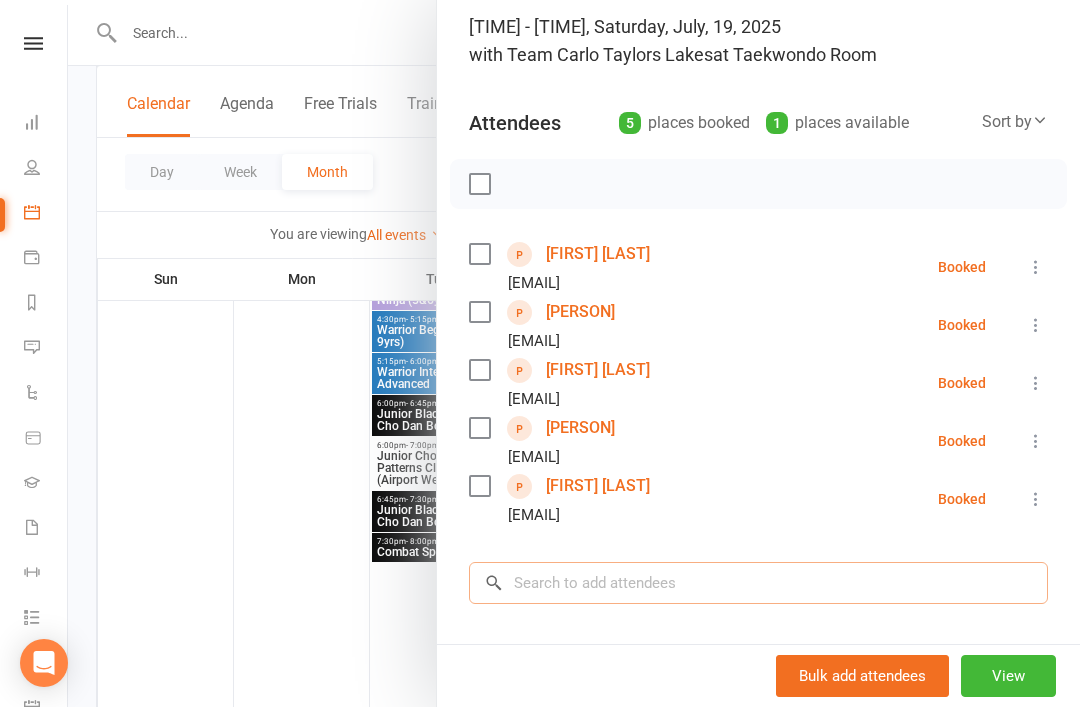 click at bounding box center [758, 583] 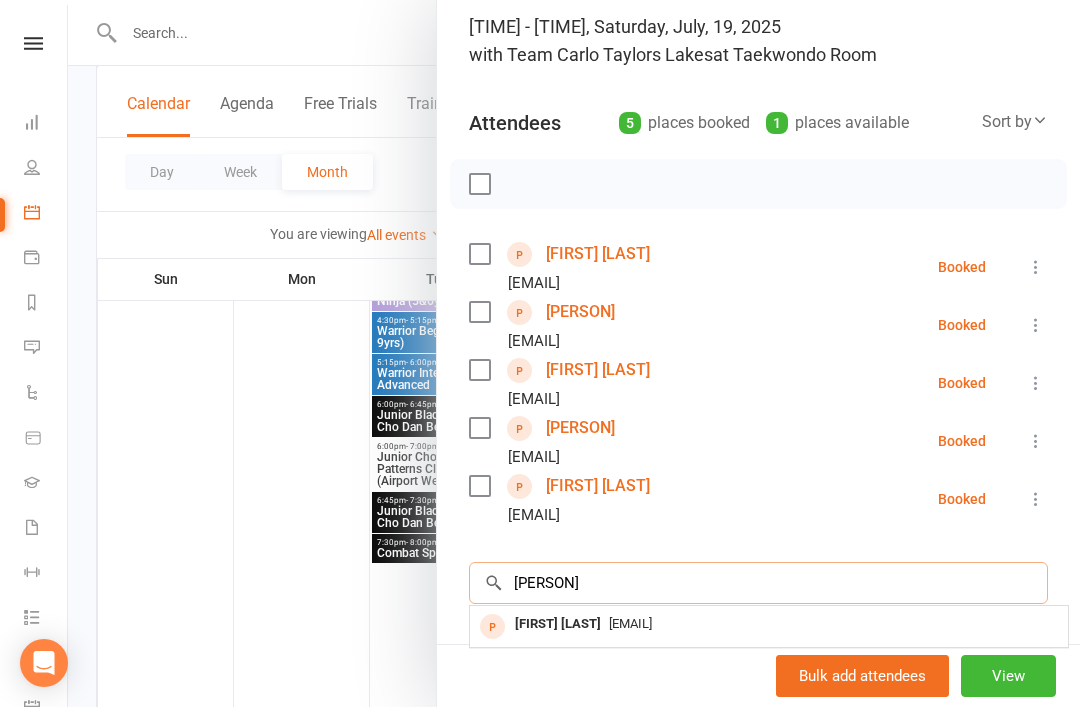 type on "Nithy" 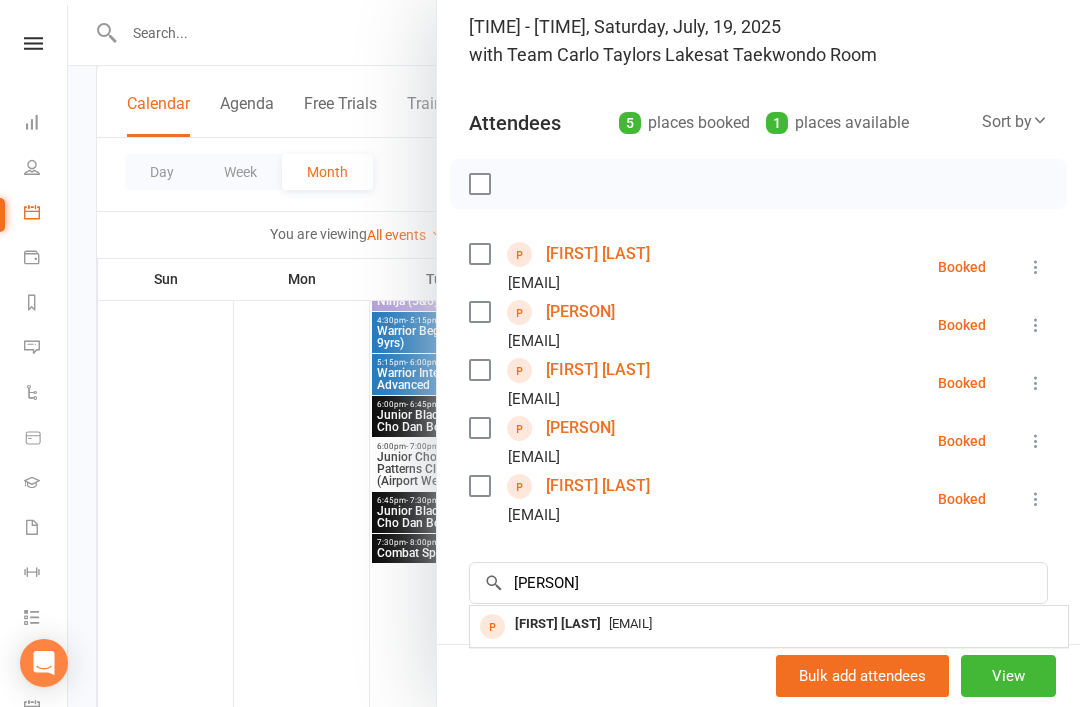 click on "Nithya Lakkaraju" at bounding box center (558, 624) 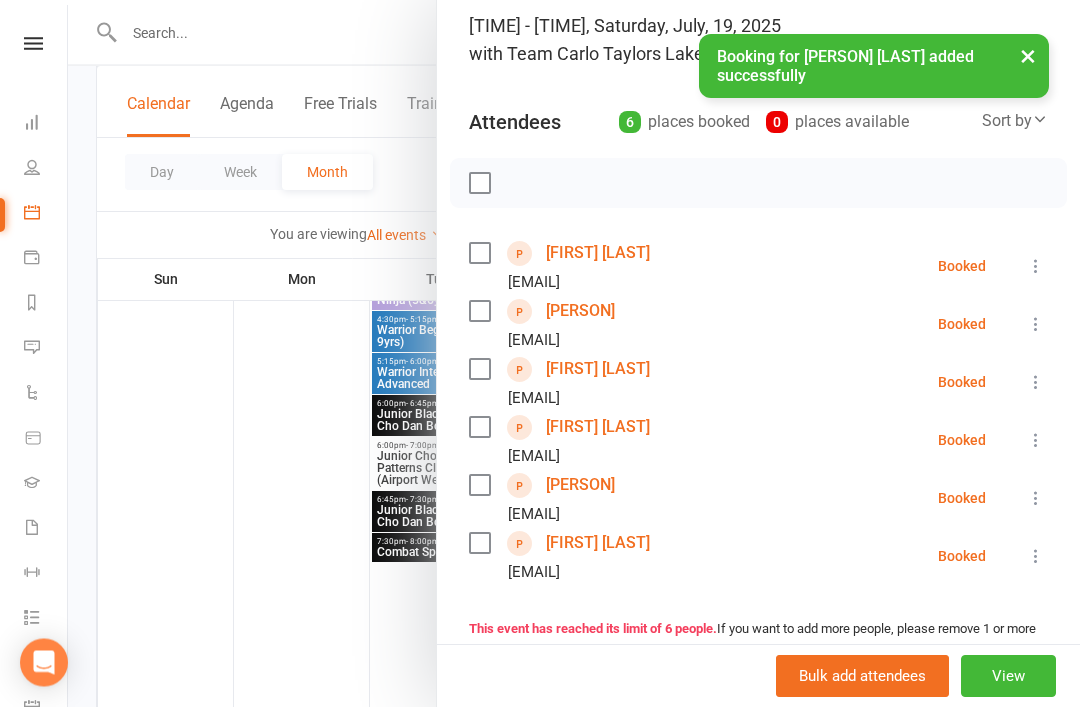 scroll, scrollTop: 879, scrollLeft: 0, axis: vertical 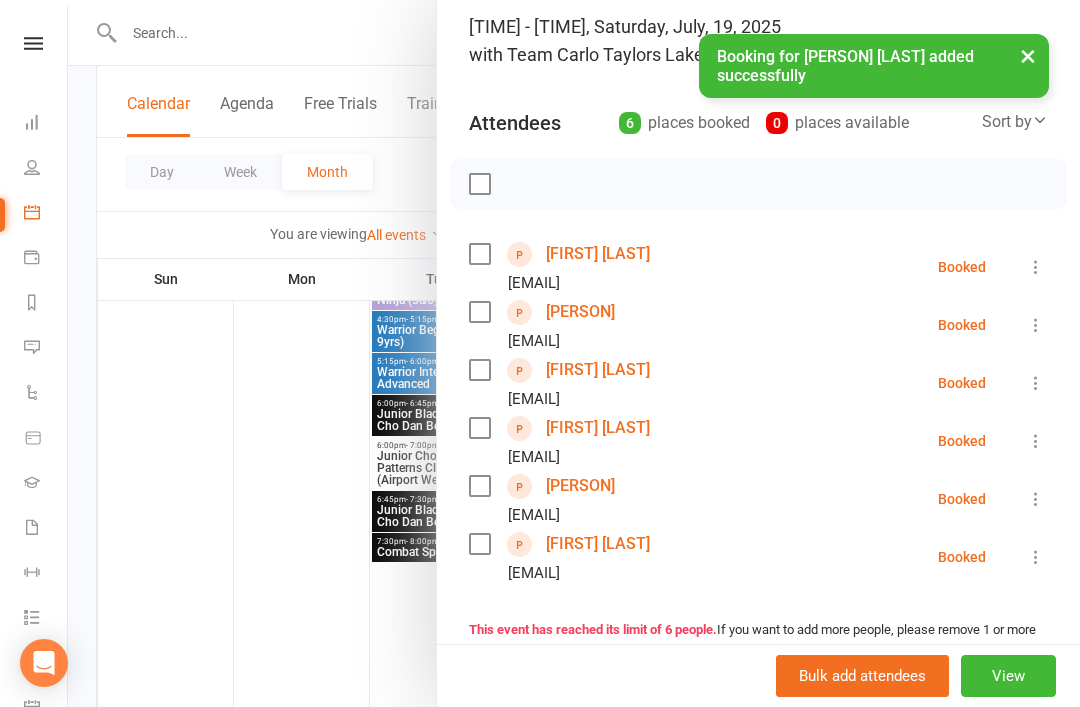 click at bounding box center [574, 353] 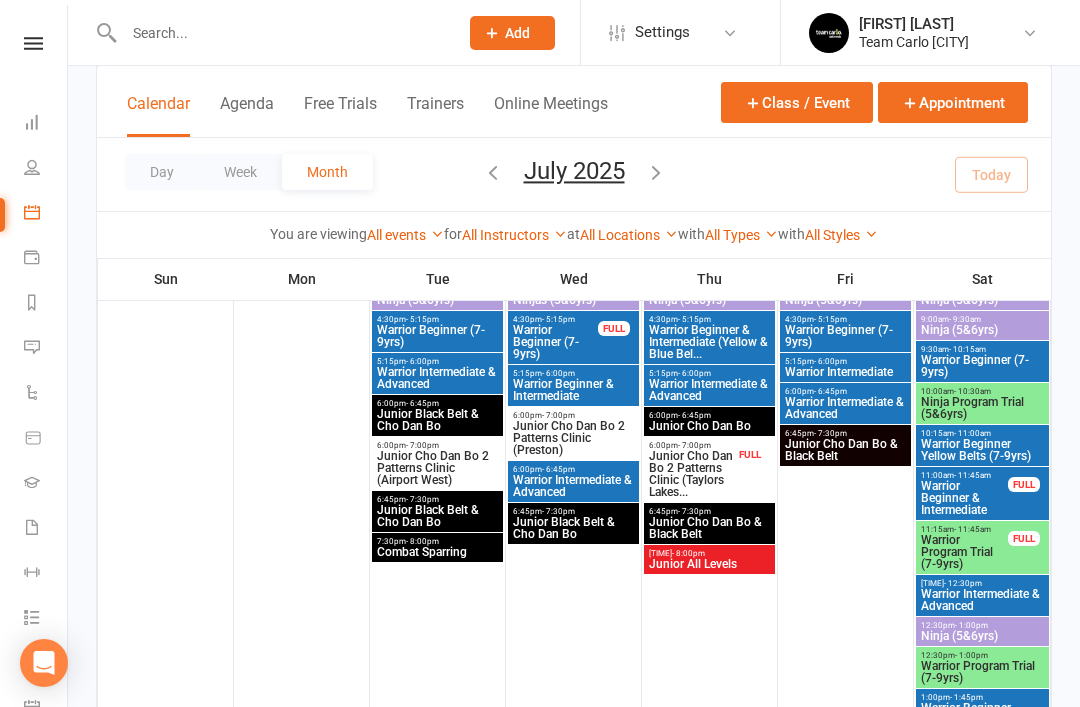 click on "Ninja Program Trial (5&6yrs)" at bounding box center [982, 300] 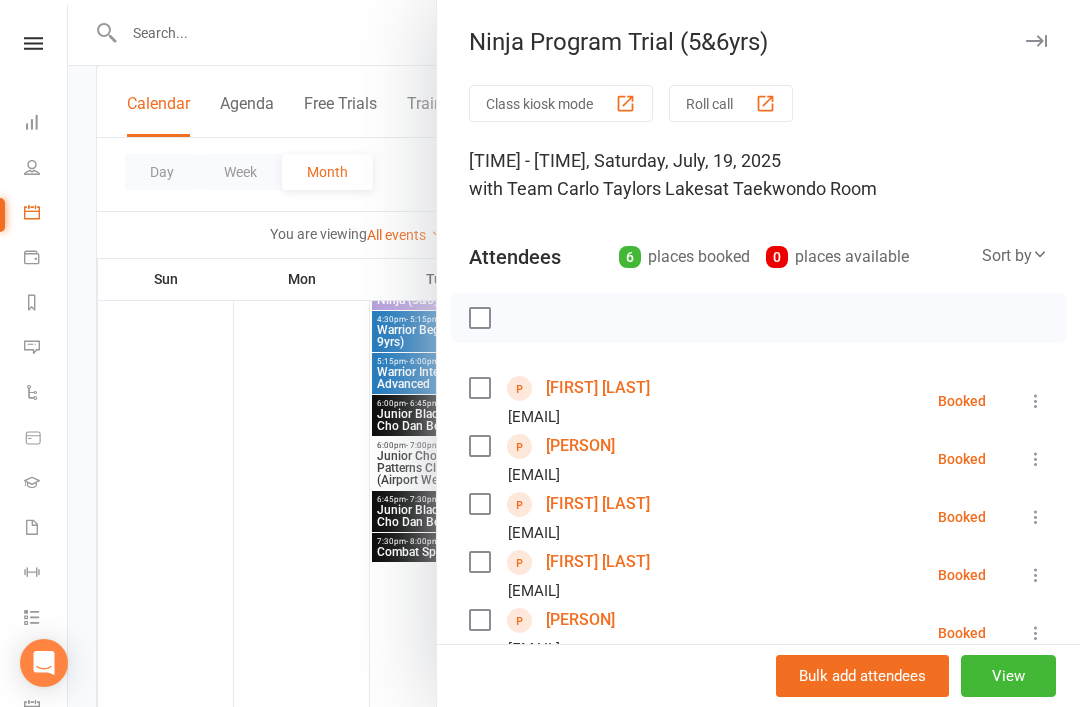 click at bounding box center (1036, 41) 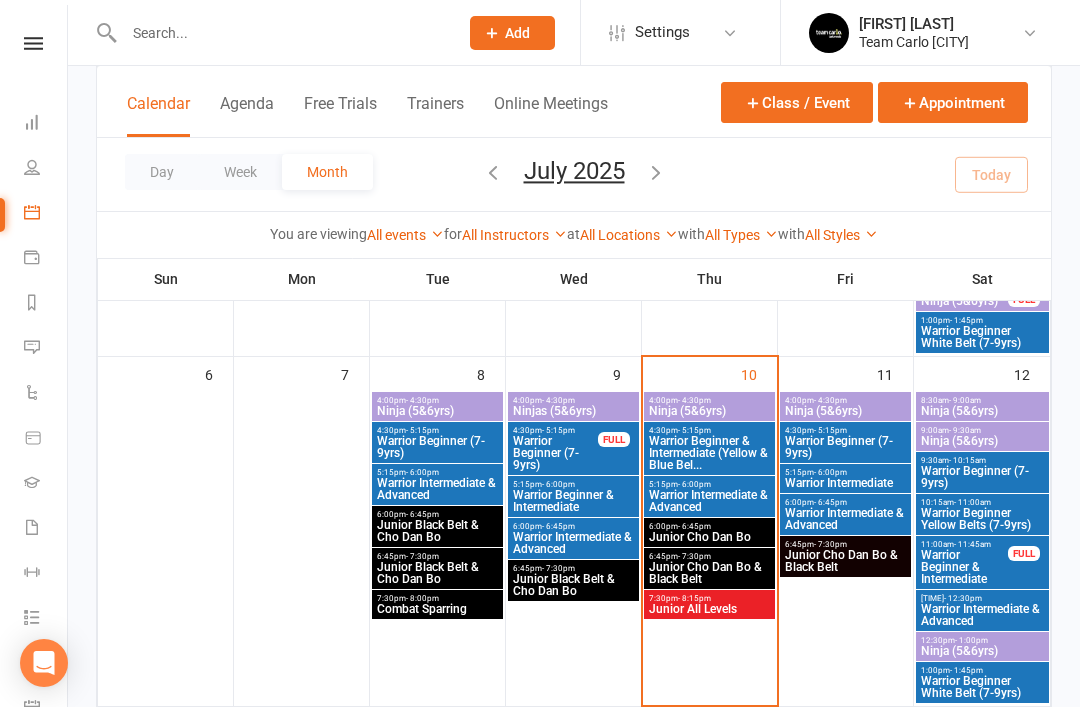 scroll, scrollTop: 405, scrollLeft: 0, axis: vertical 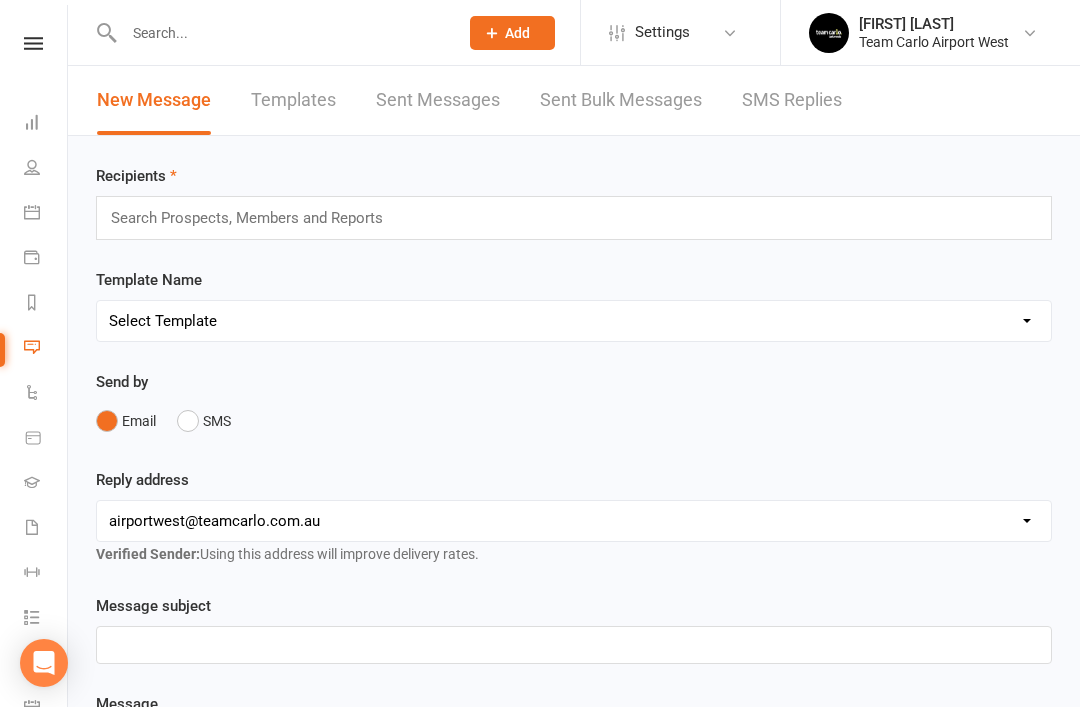 click on "SMS Replies" at bounding box center [792, 100] 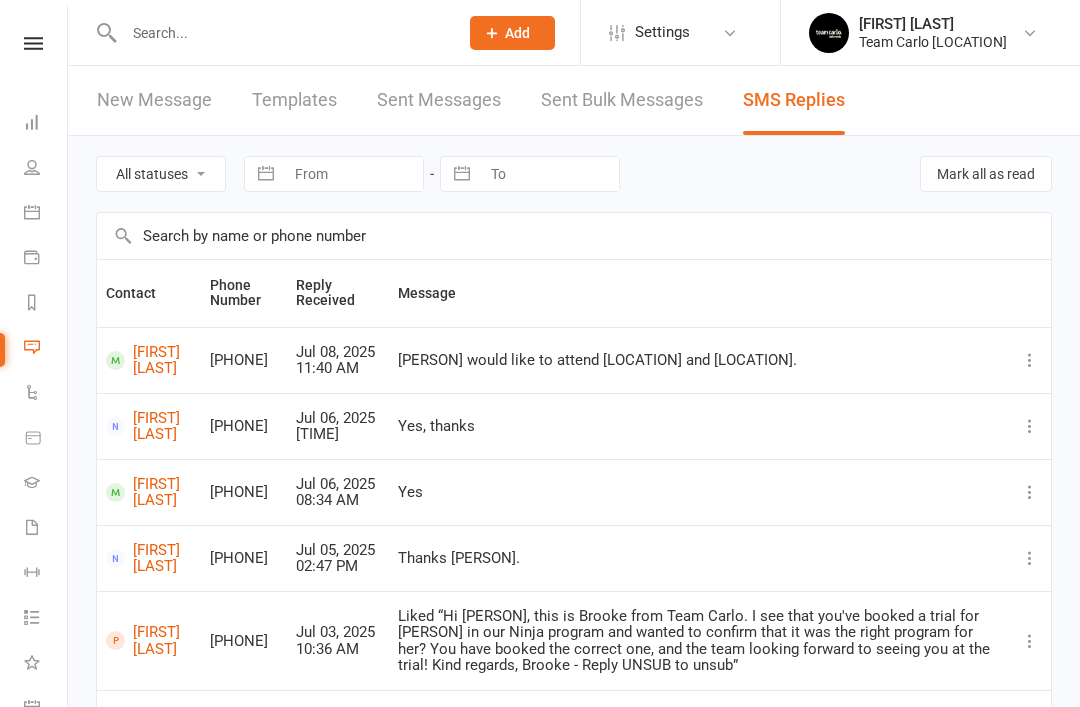 scroll, scrollTop: 0, scrollLeft: 0, axis: both 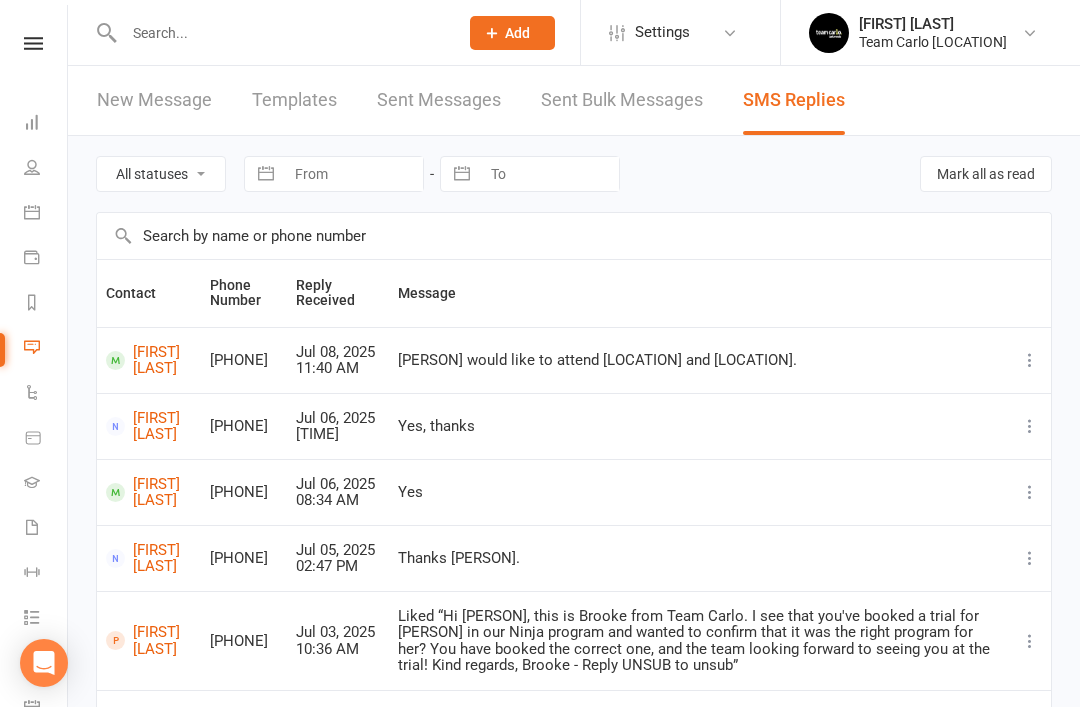 click at bounding box center [281, 33] 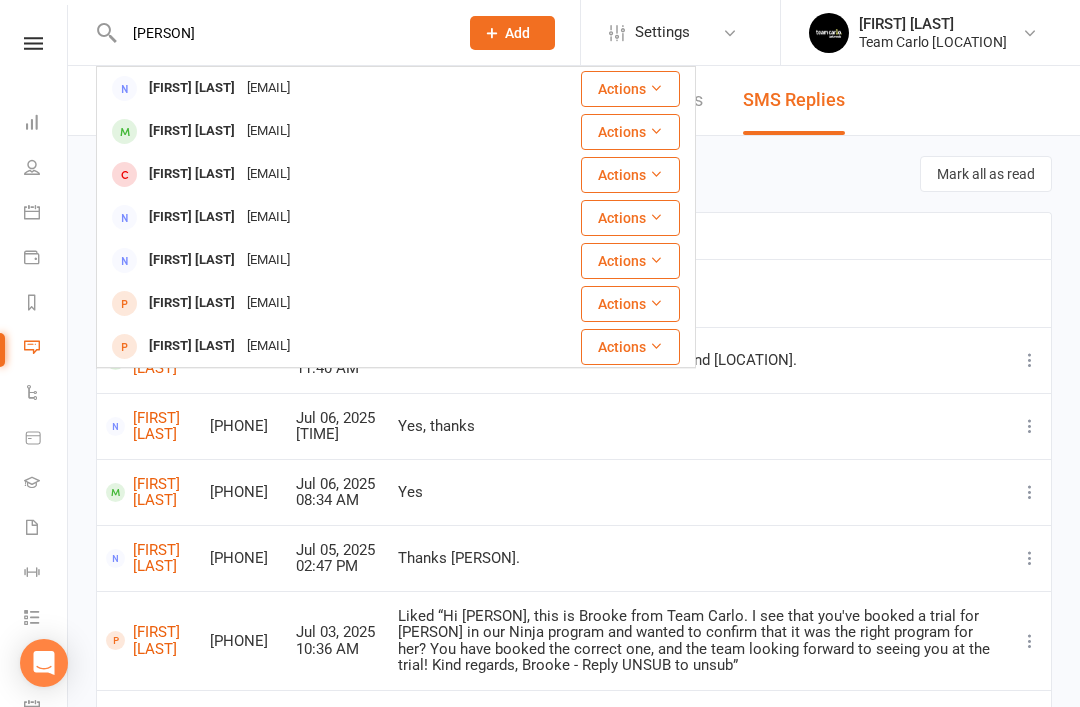 type on "Bede" 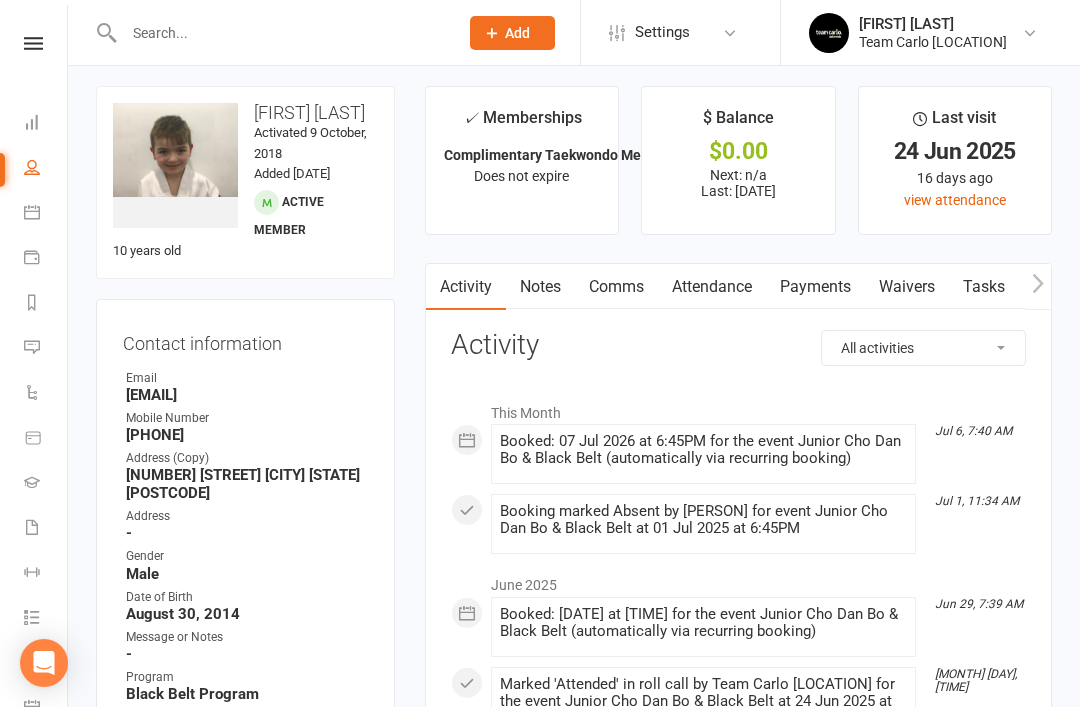 scroll, scrollTop: 0, scrollLeft: 0, axis: both 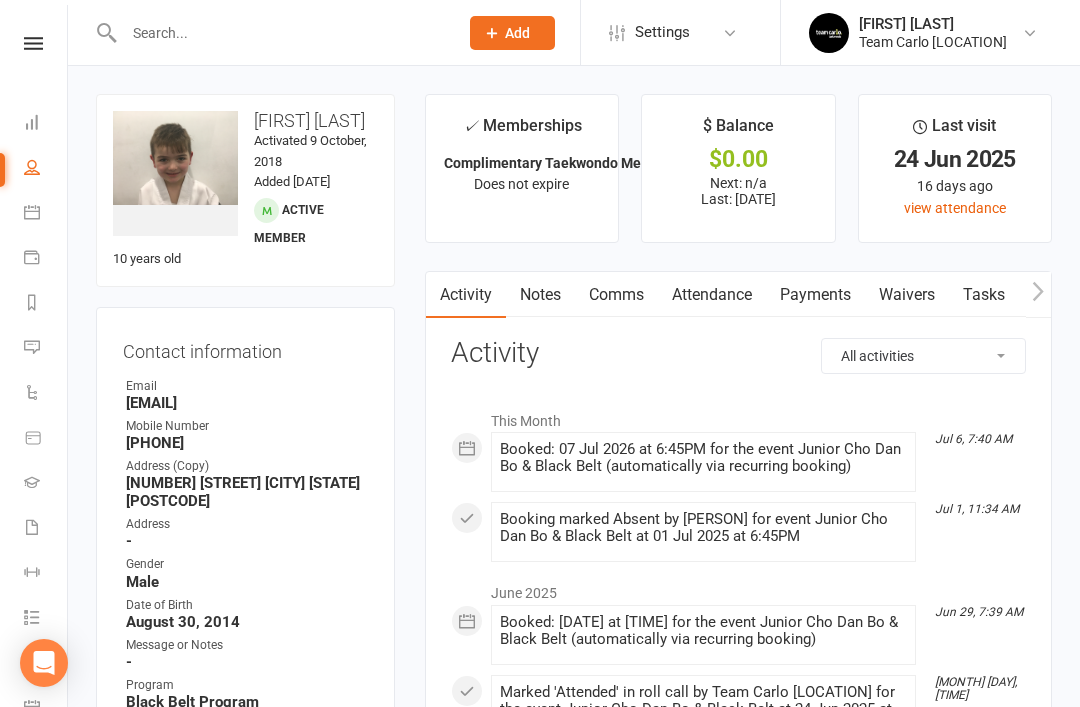 click on "Reports" at bounding box center [46, 304] 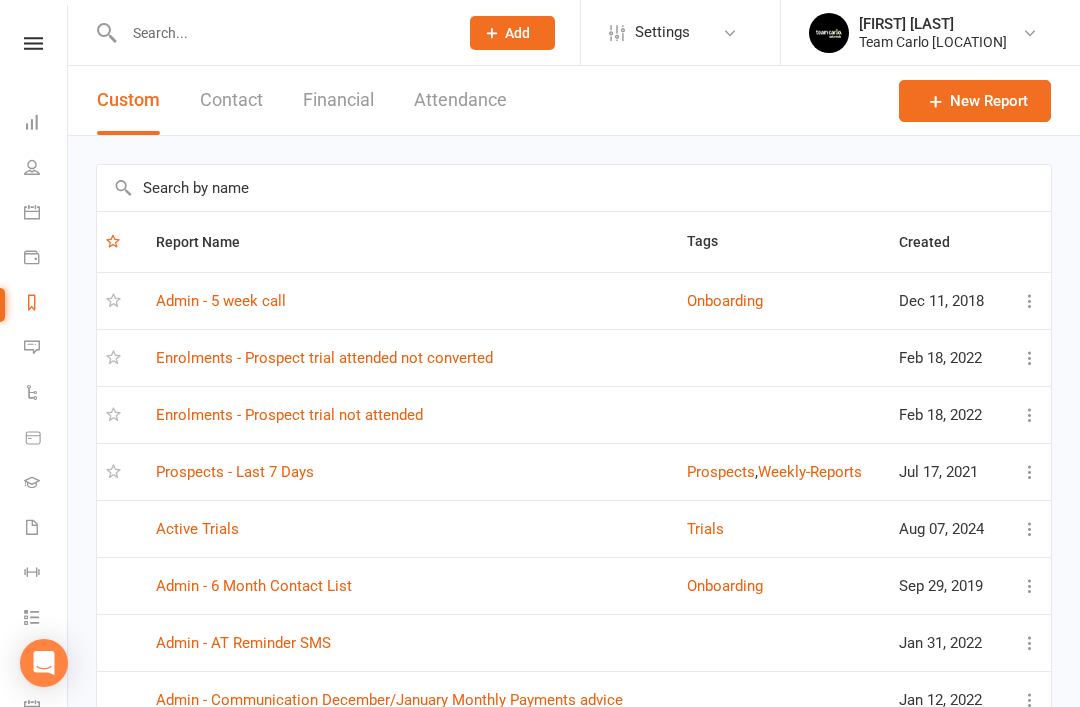 click on "Prospects - Last 7 Days" at bounding box center [235, 472] 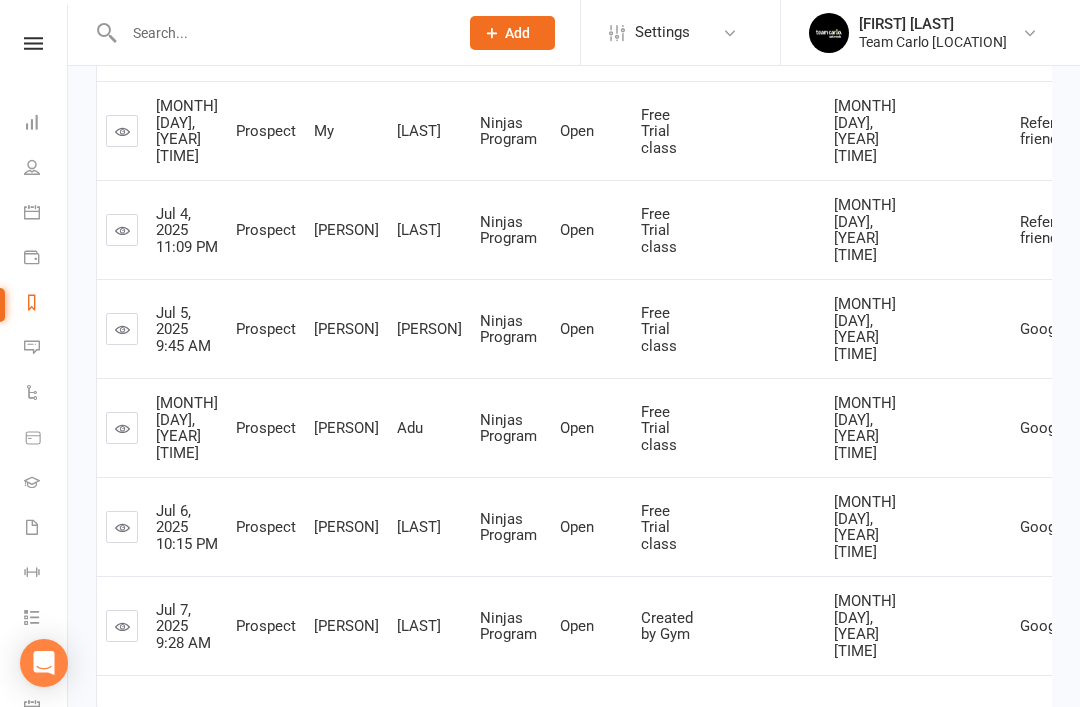 scroll, scrollTop: 582, scrollLeft: 0, axis: vertical 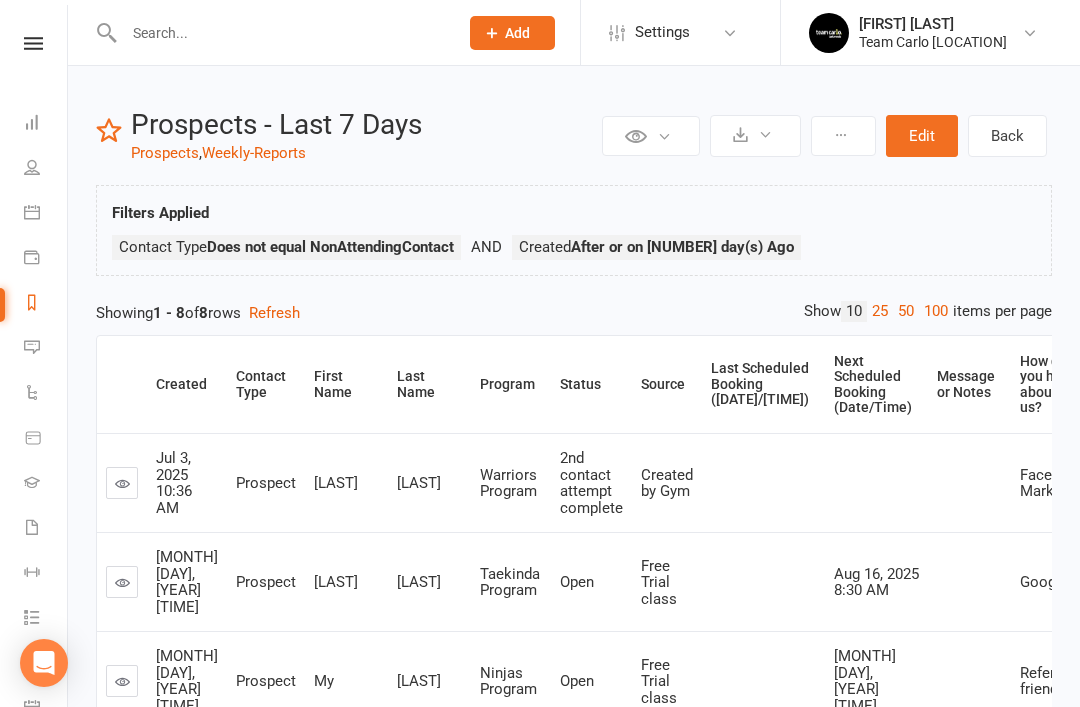click at bounding box center [122, 483] 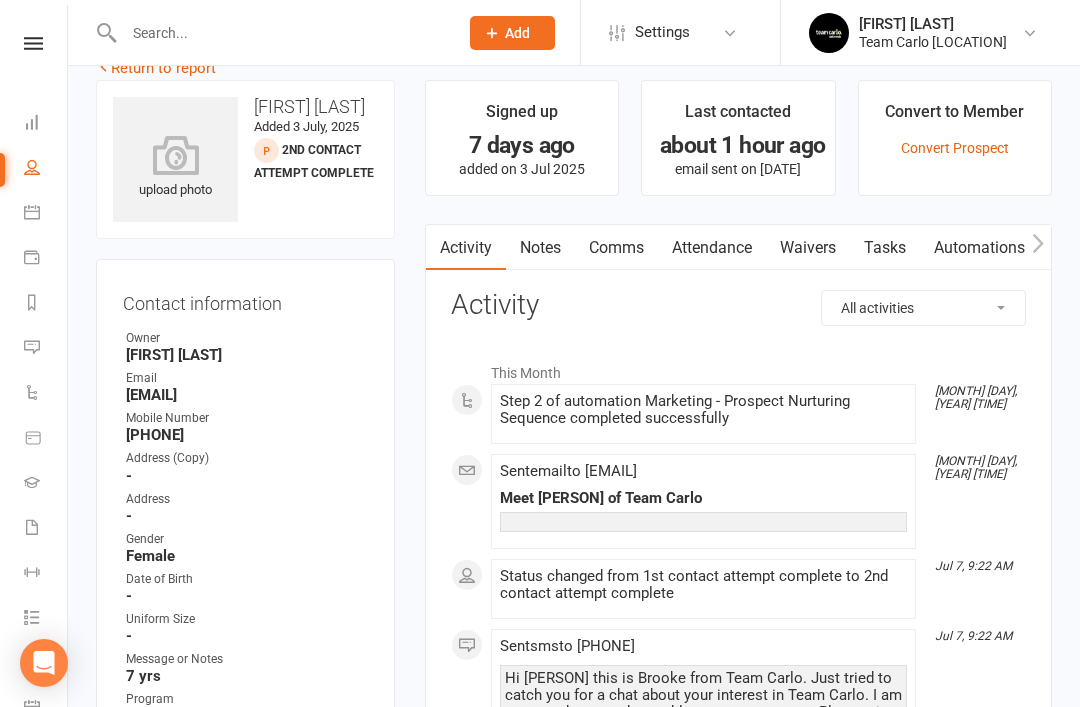 scroll, scrollTop: 0, scrollLeft: 0, axis: both 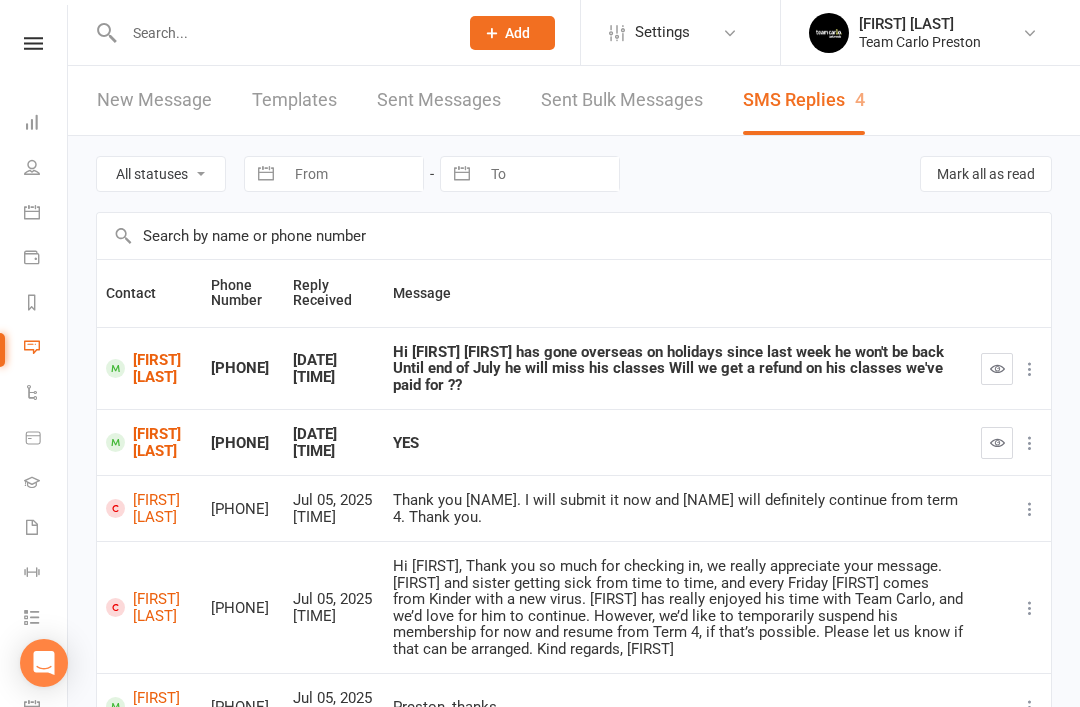 click on "Messages   4" at bounding box center [46, 349] 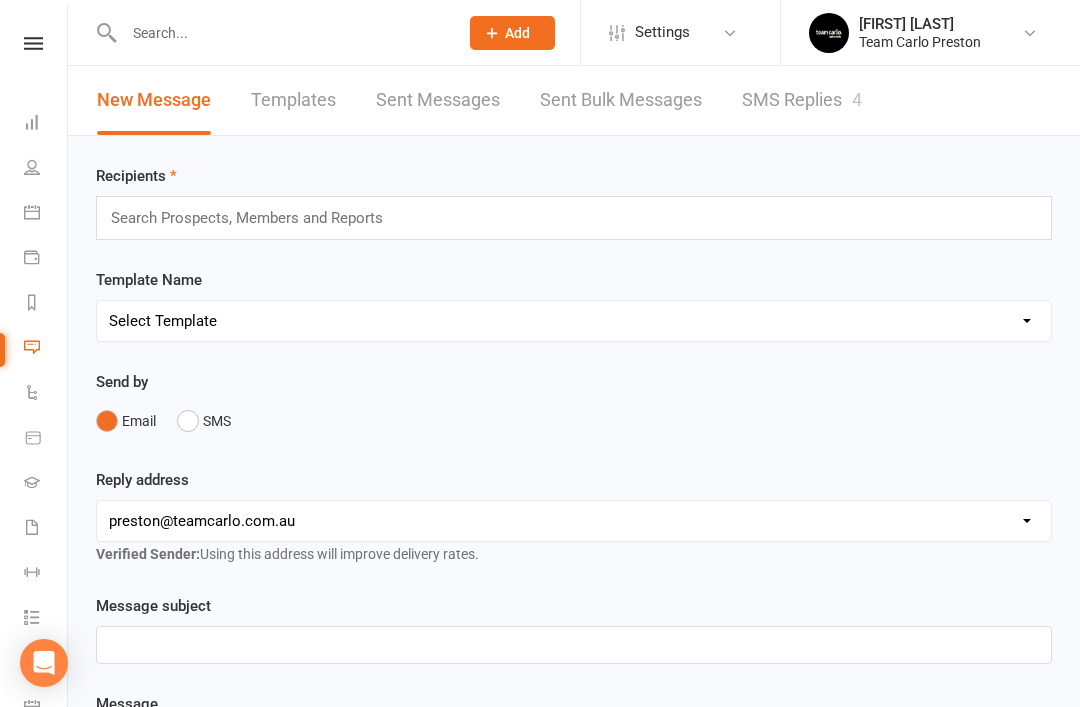 click on "SMS Replies  4" at bounding box center [802, 100] 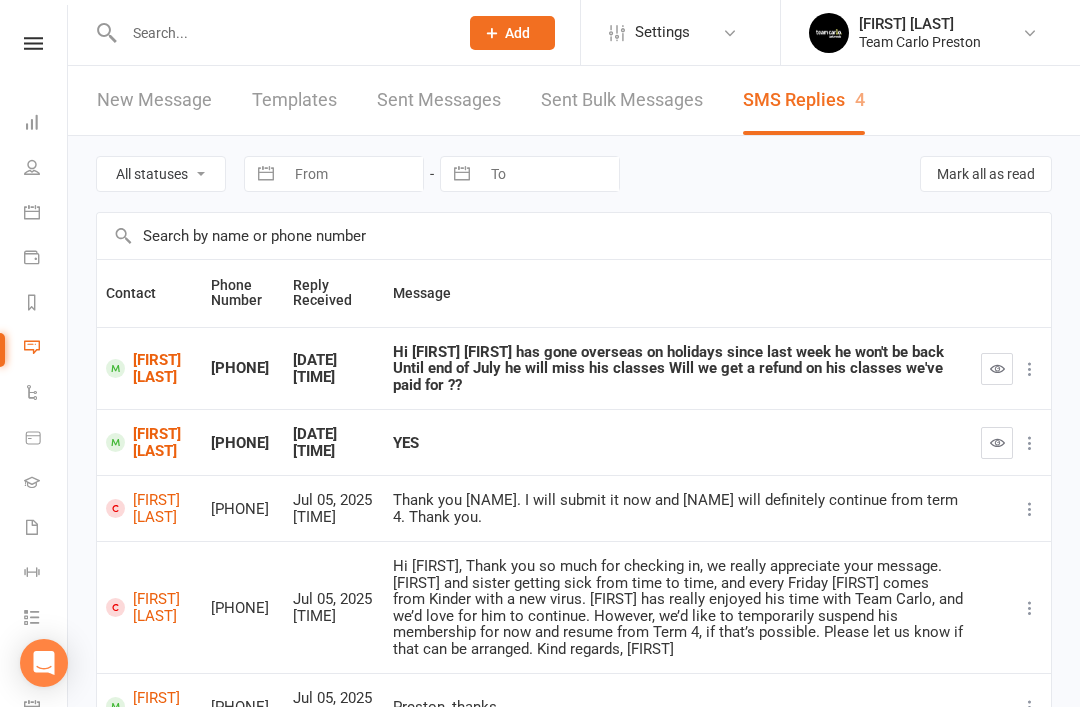 click at bounding box center [32, 302] 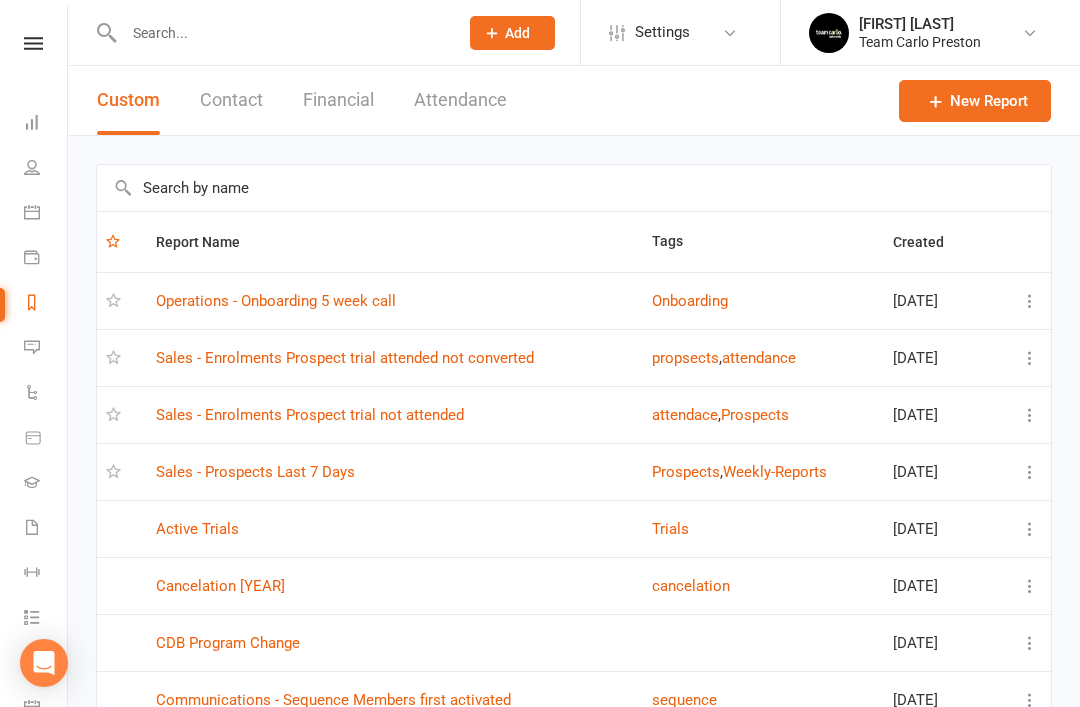 click on "Sales - Prospects Last 7 Days" at bounding box center [255, 472] 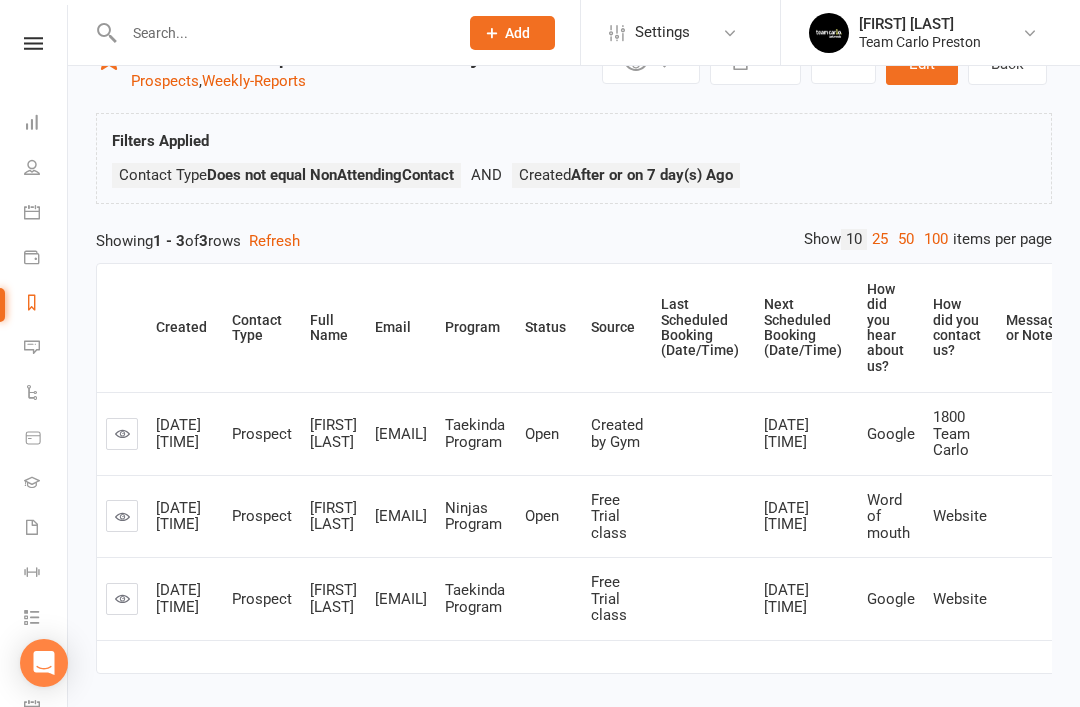 scroll, scrollTop: 79, scrollLeft: 0, axis: vertical 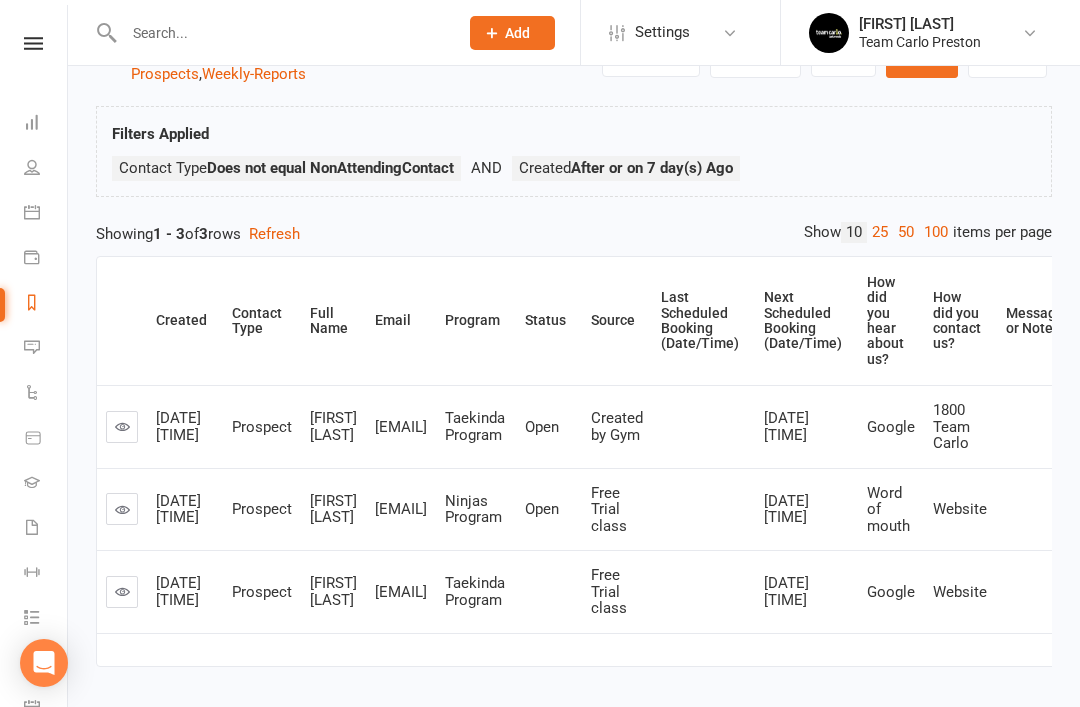 click at bounding box center (122, 592) 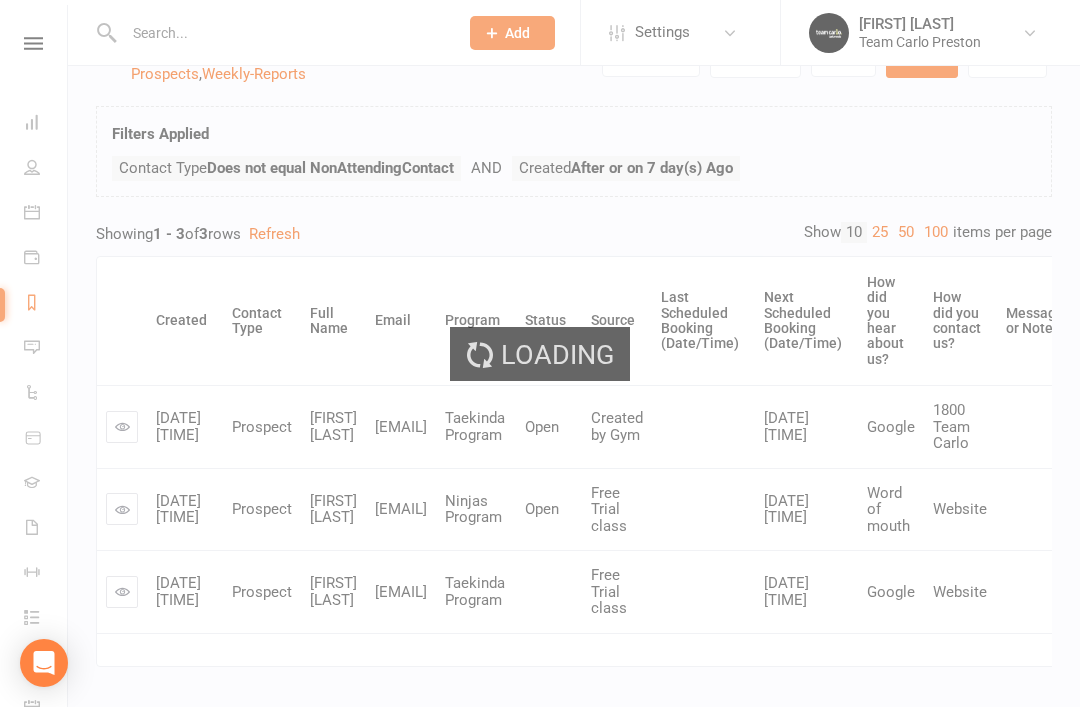 scroll, scrollTop: 0, scrollLeft: 0, axis: both 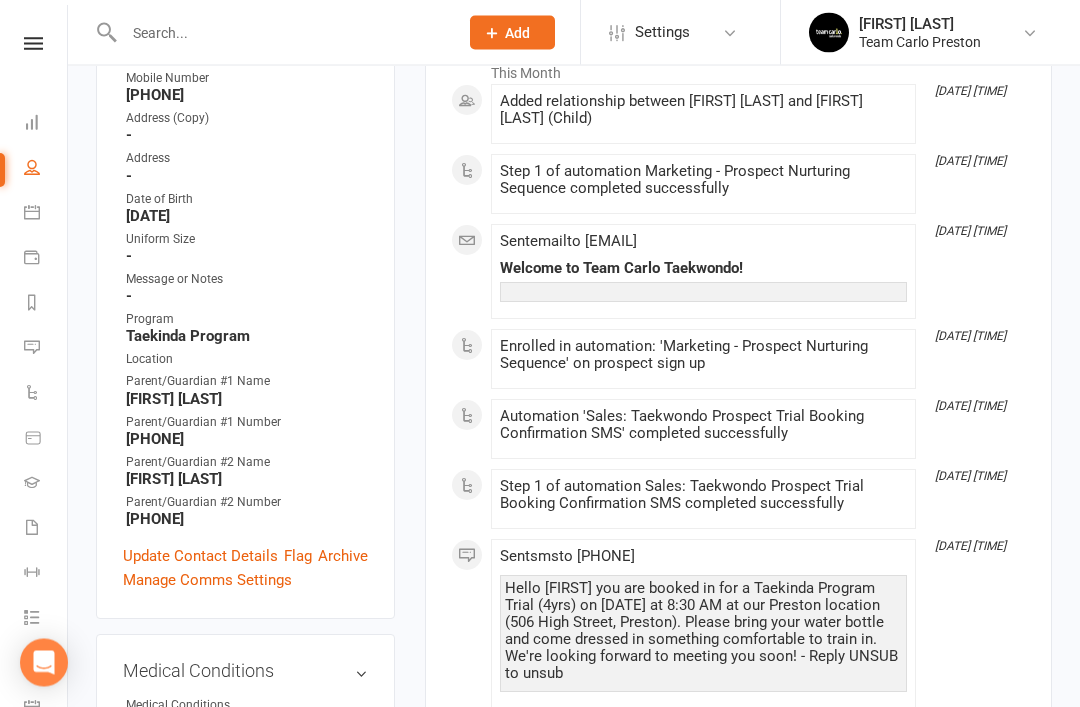 click on "Update Contact Details" at bounding box center (200, 557) 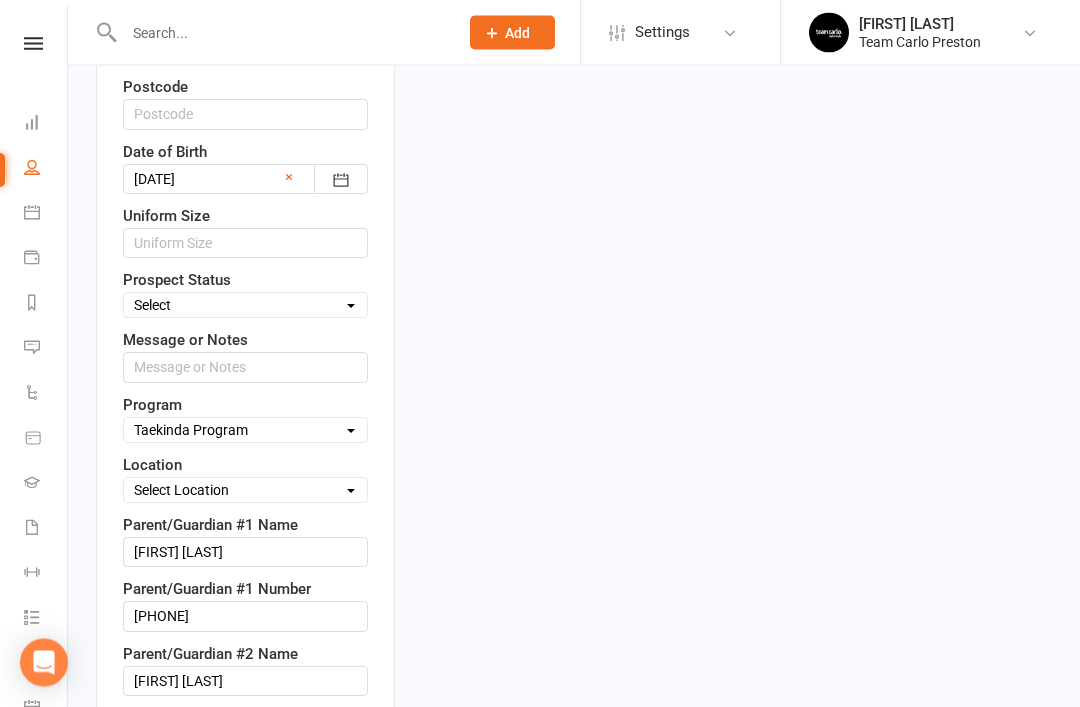click on "Select Open Closed Website Lead Term Follow Up Waiting List Re-Target Funnel 1st contact attempt complete 2nd contact attempt complete 3rd contact attempt complete Bring A Buddy Prospect" at bounding box center [245, 306] 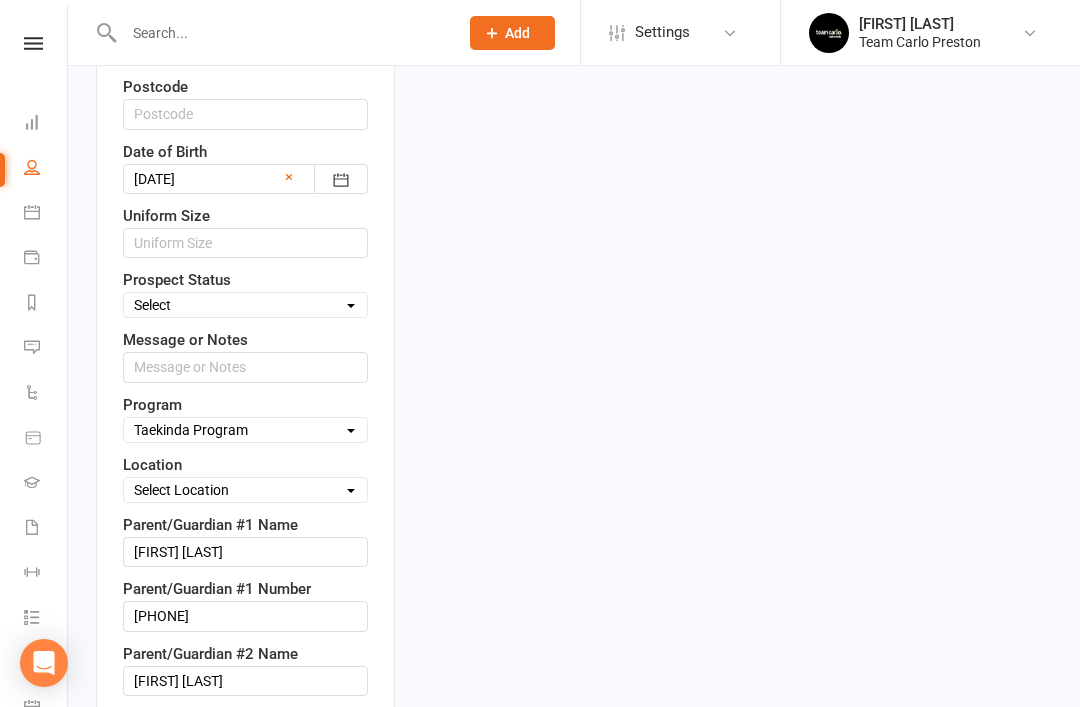 select on "Open" 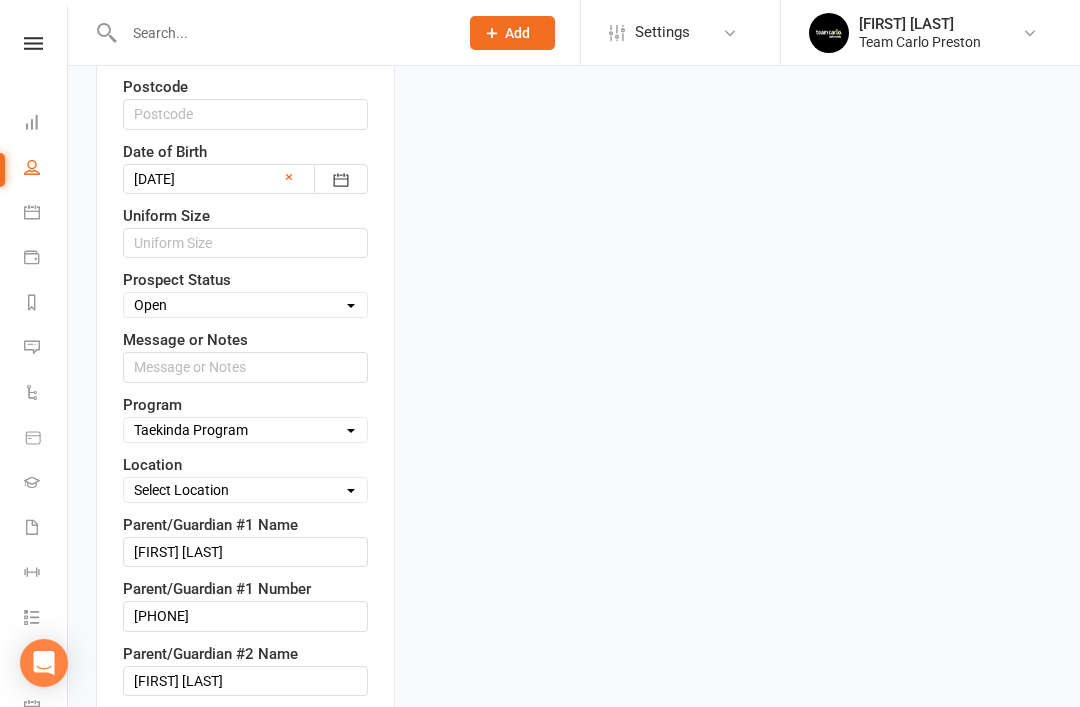 click on "Select Location Fitness Room Taekwondo Room" at bounding box center [245, 490] 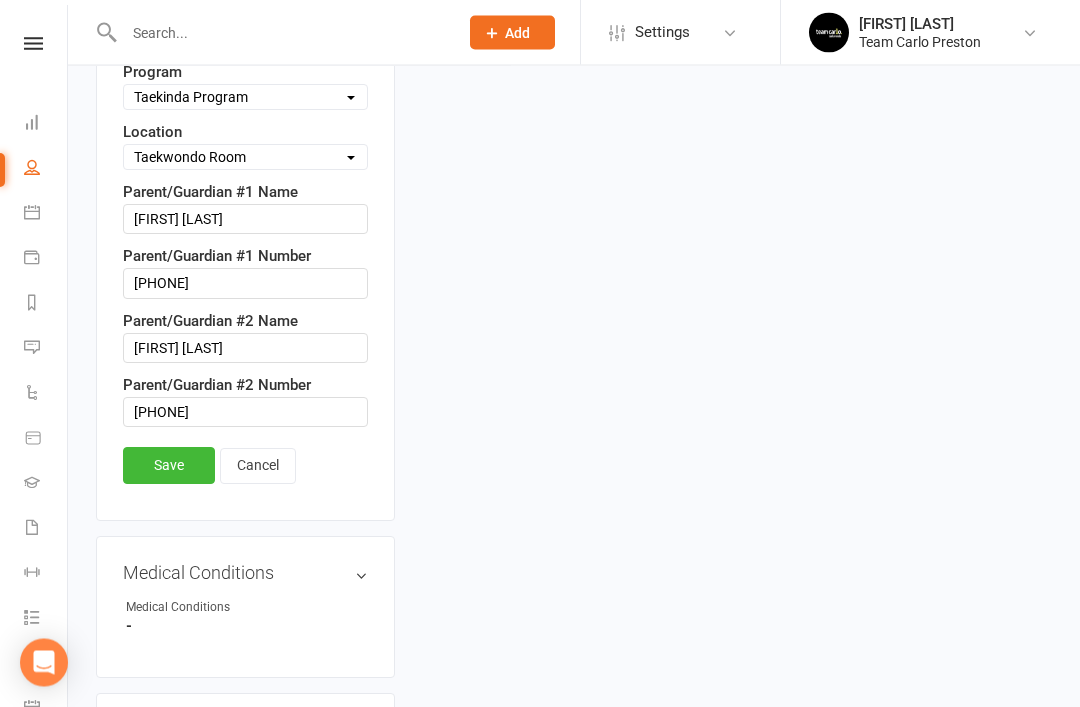 scroll, scrollTop: 1189, scrollLeft: 0, axis: vertical 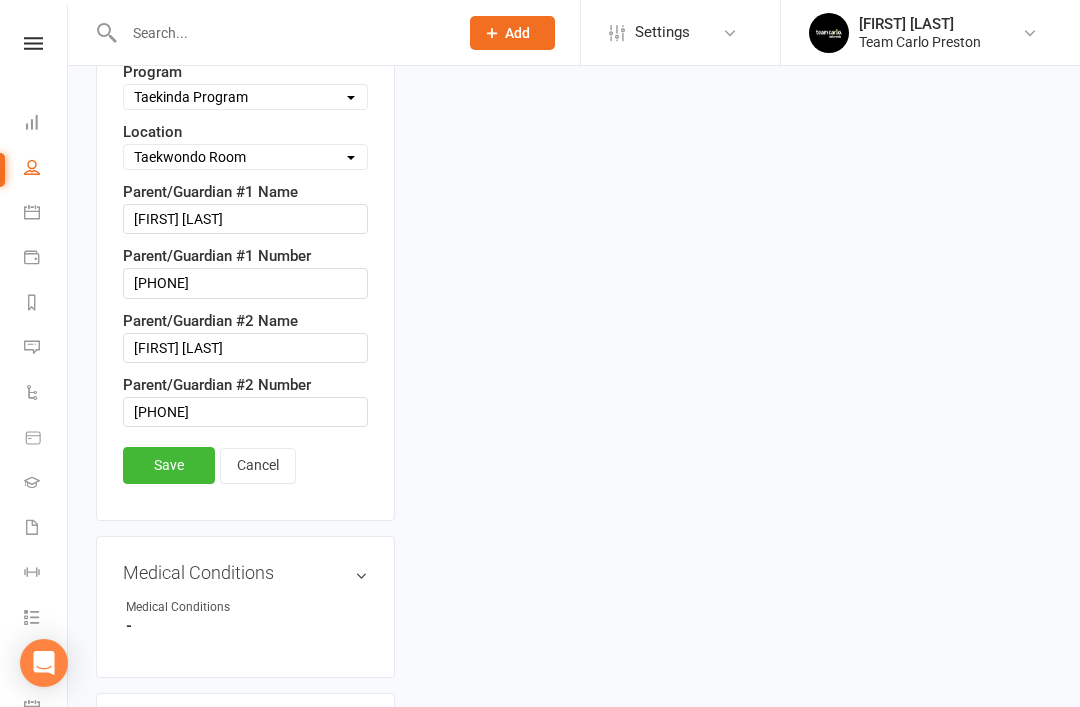 click on "Save" at bounding box center (169, 465) 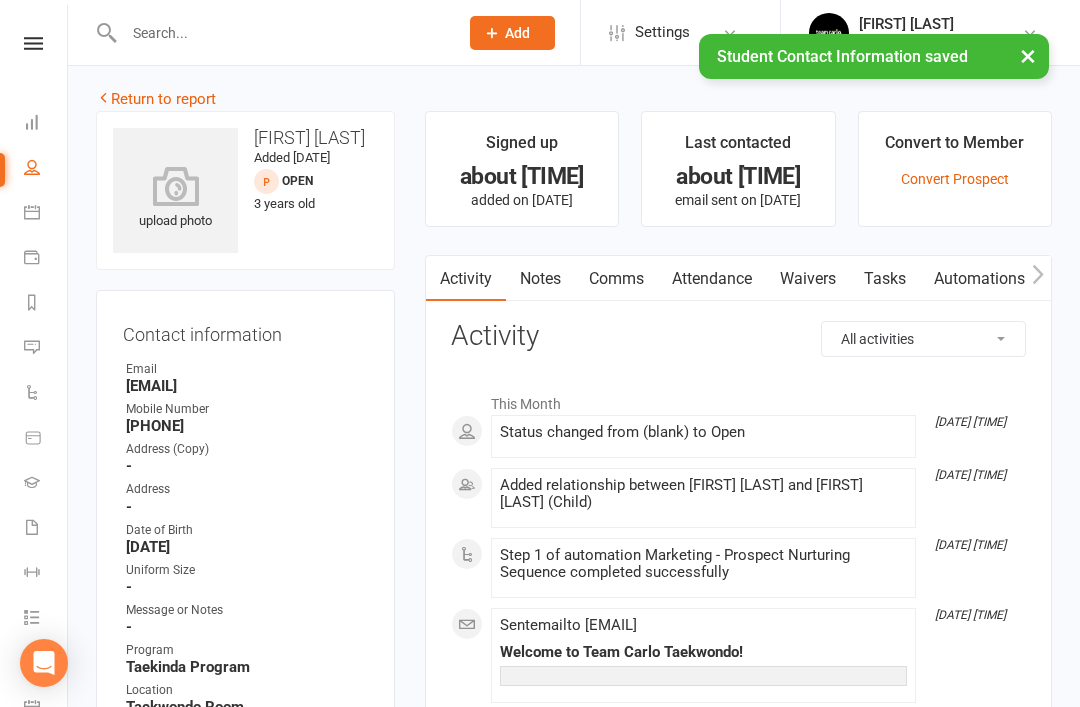 scroll, scrollTop: 0, scrollLeft: 0, axis: both 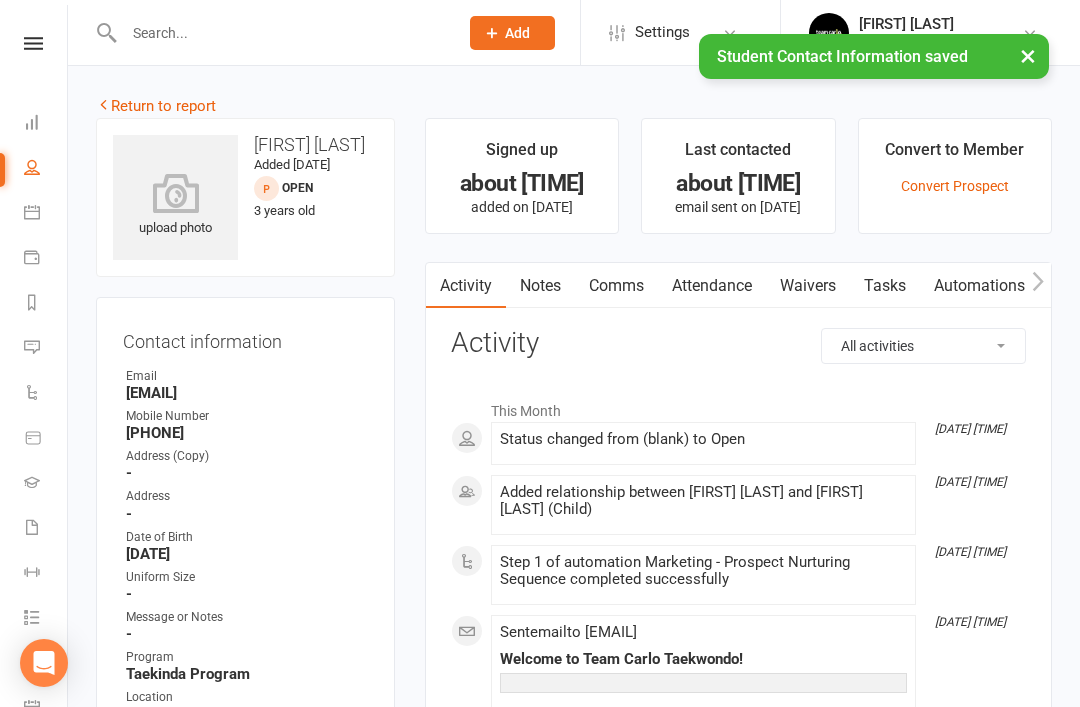 click on "Notes" at bounding box center (540, 286) 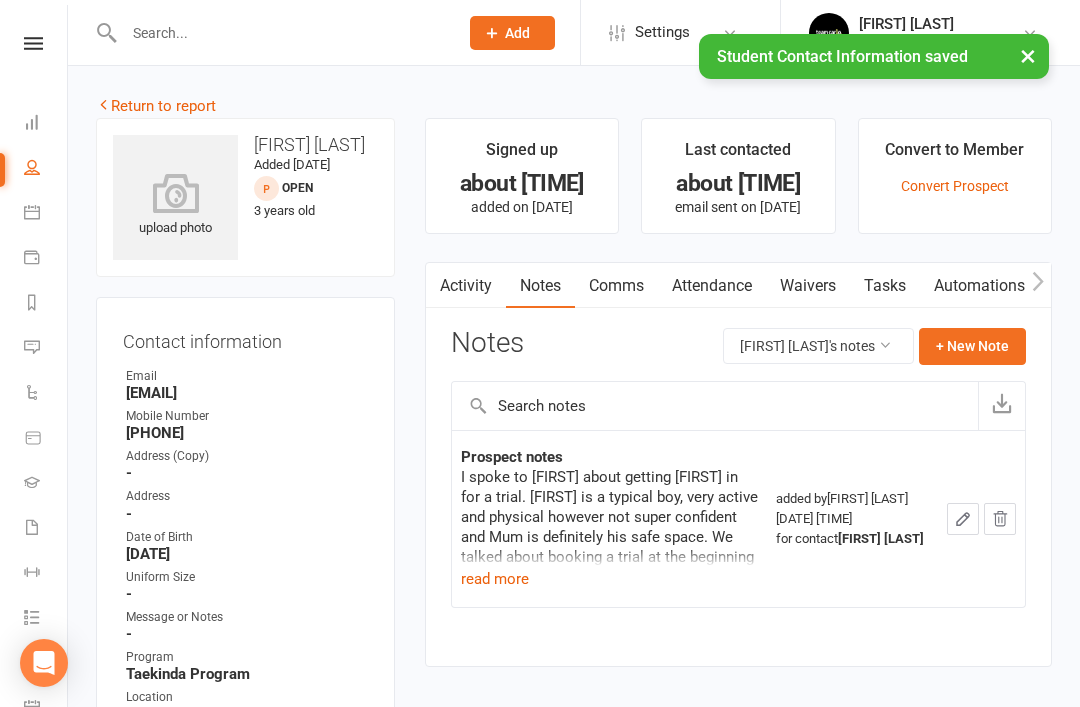 click on "read more" at bounding box center (495, 579) 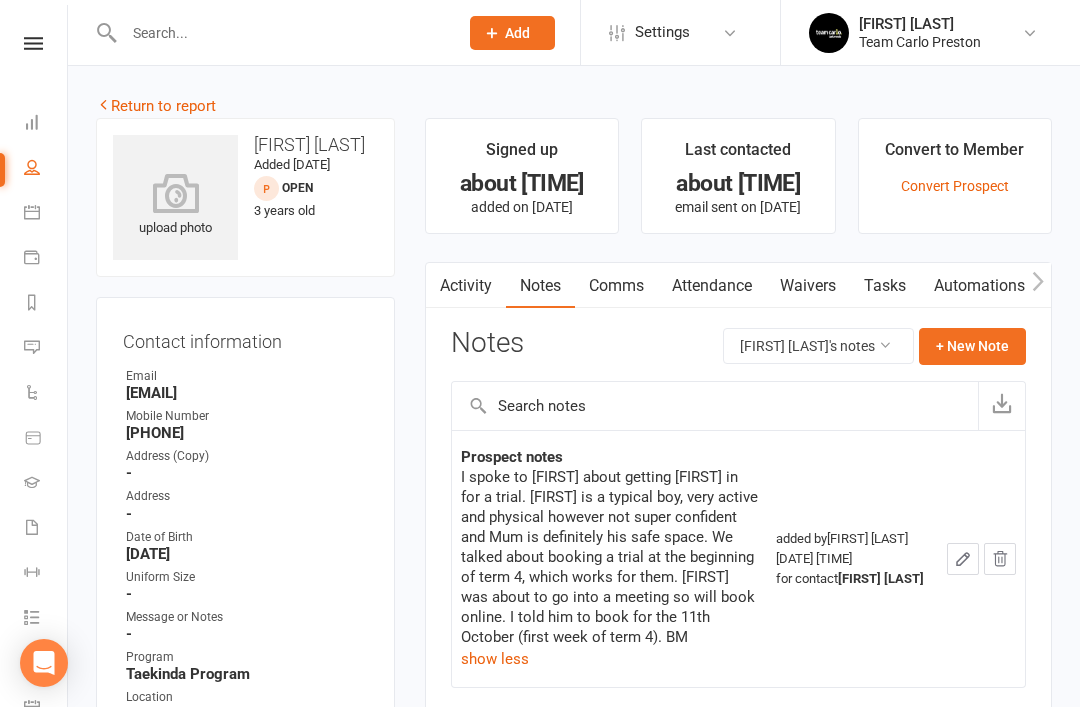 click on "Return to report" at bounding box center [156, 106] 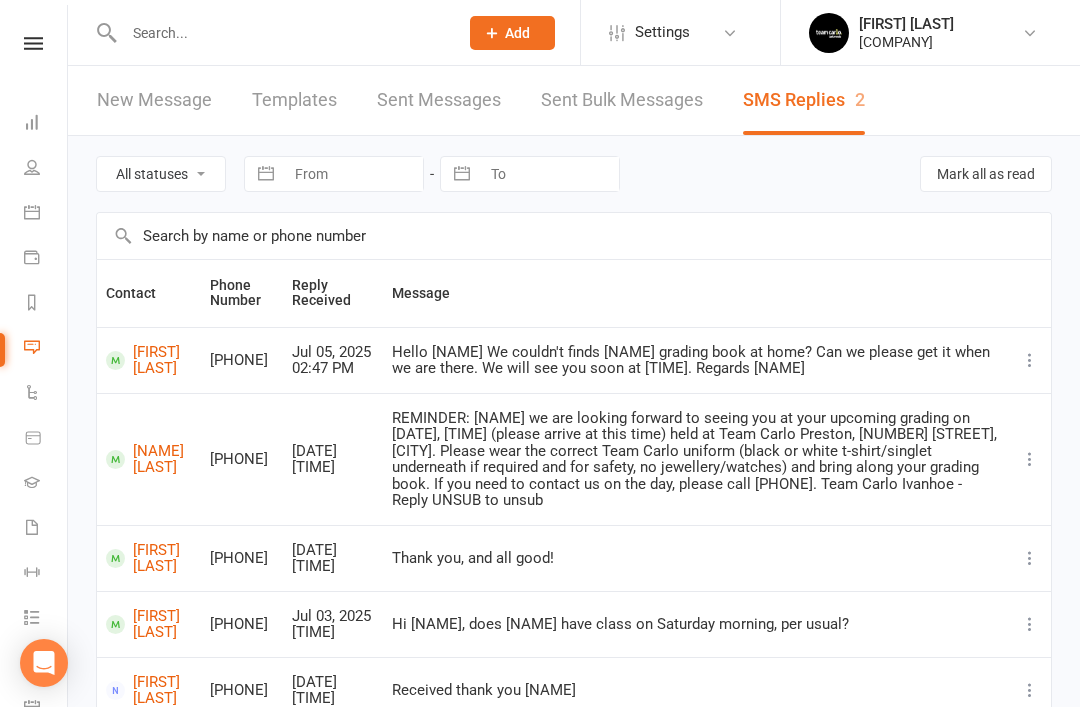 scroll, scrollTop: 0, scrollLeft: 0, axis: both 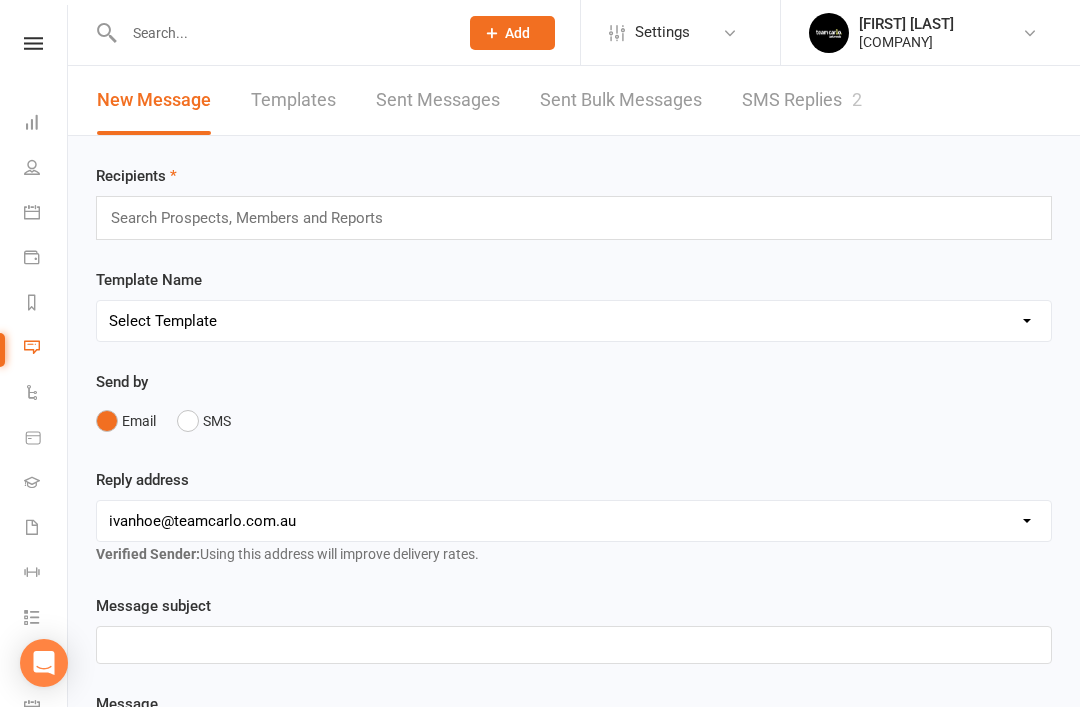 click on "SMS Replies  2" at bounding box center (802, 100) 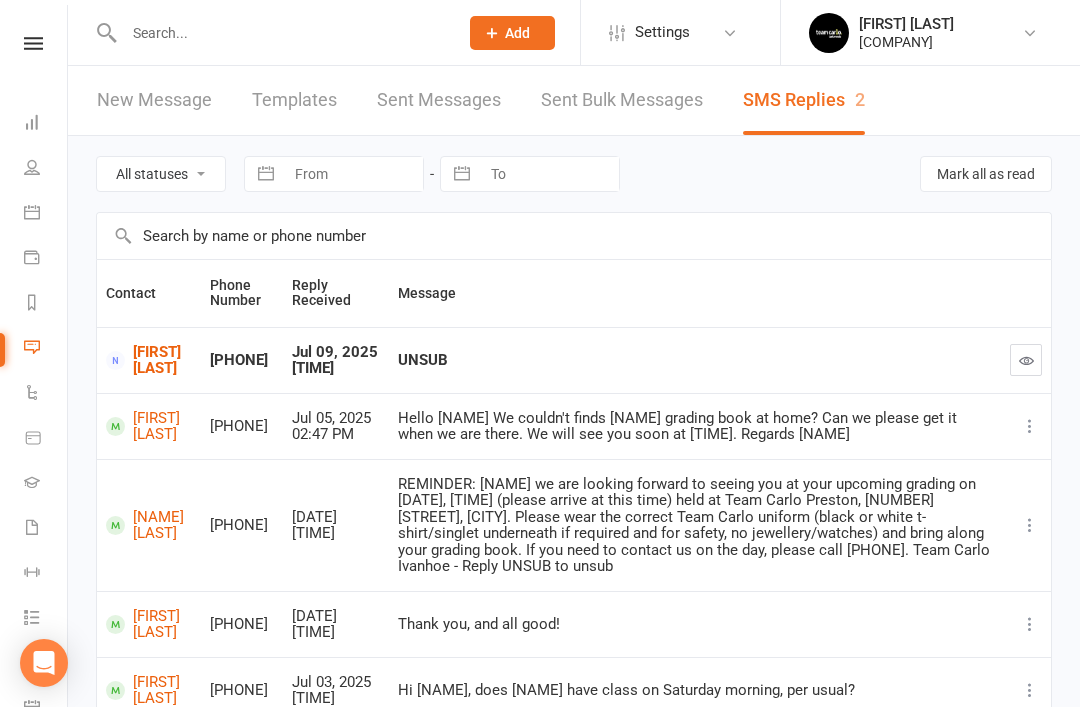 click on "Jagroop Kaur" at bounding box center [149, 360] 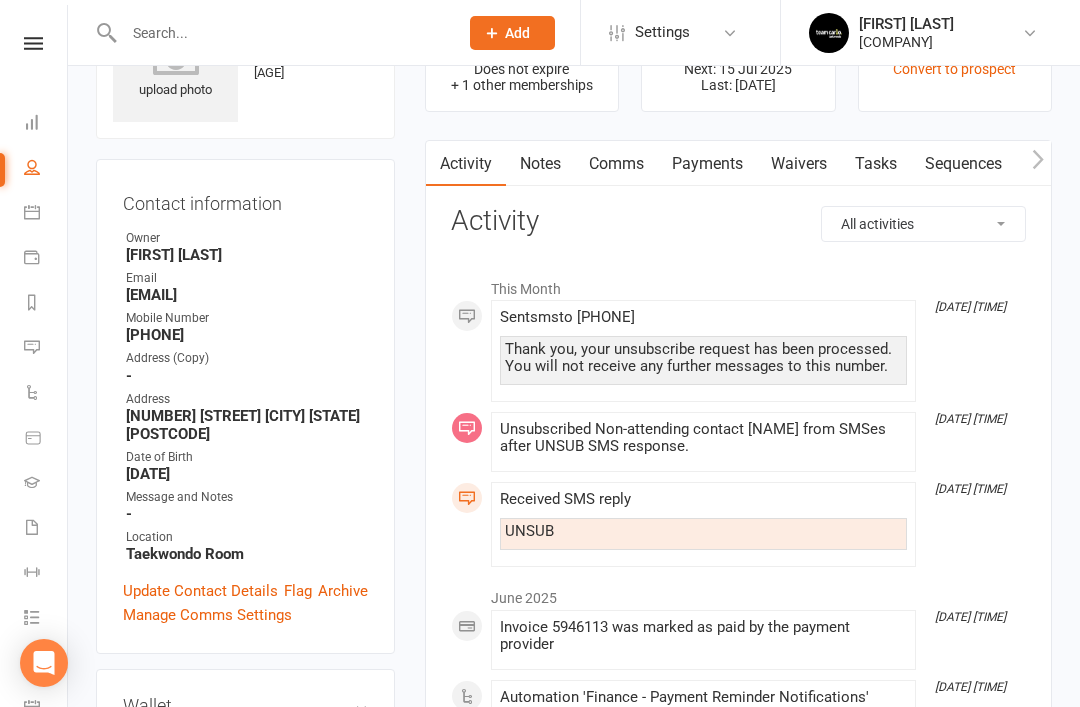 scroll, scrollTop: 0, scrollLeft: 0, axis: both 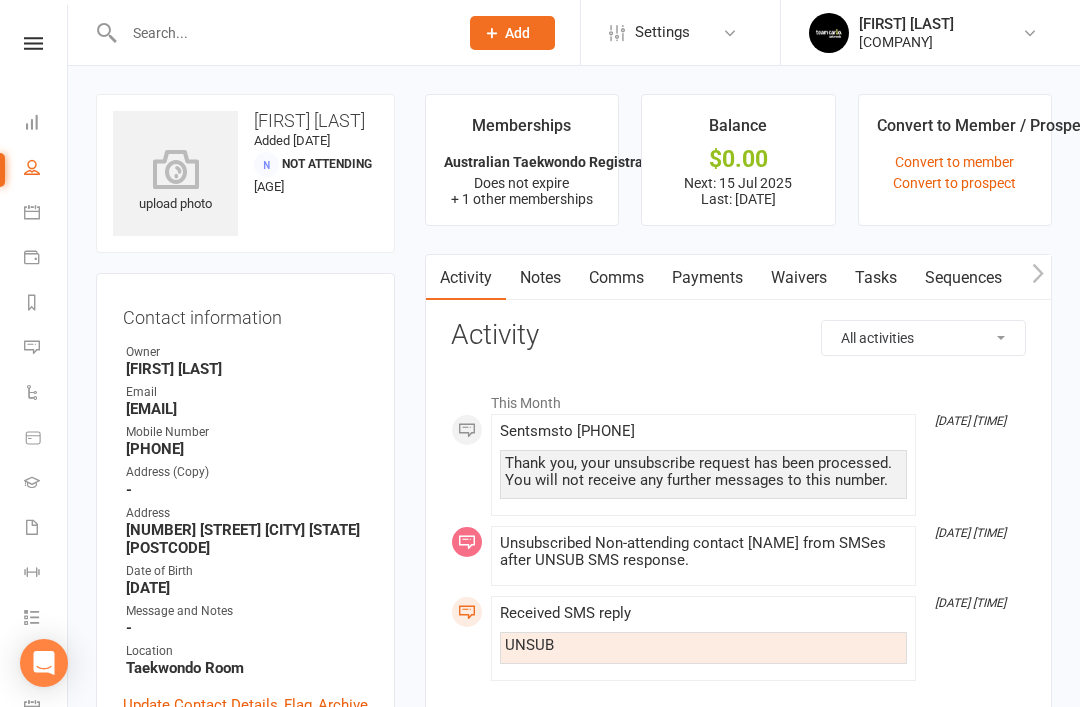 click at bounding box center (32, 302) 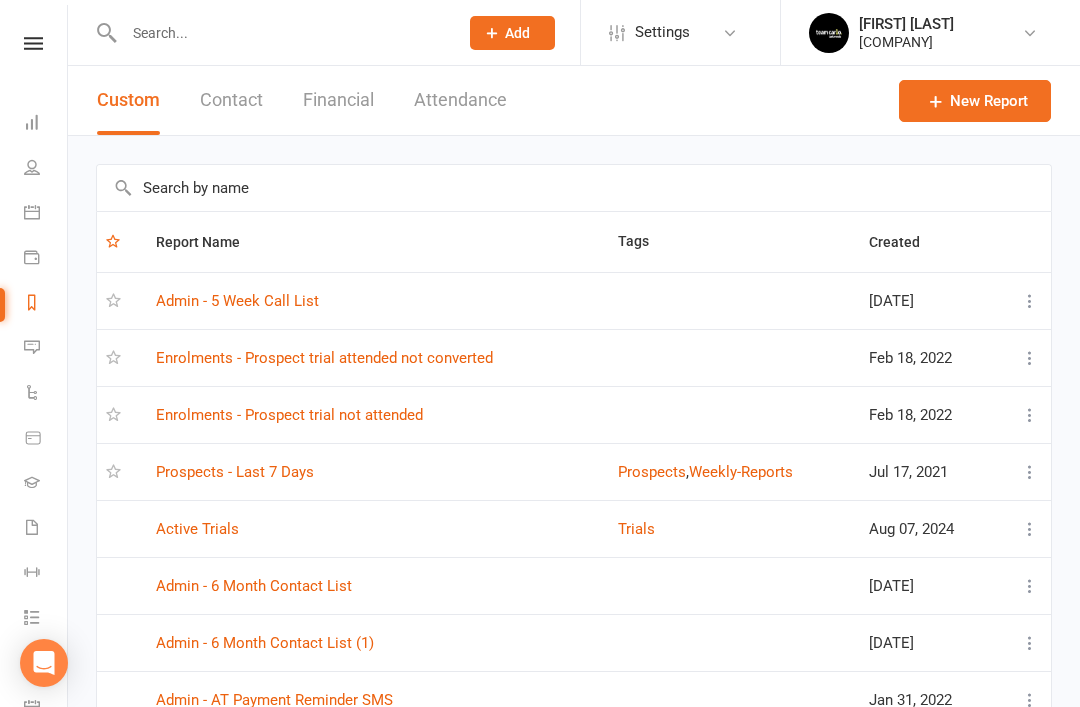 click on "Prospects - Last 7 Days" at bounding box center (235, 472) 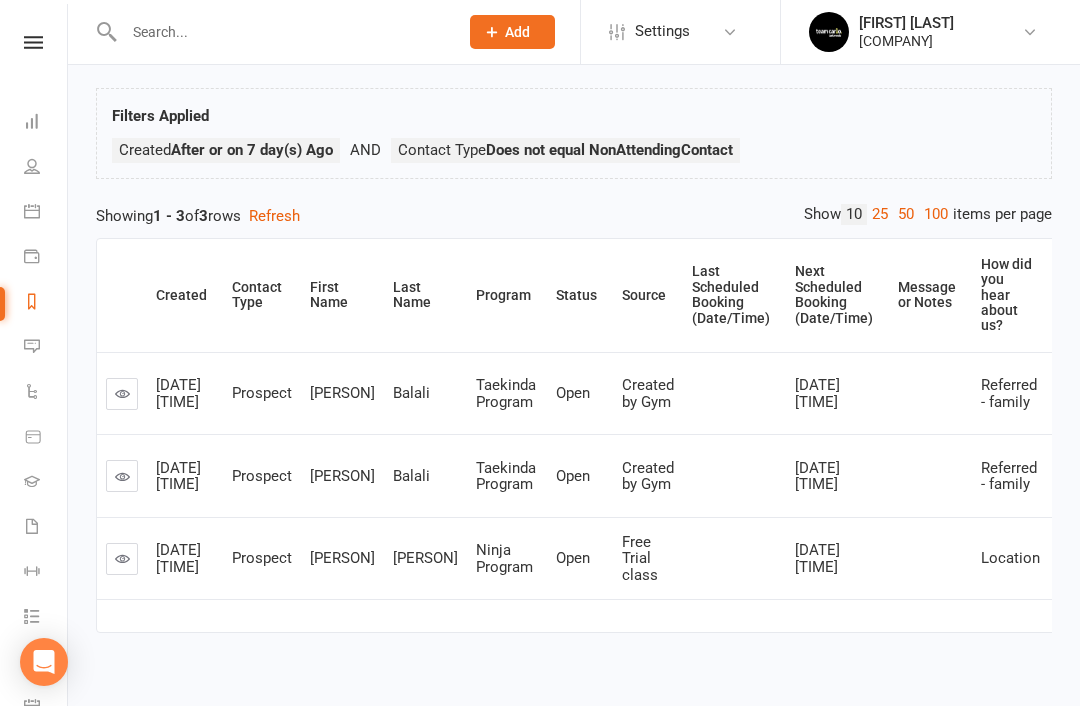 scroll, scrollTop: 0, scrollLeft: 0, axis: both 